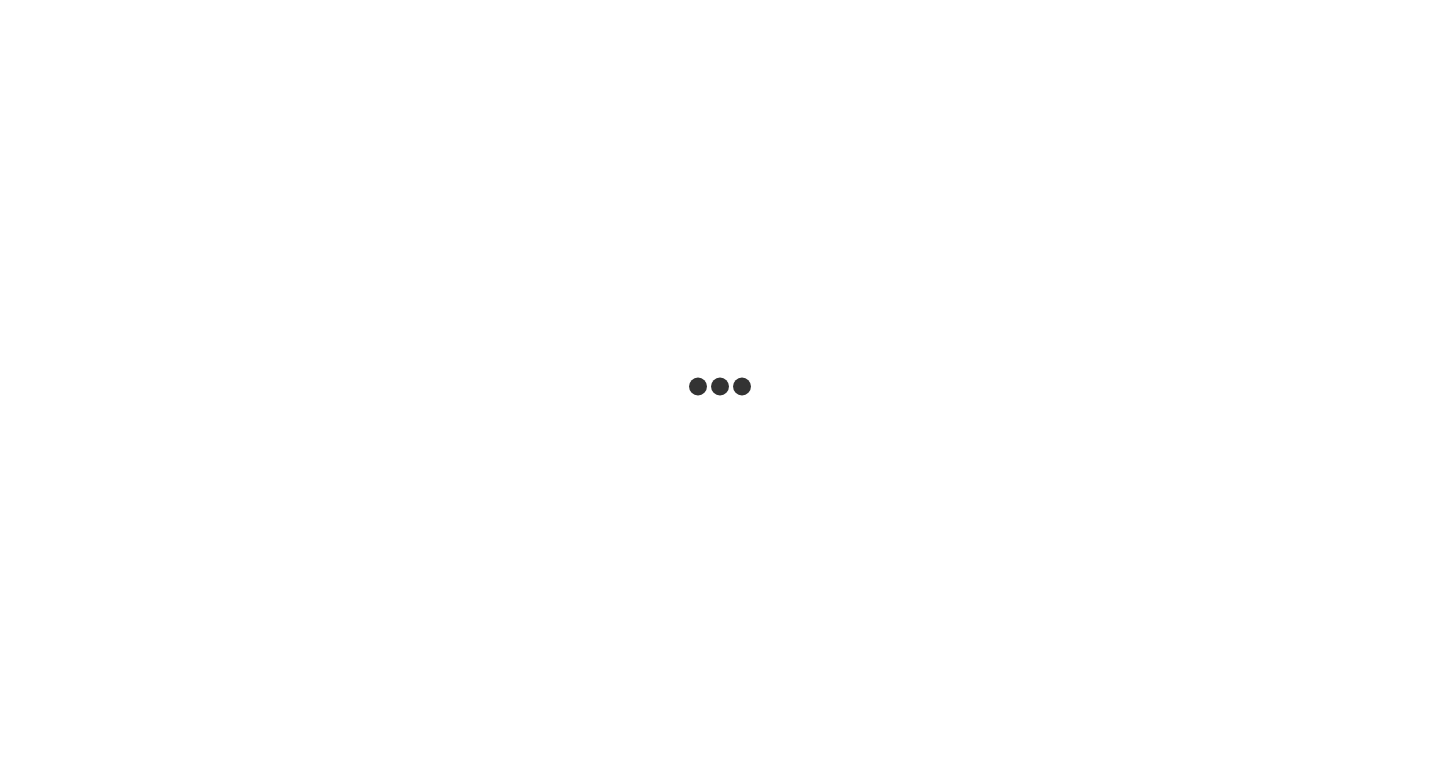 scroll, scrollTop: 0, scrollLeft: 0, axis: both 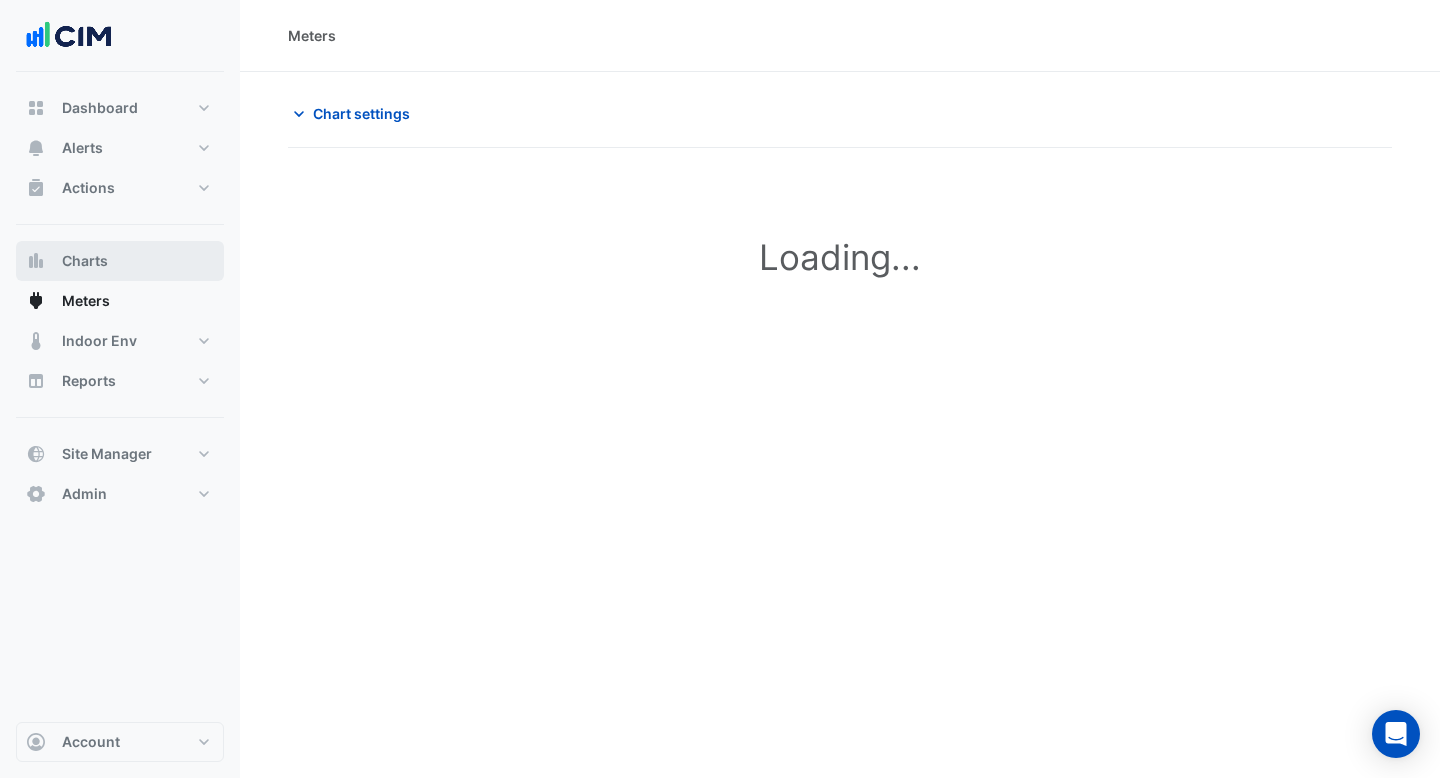 click on "Charts" at bounding box center [85, 261] 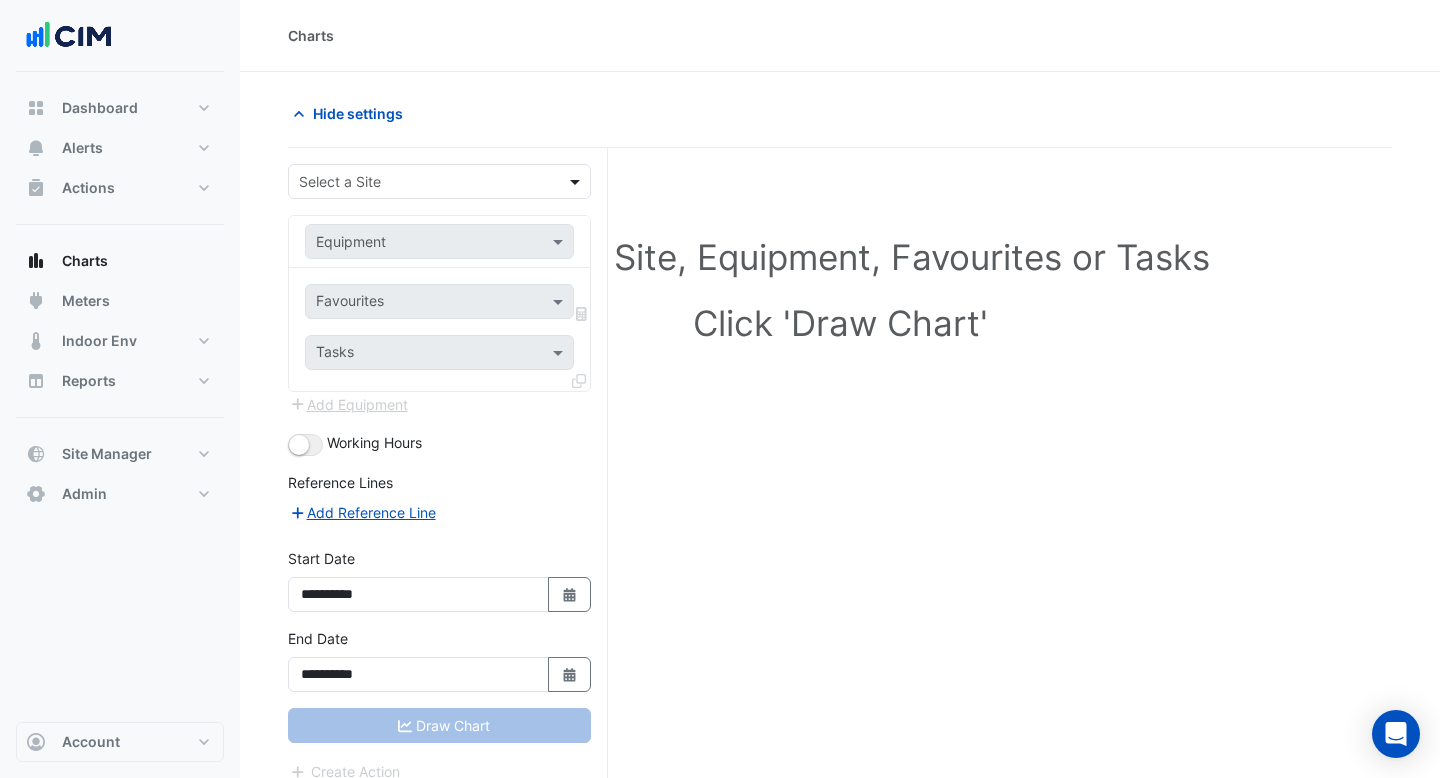 click at bounding box center [577, 181] 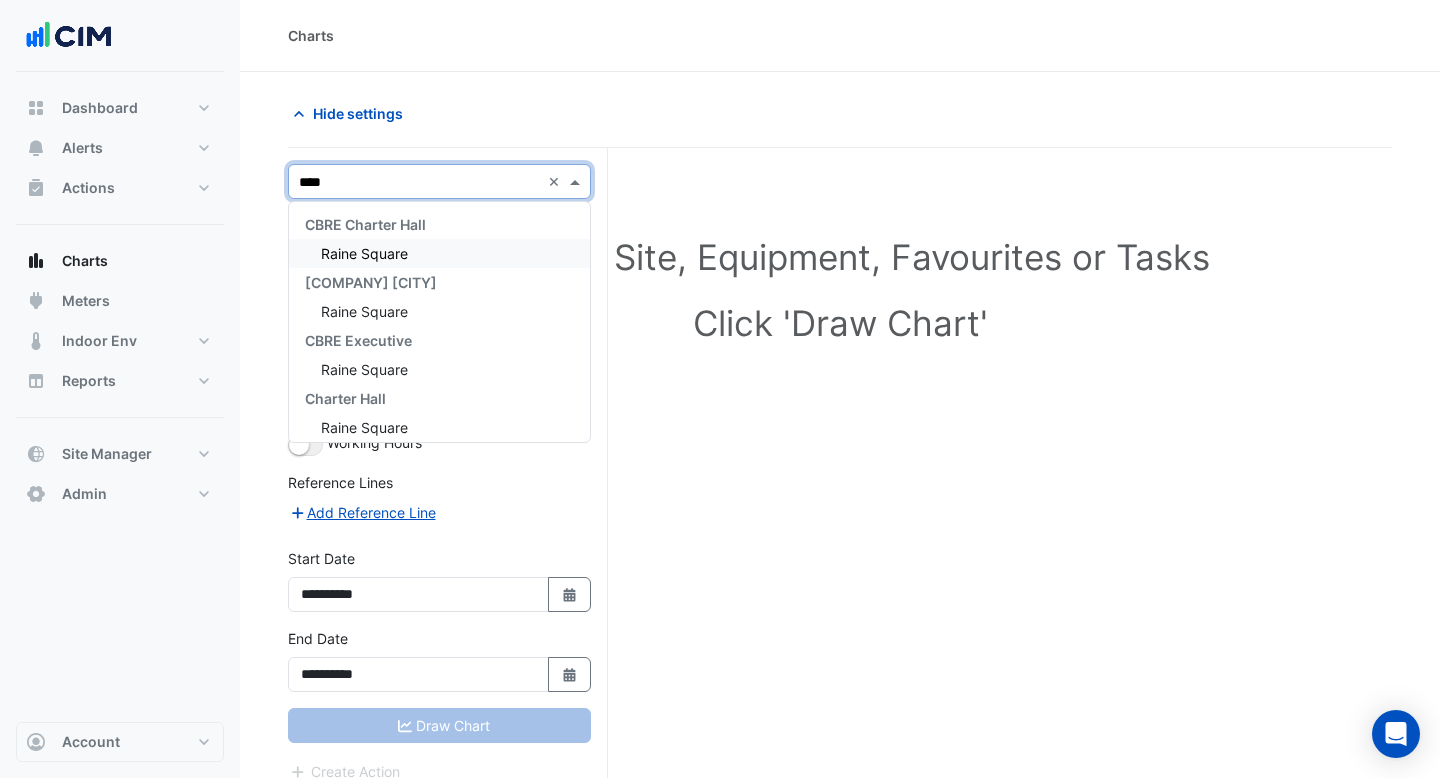 type on "*****" 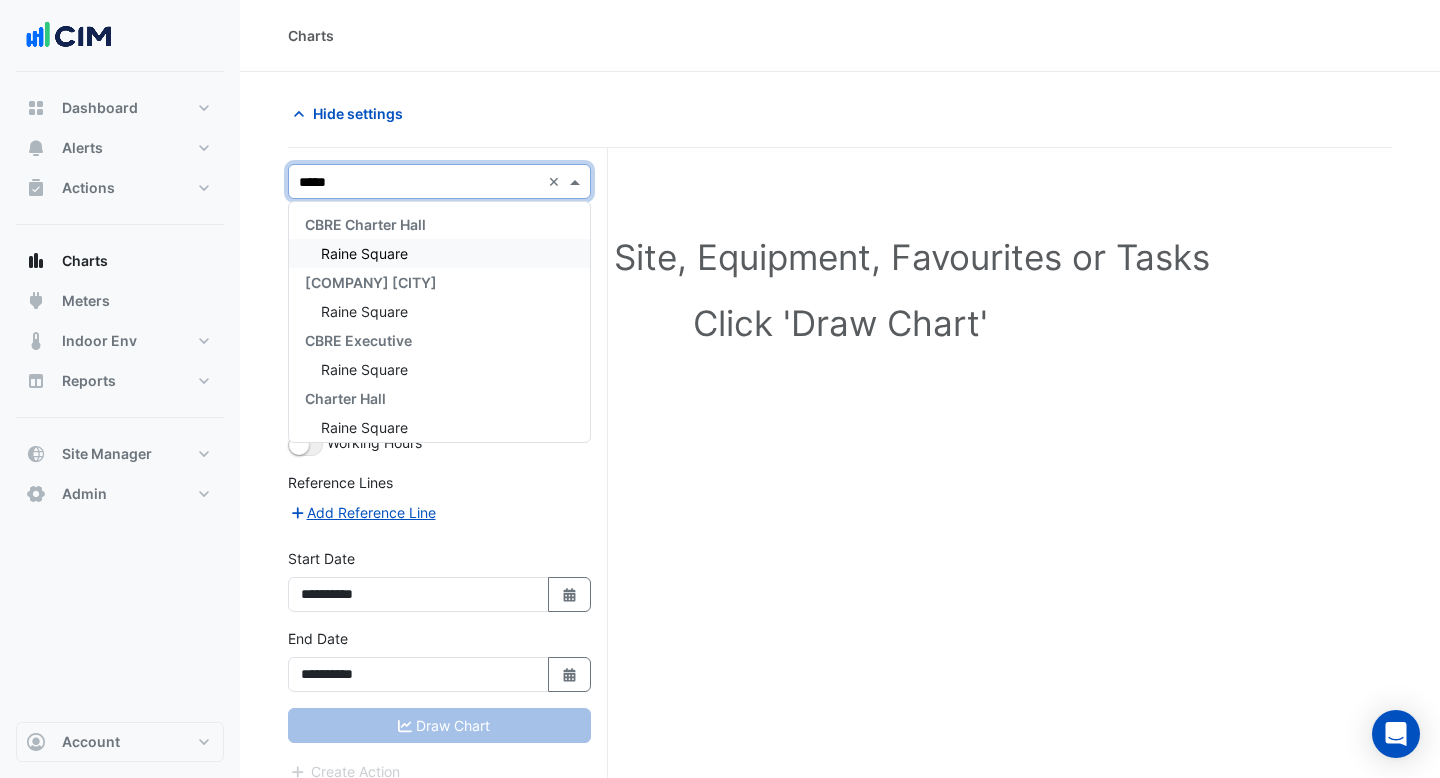 click on "Raine Square" at bounding box center [439, 253] 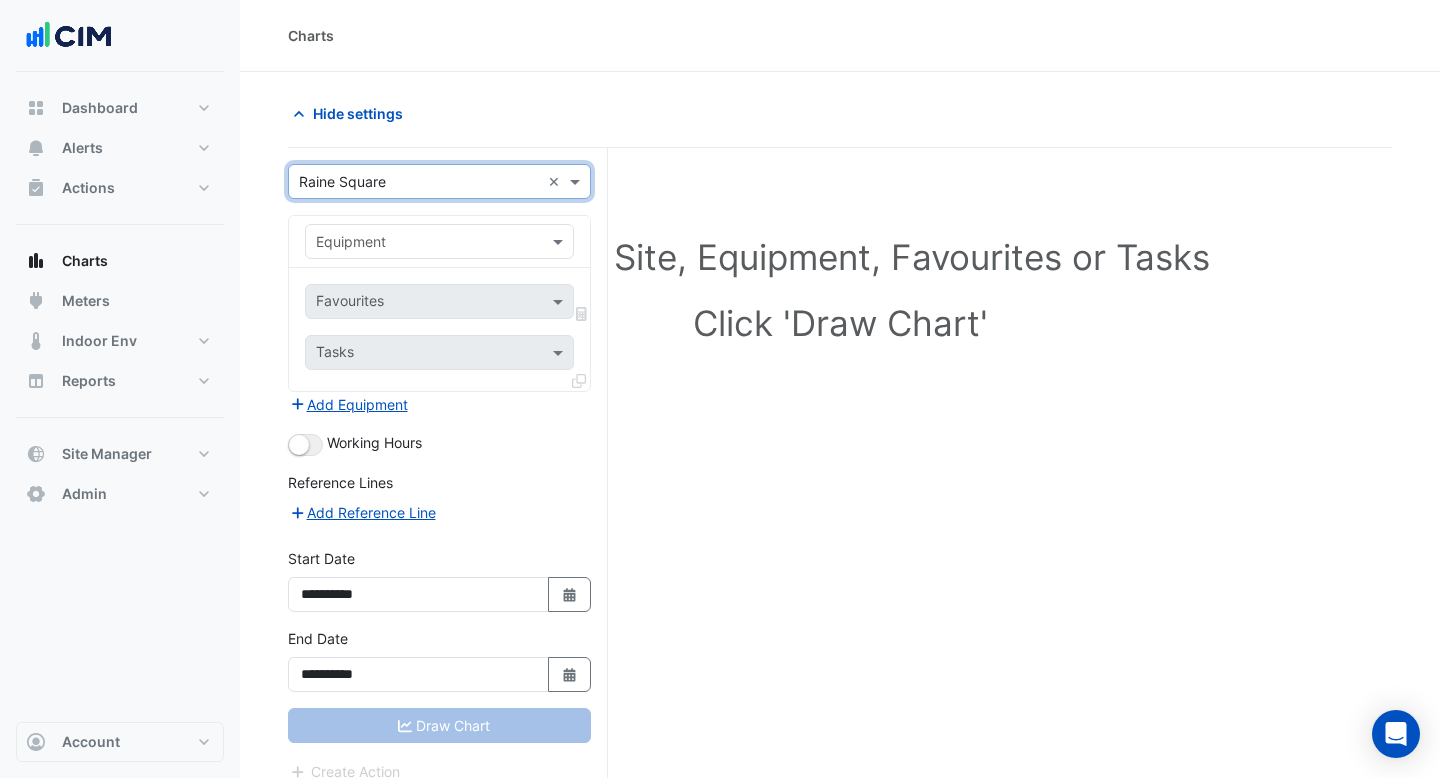click at bounding box center [439, 241] 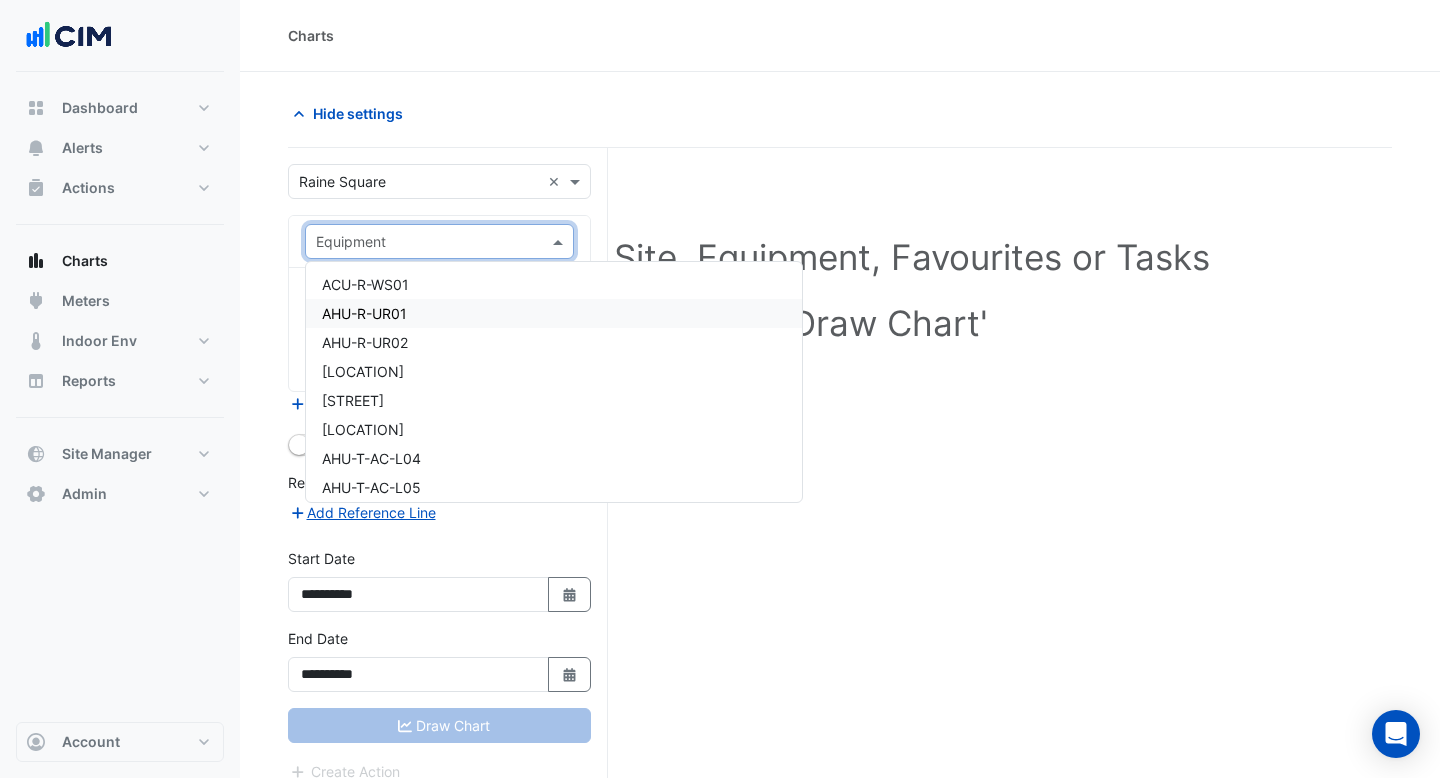 scroll, scrollTop: 125, scrollLeft: 0, axis: vertical 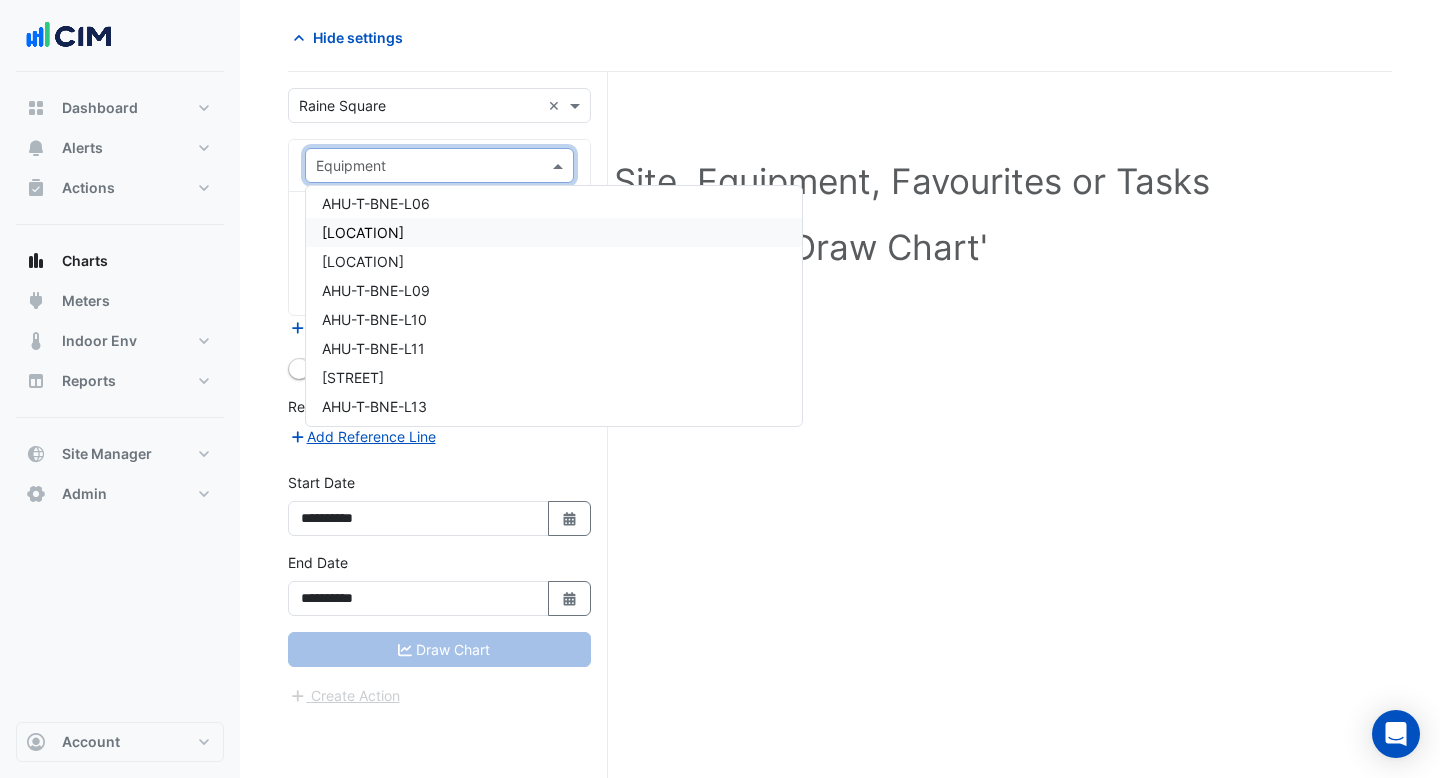click on "[LOCATION]" at bounding box center [554, 232] 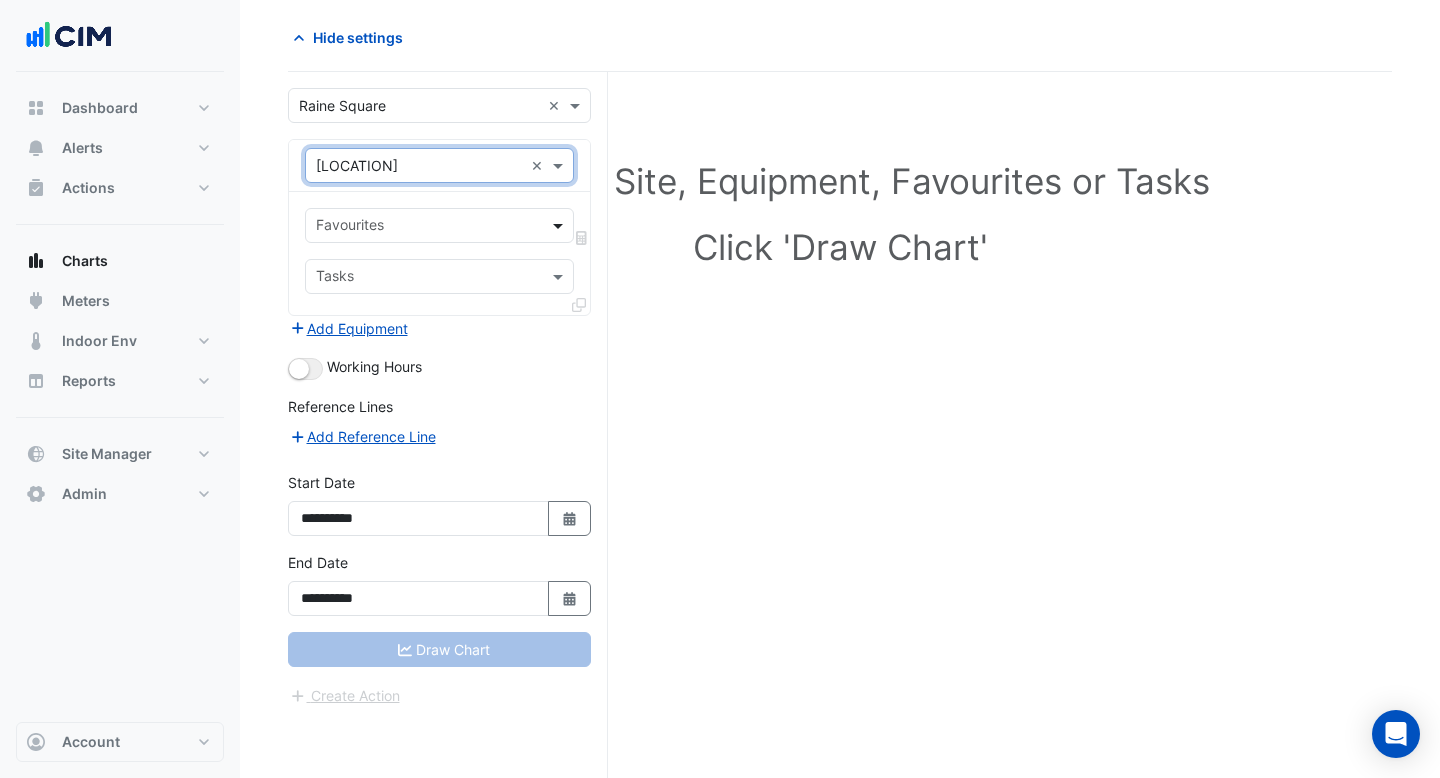 click at bounding box center (560, 225) 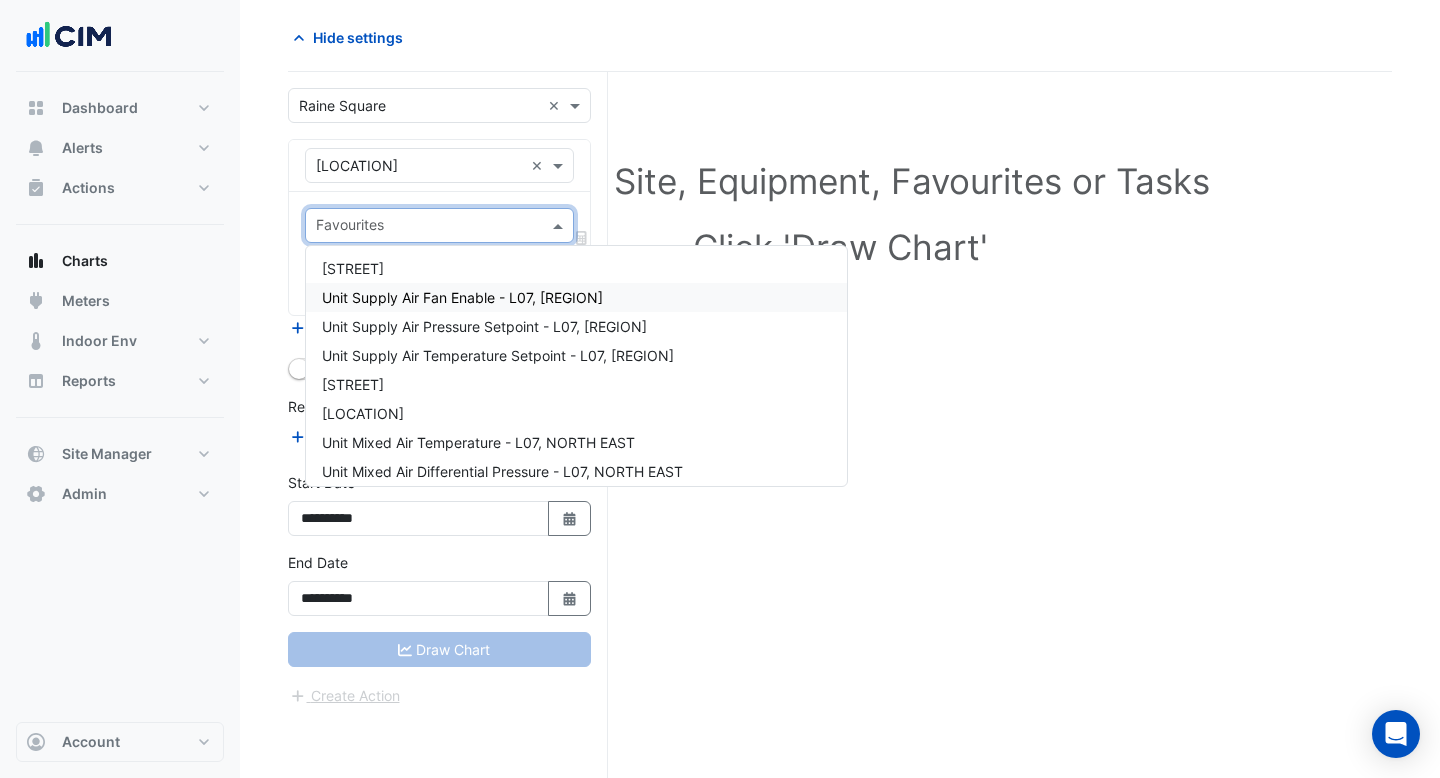 click on "Unit Supply Air Fan Enable - L07, [REGION]" at bounding box center (576, 297) 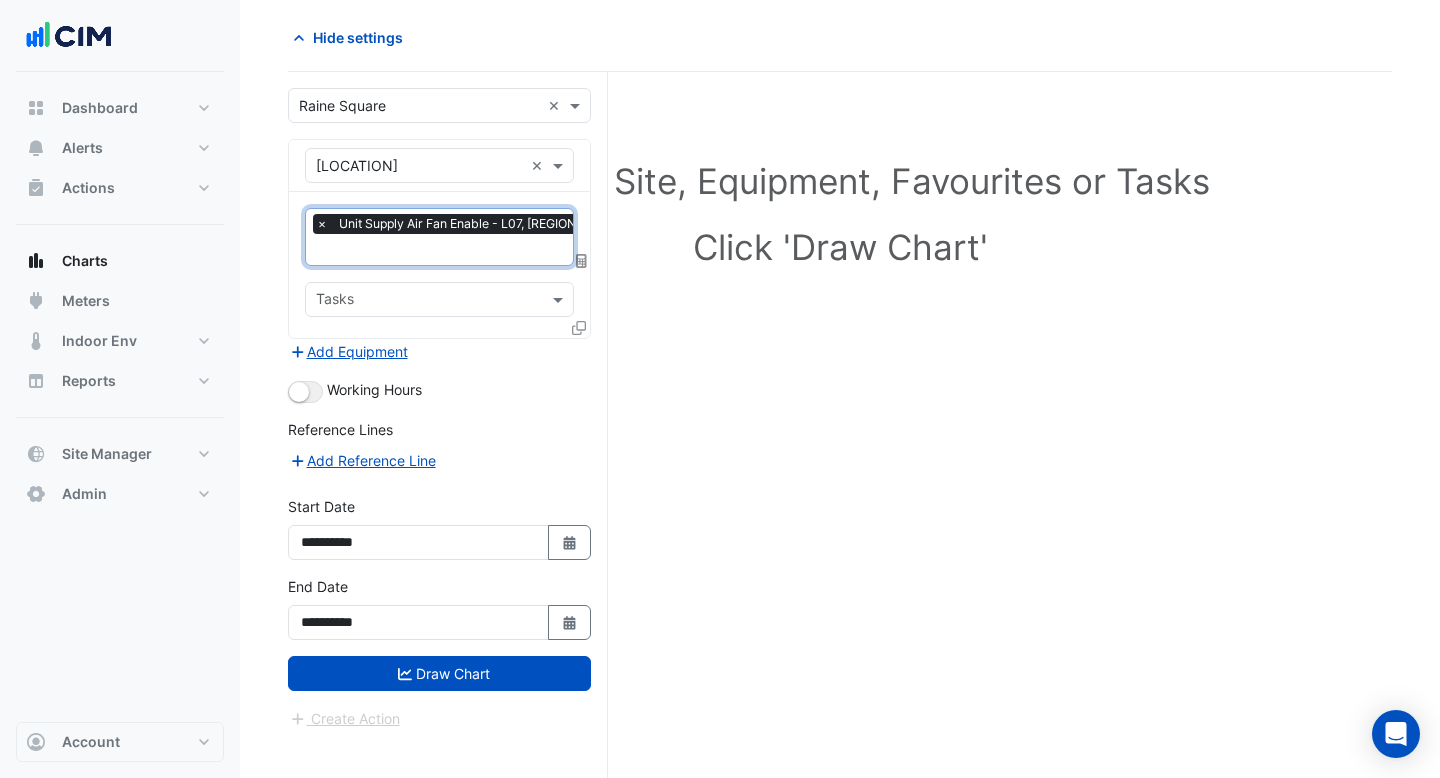click at bounding box center [453, 251] 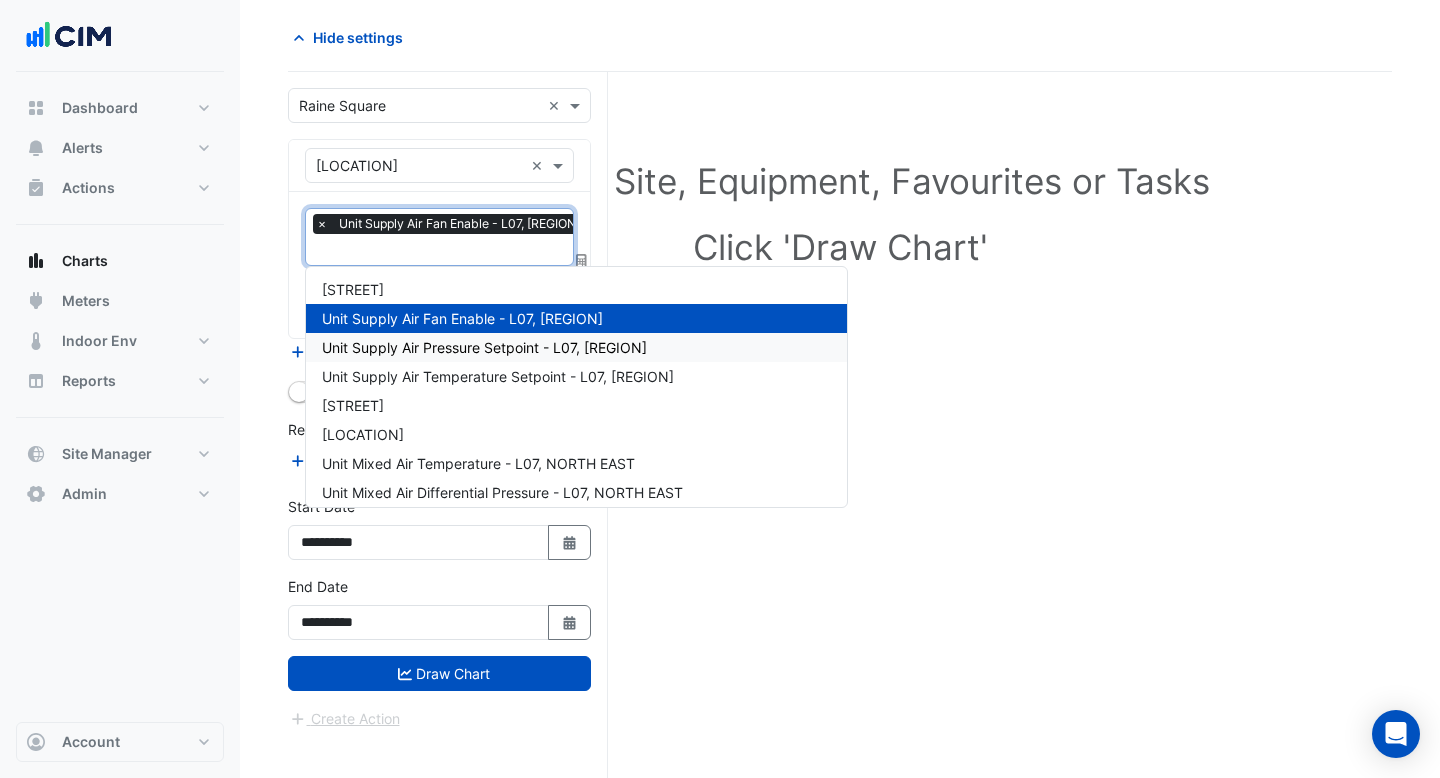 click on "Unit Supply Air Pressure Setpoint - L07, [REGION]" at bounding box center [484, 347] 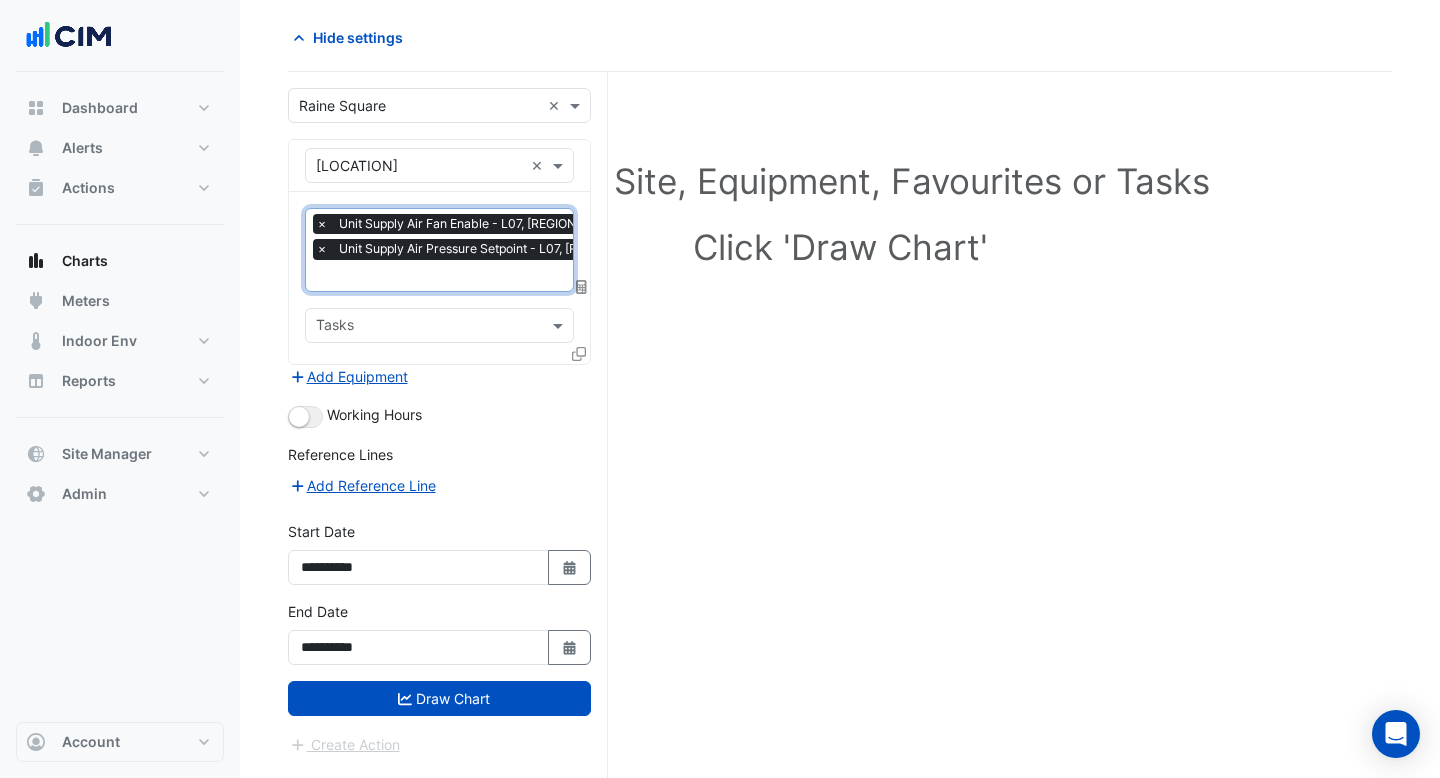 click at bounding box center [472, 277] 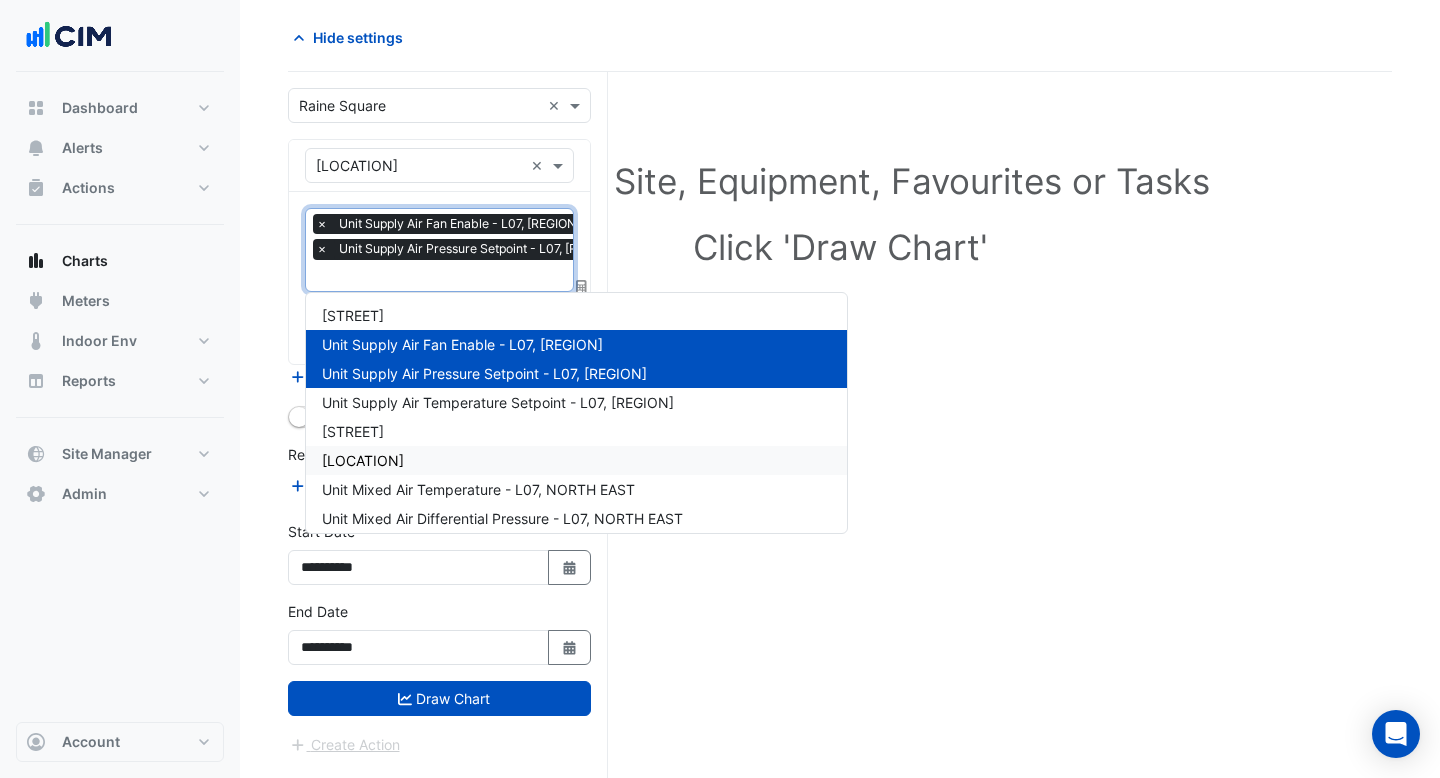 click on "[LOCATION]" at bounding box center [363, 460] 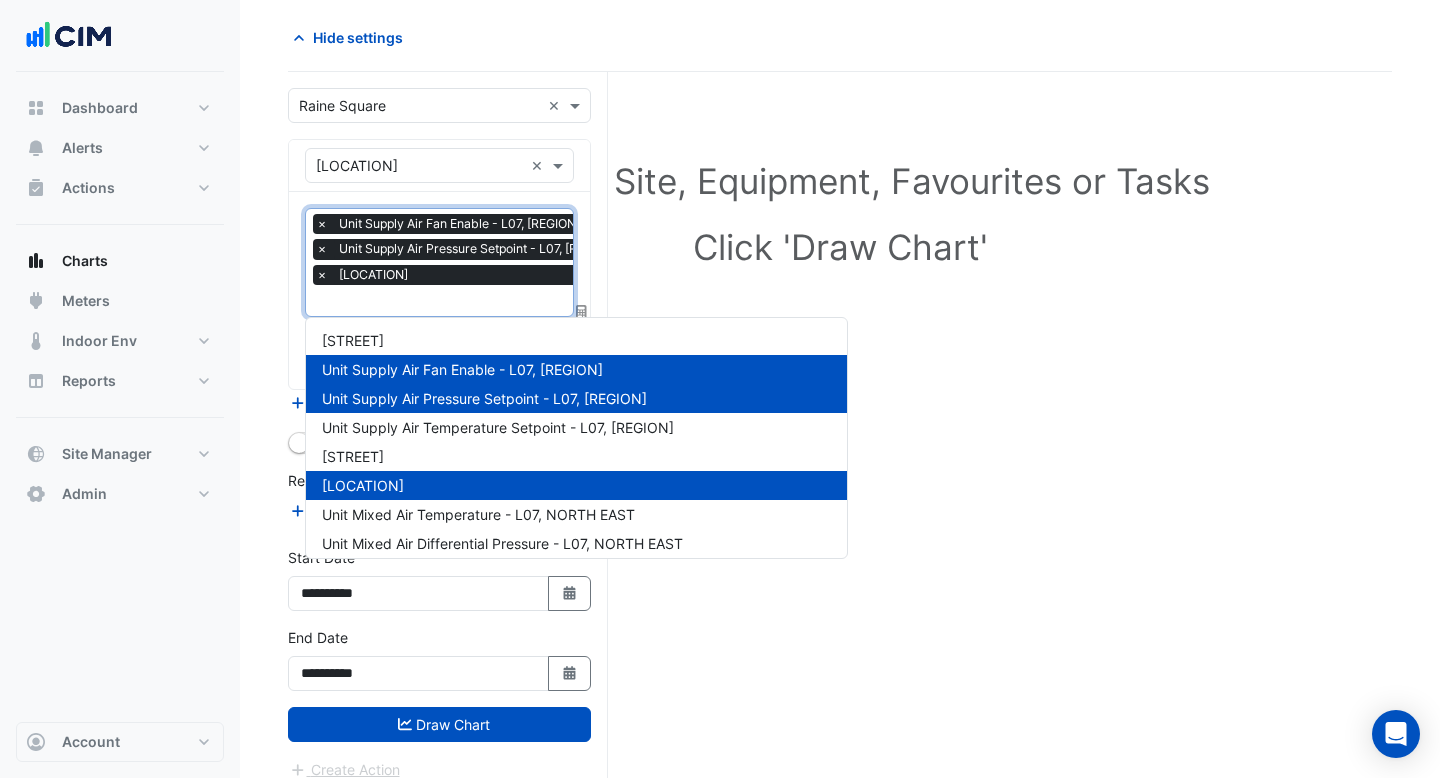 click at bounding box center [472, 302] 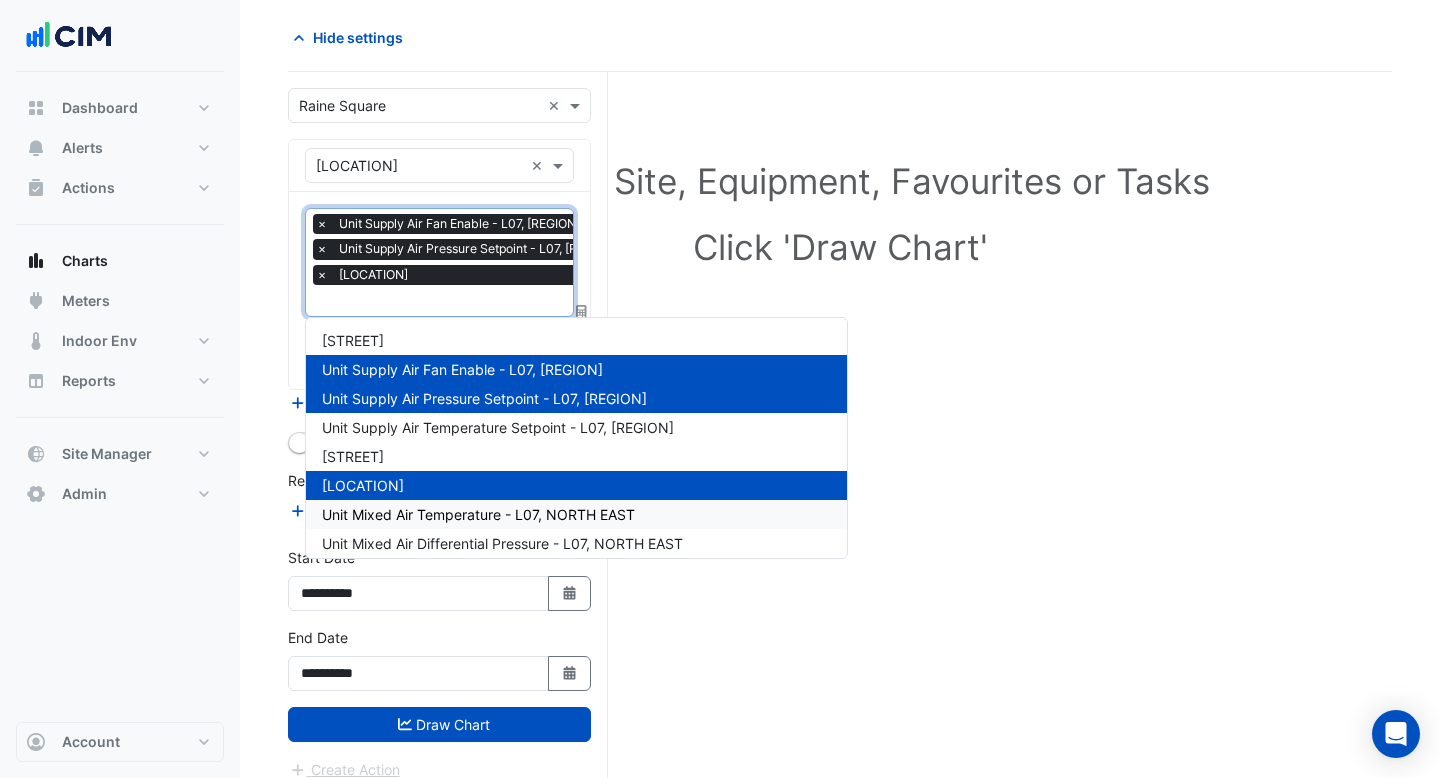 click on "Unit Mixed Air Temperature - L07, NORTH EAST" at bounding box center [576, 514] 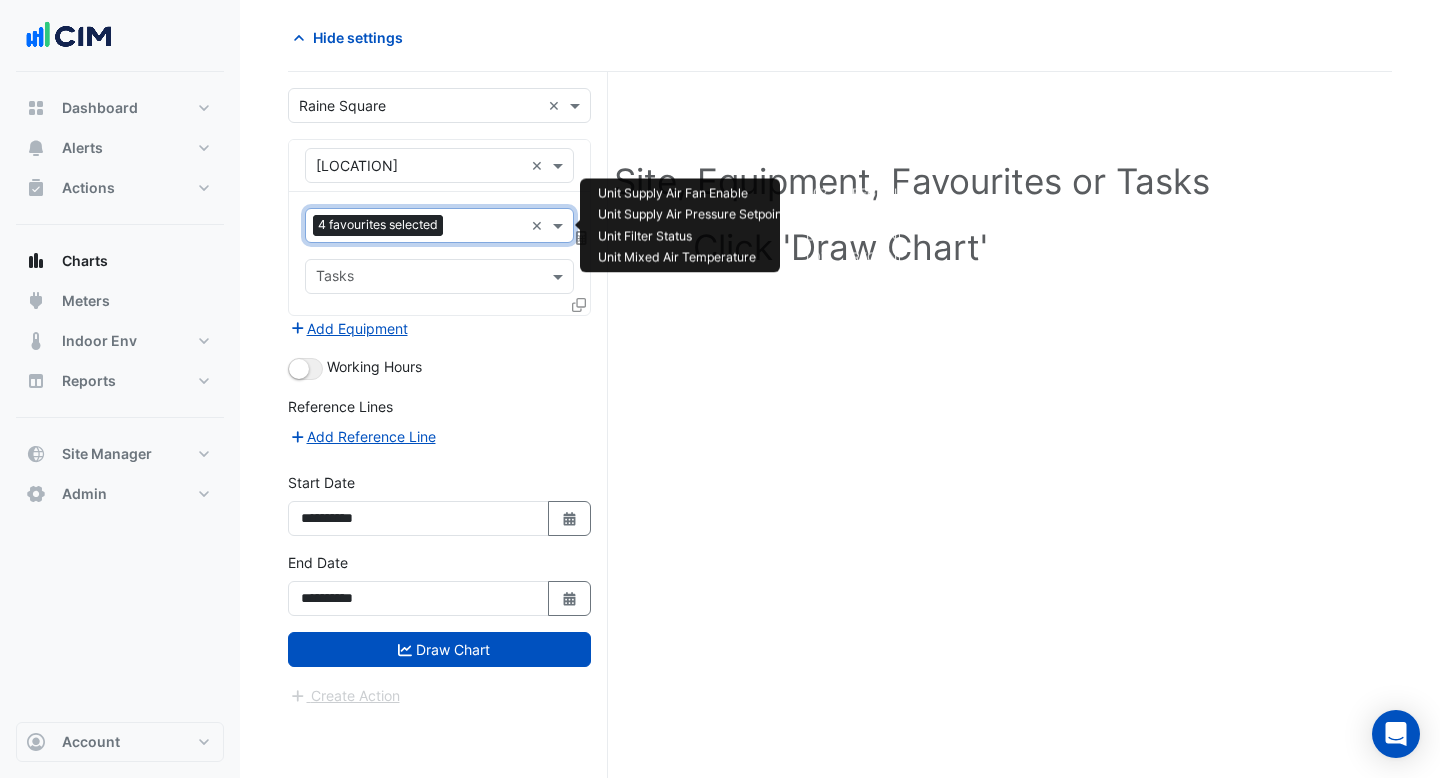 click at bounding box center [487, 227] 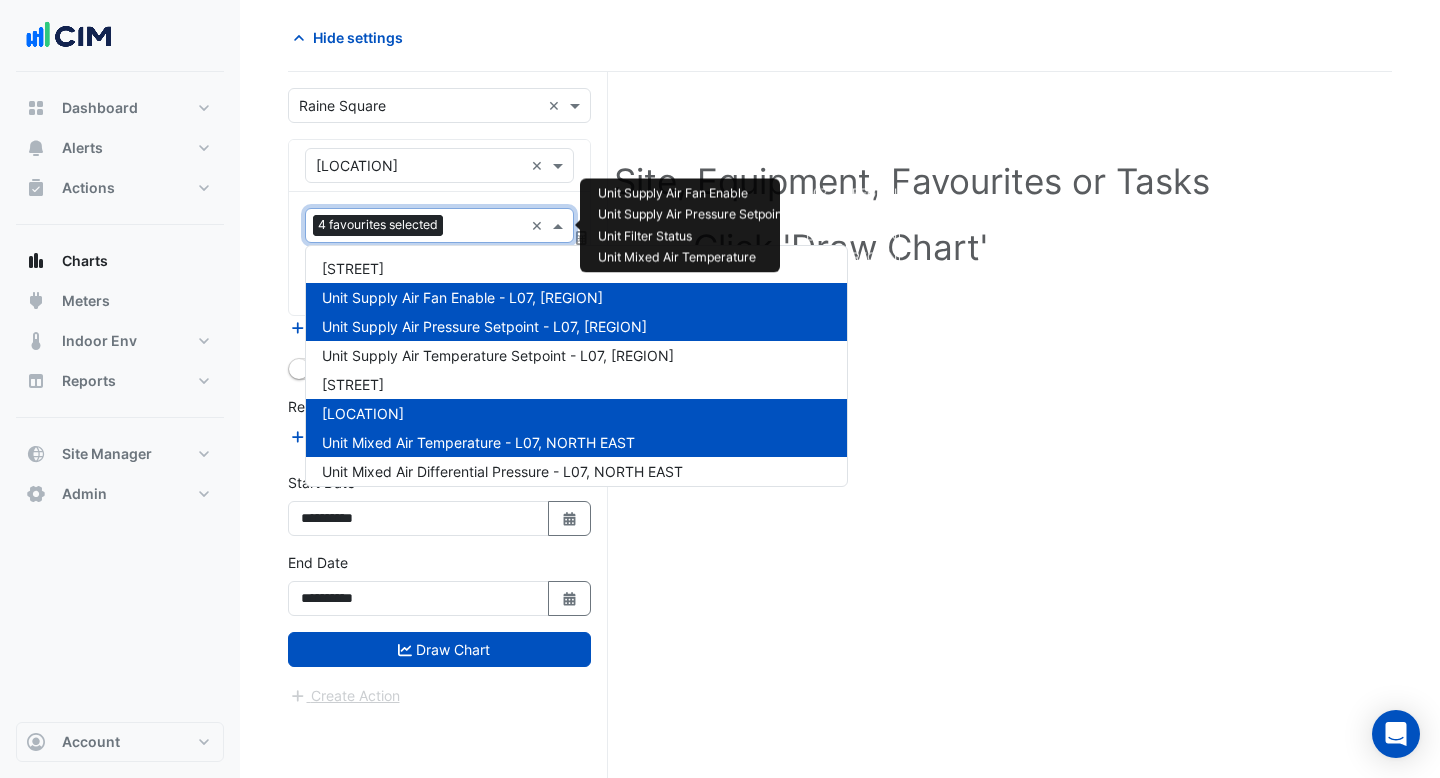 scroll, scrollTop: 185, scrollLeft: 0, axis: vertical 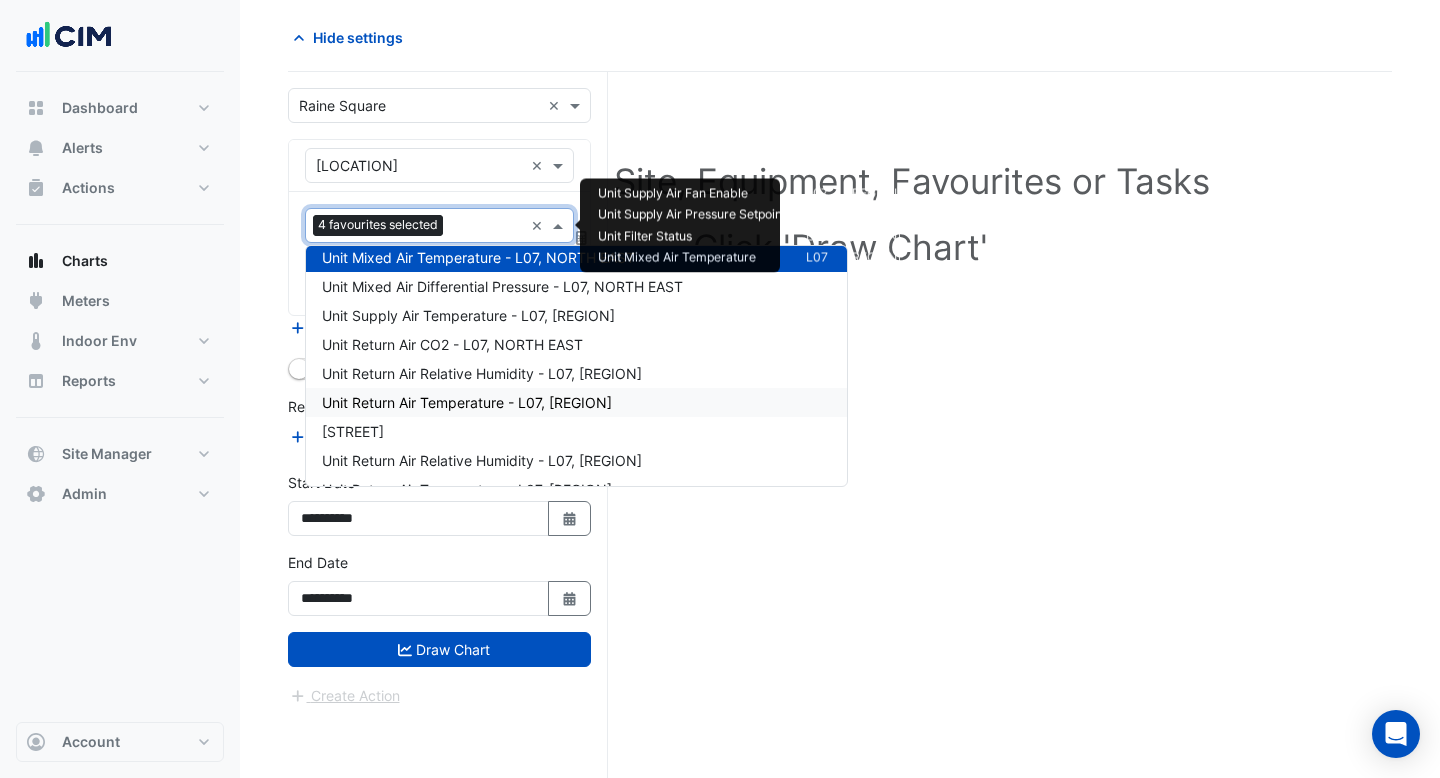 click on "Unit Return Air Temperature - L07, [REGION]" at bounding box center [467, 402] 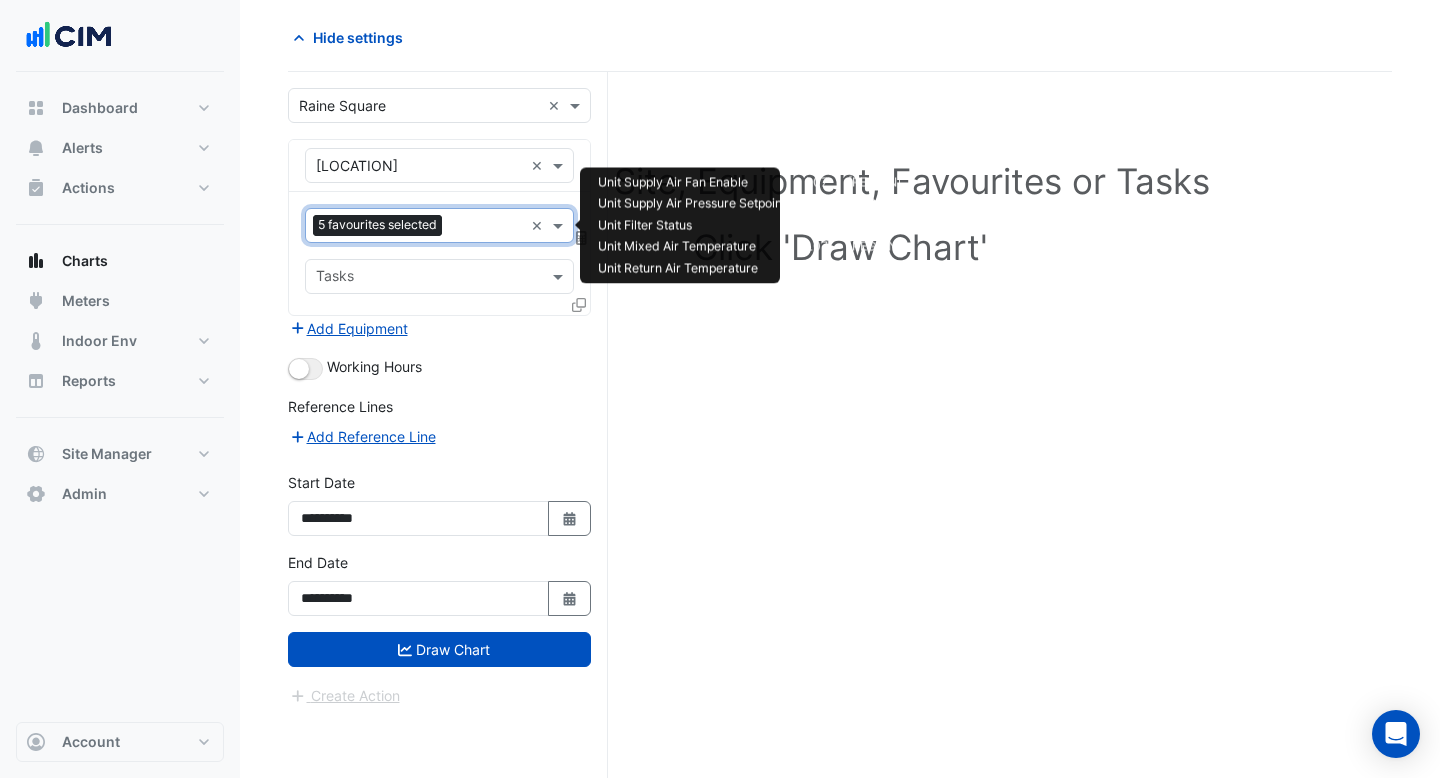 click at bounding box center (486, 227) 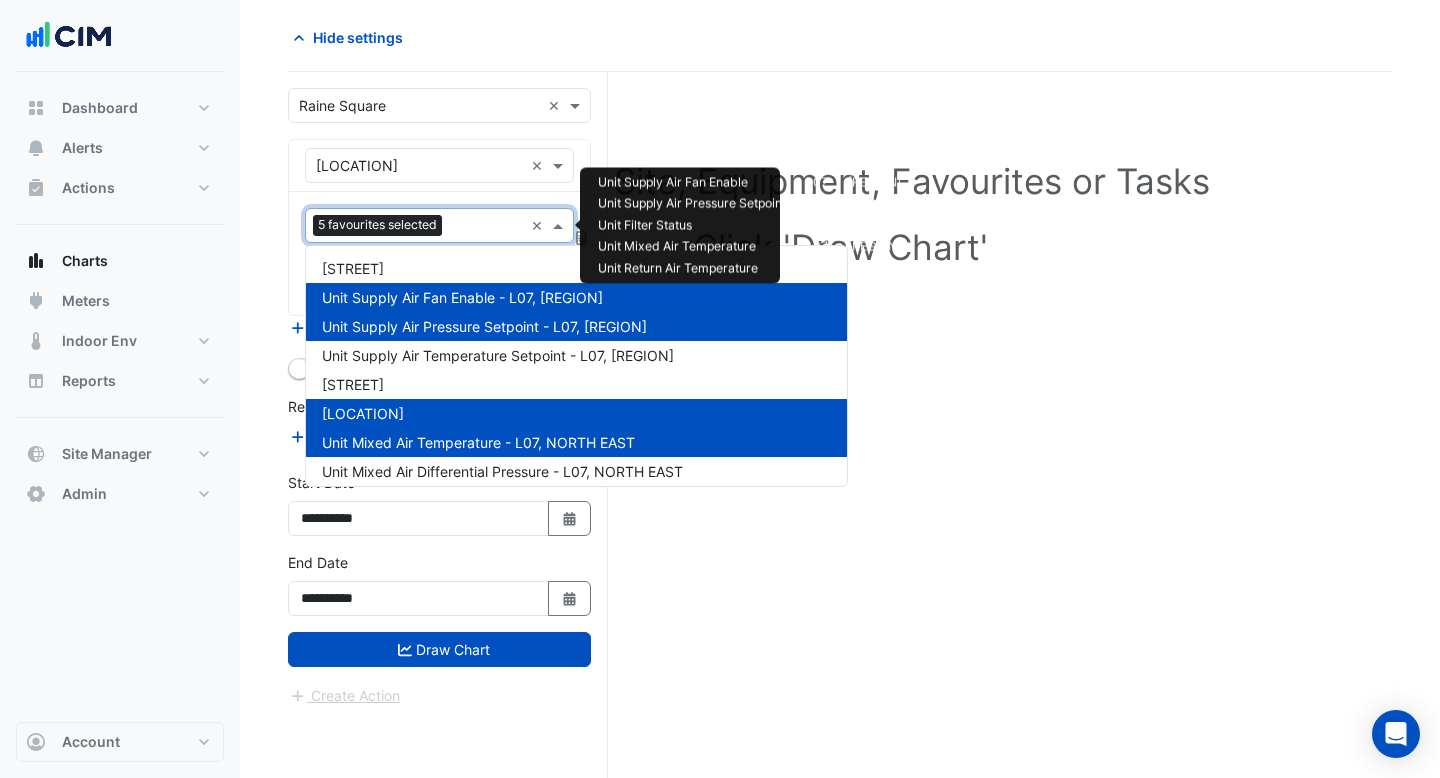 scroll, scrollTop: 327, scrollLeft: 0, axis: vertical 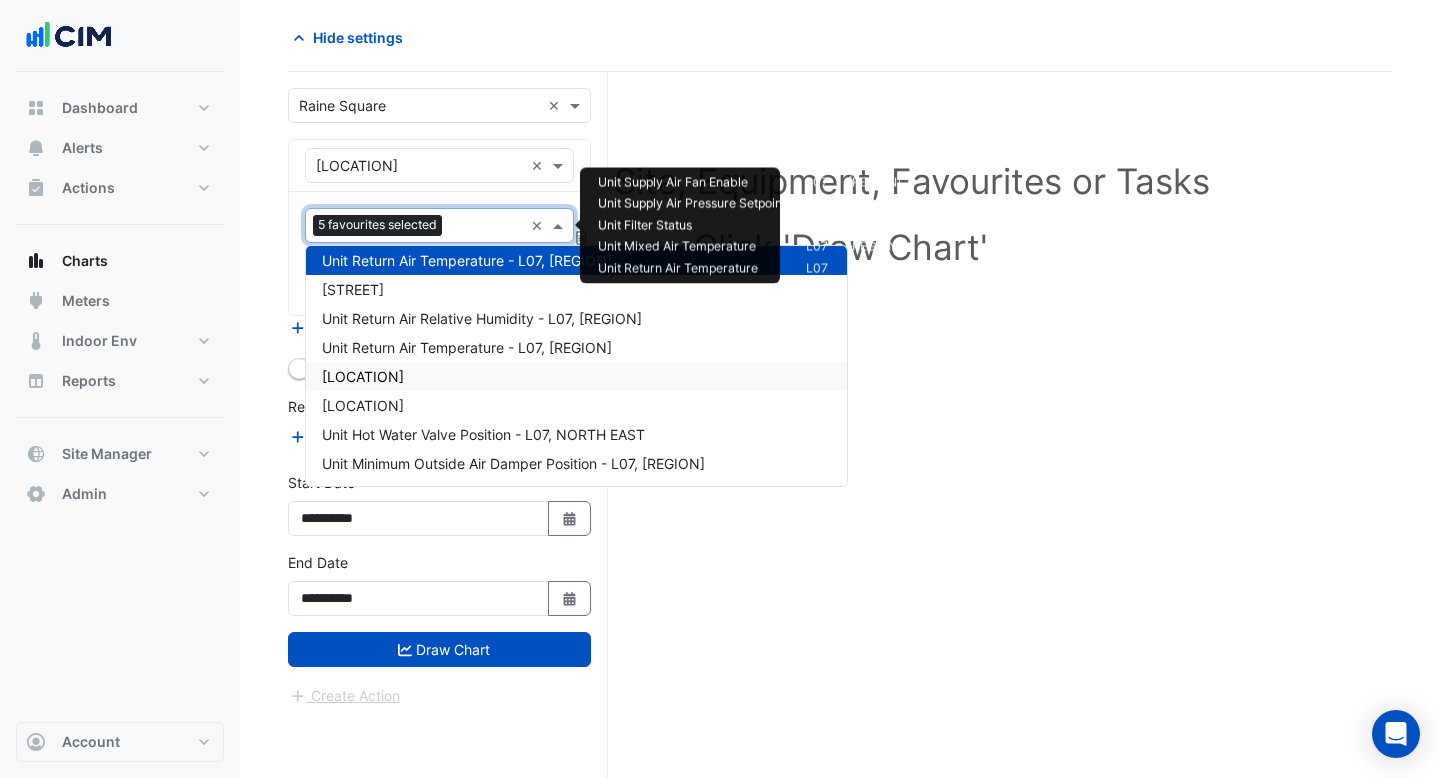 click on "[LOCATION]" at bounding box center [576, 376] 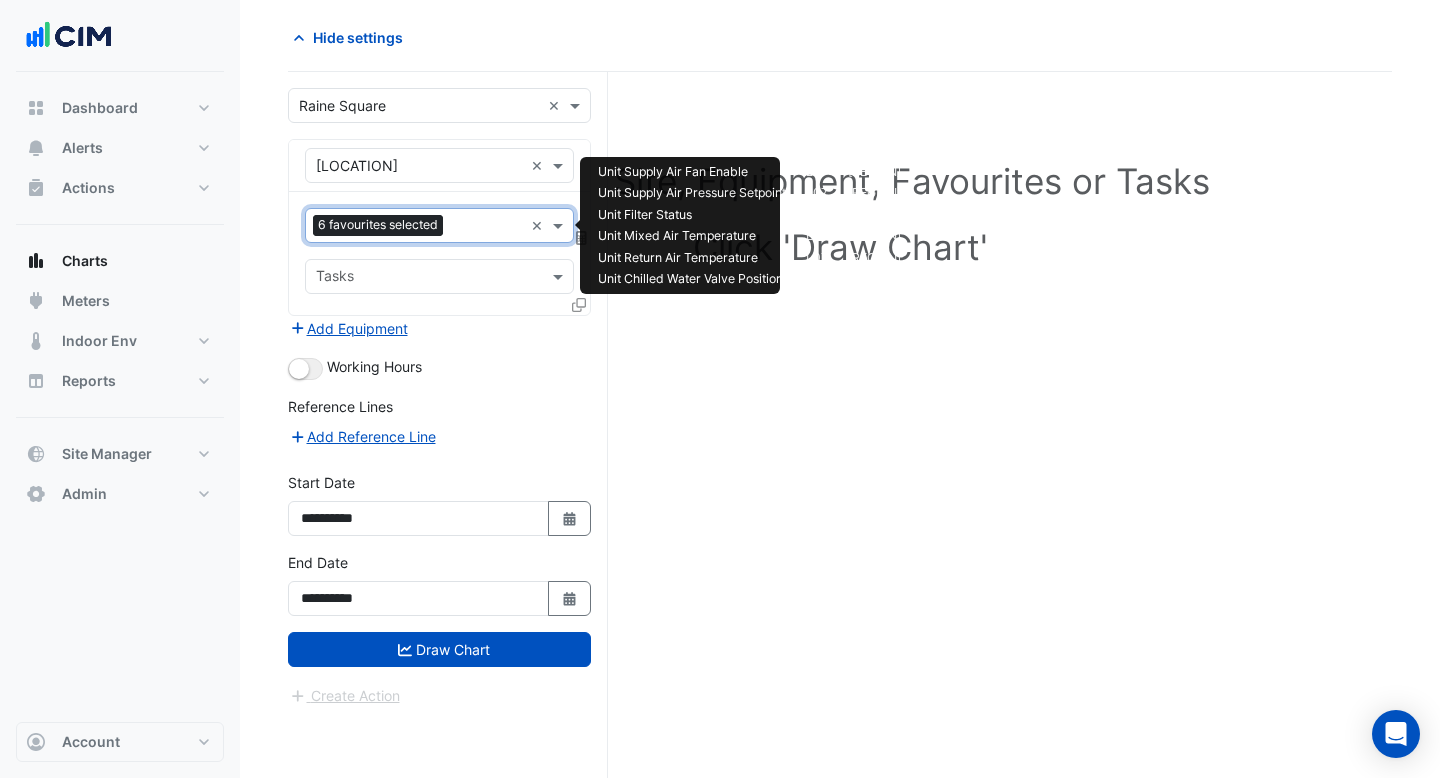 click at bounding box center [487, 227] 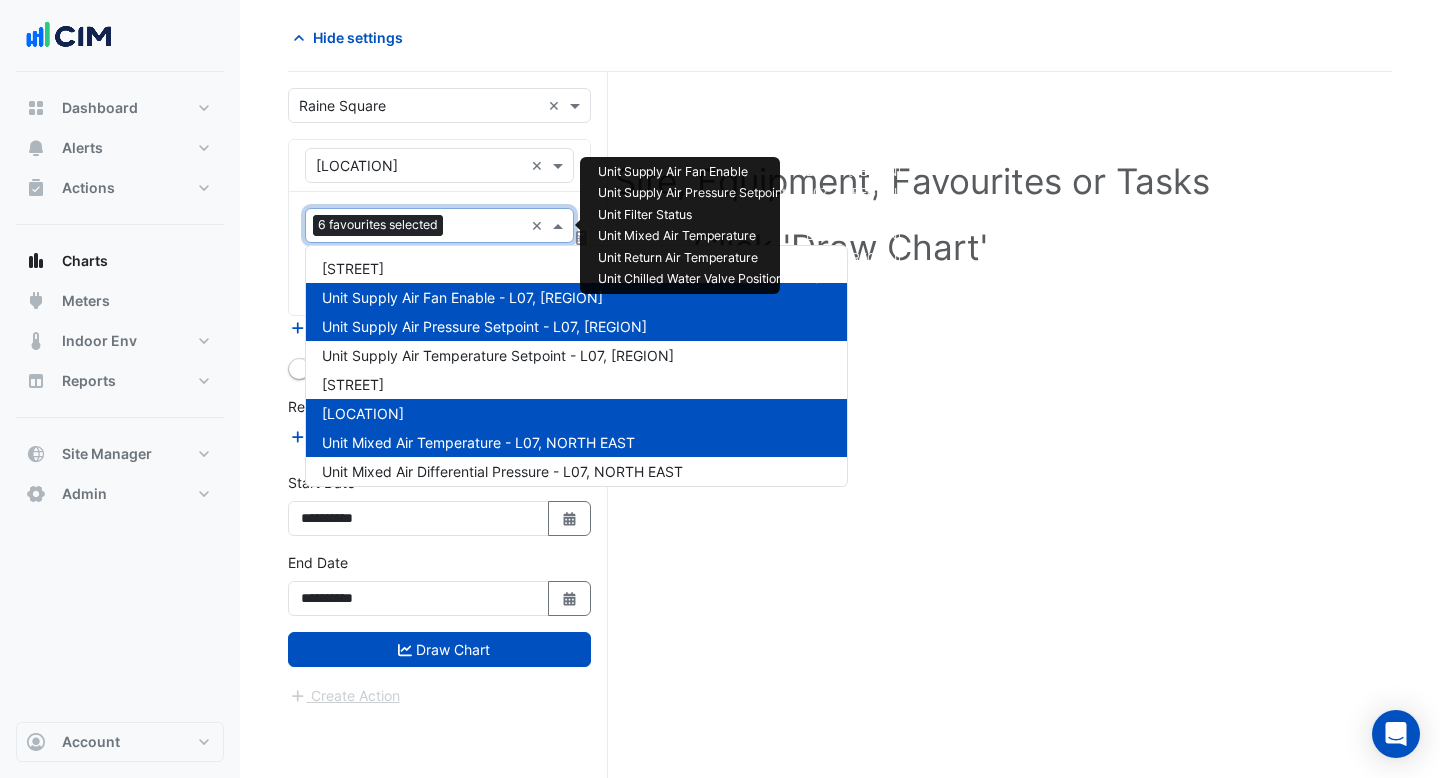 scroll, scrollTop: 443, scrollLeft: 0, axis: vertical 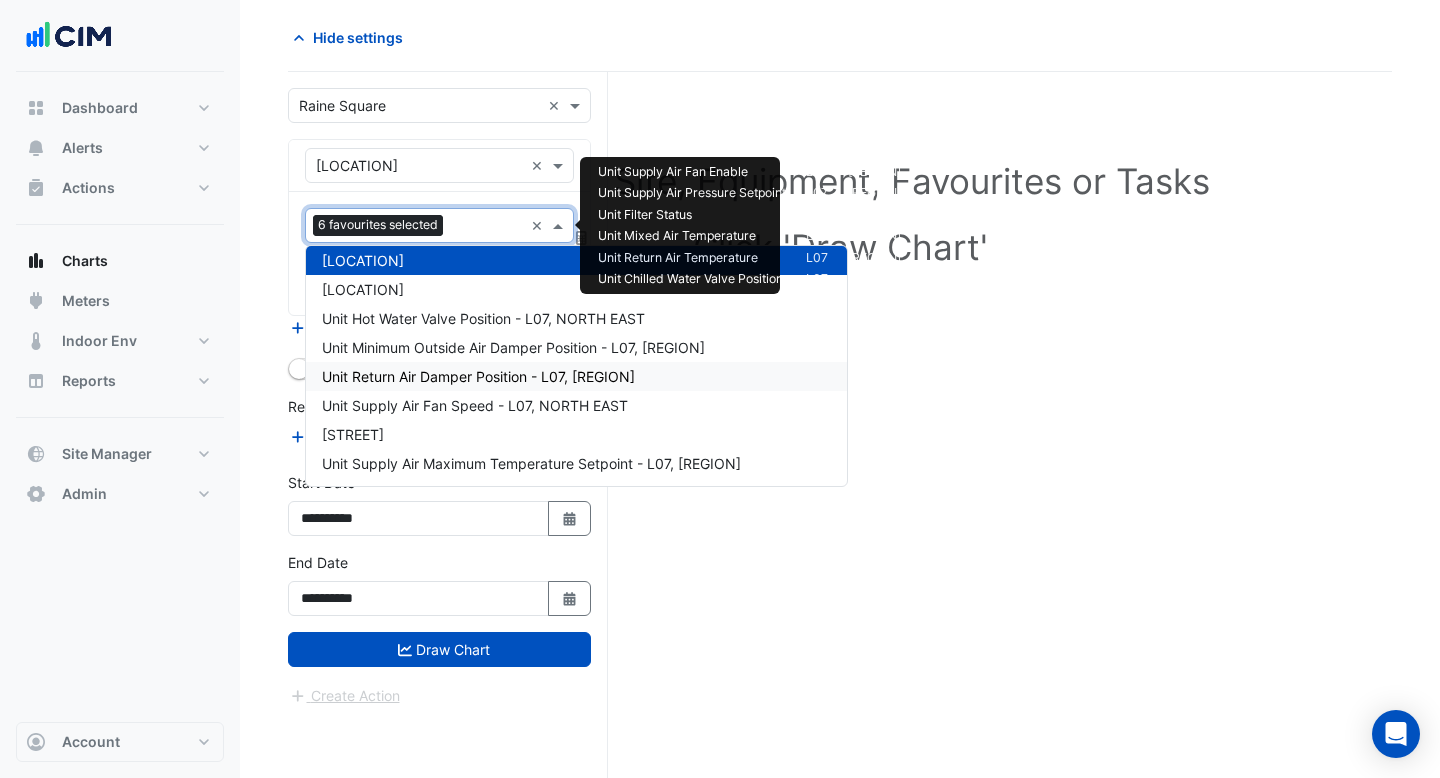 click on "Unit Return Air Damper Position - L07, [REGION]" at bounding box center [478, 376] 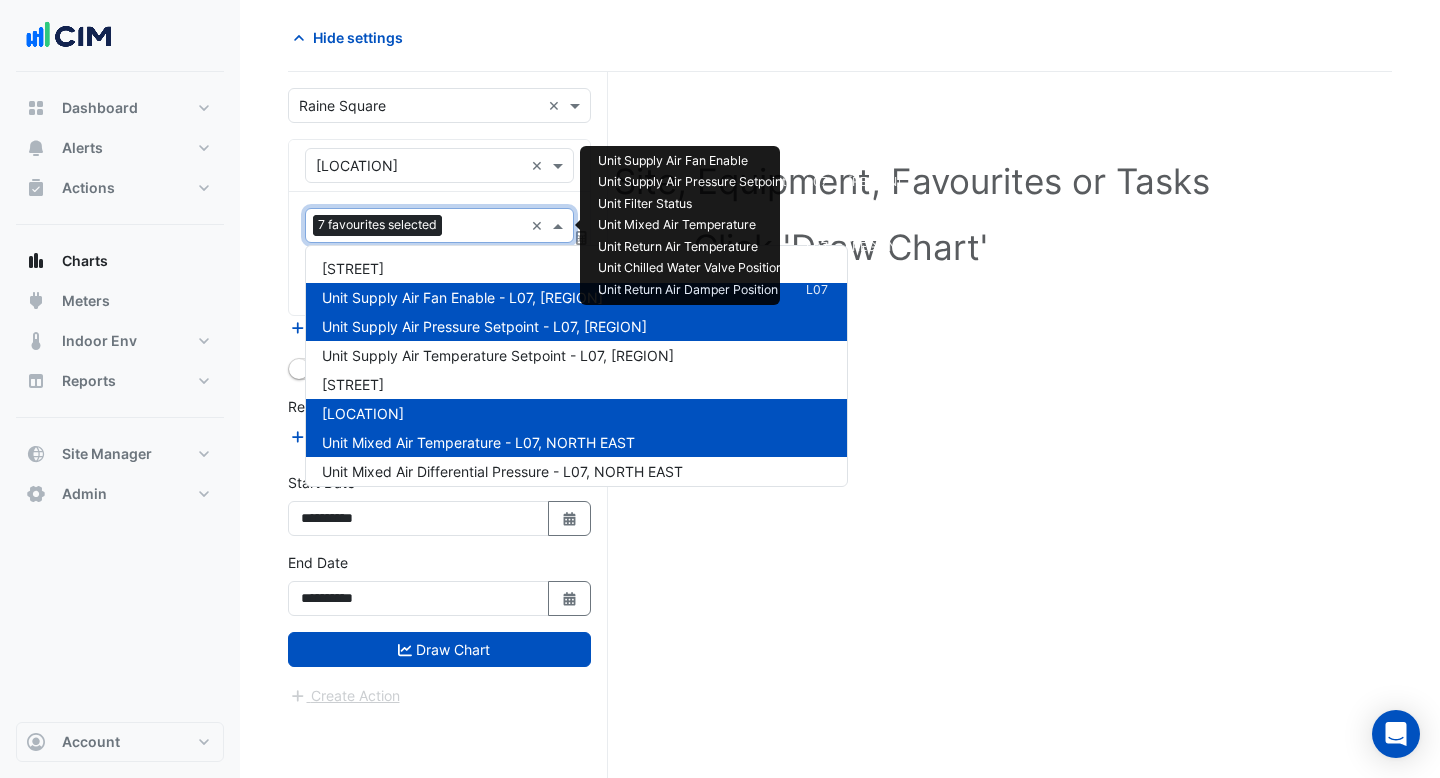 click at bounding box center [486, 227] 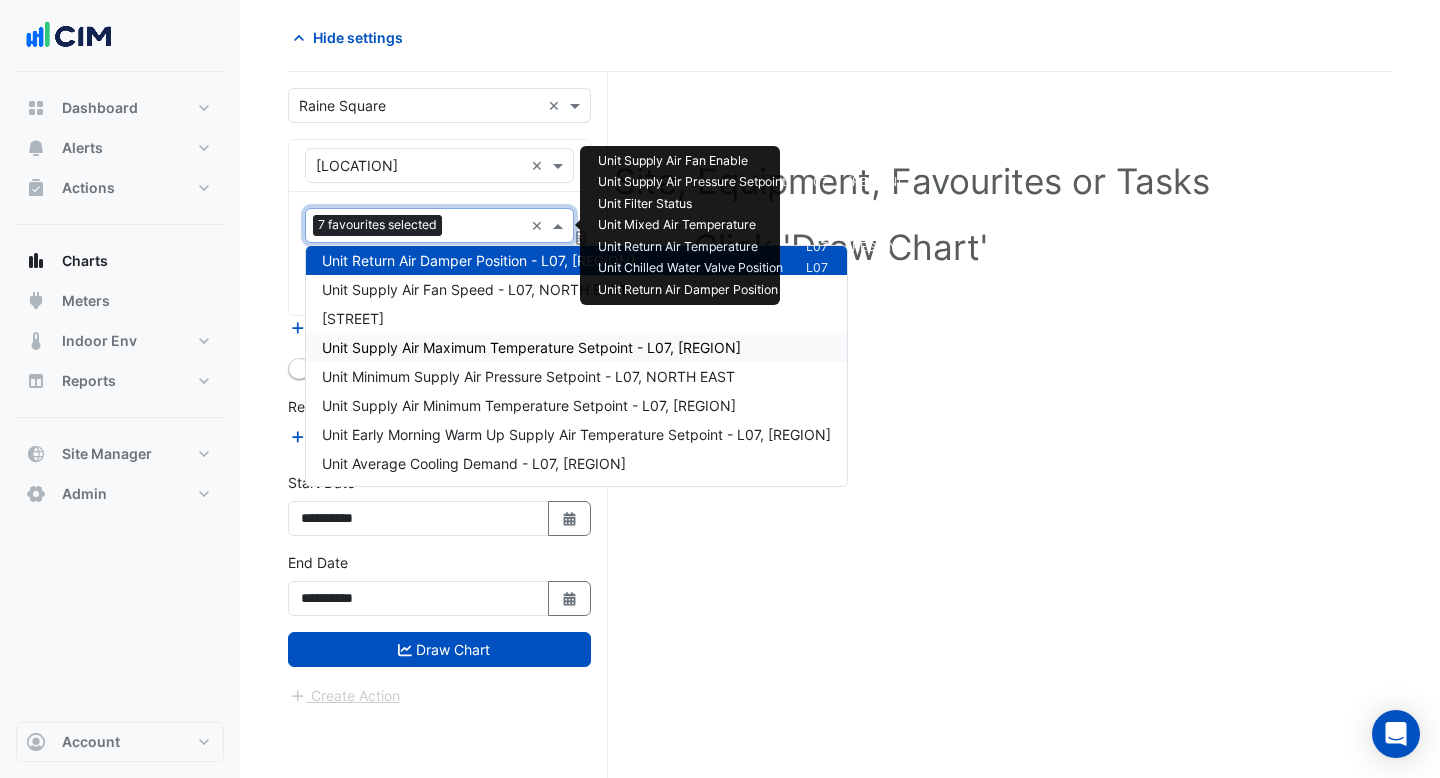 click on "Unit Supply Air Maximum Temperature Setpoint - L07, [REGION]" at bounding box center [576, 347] 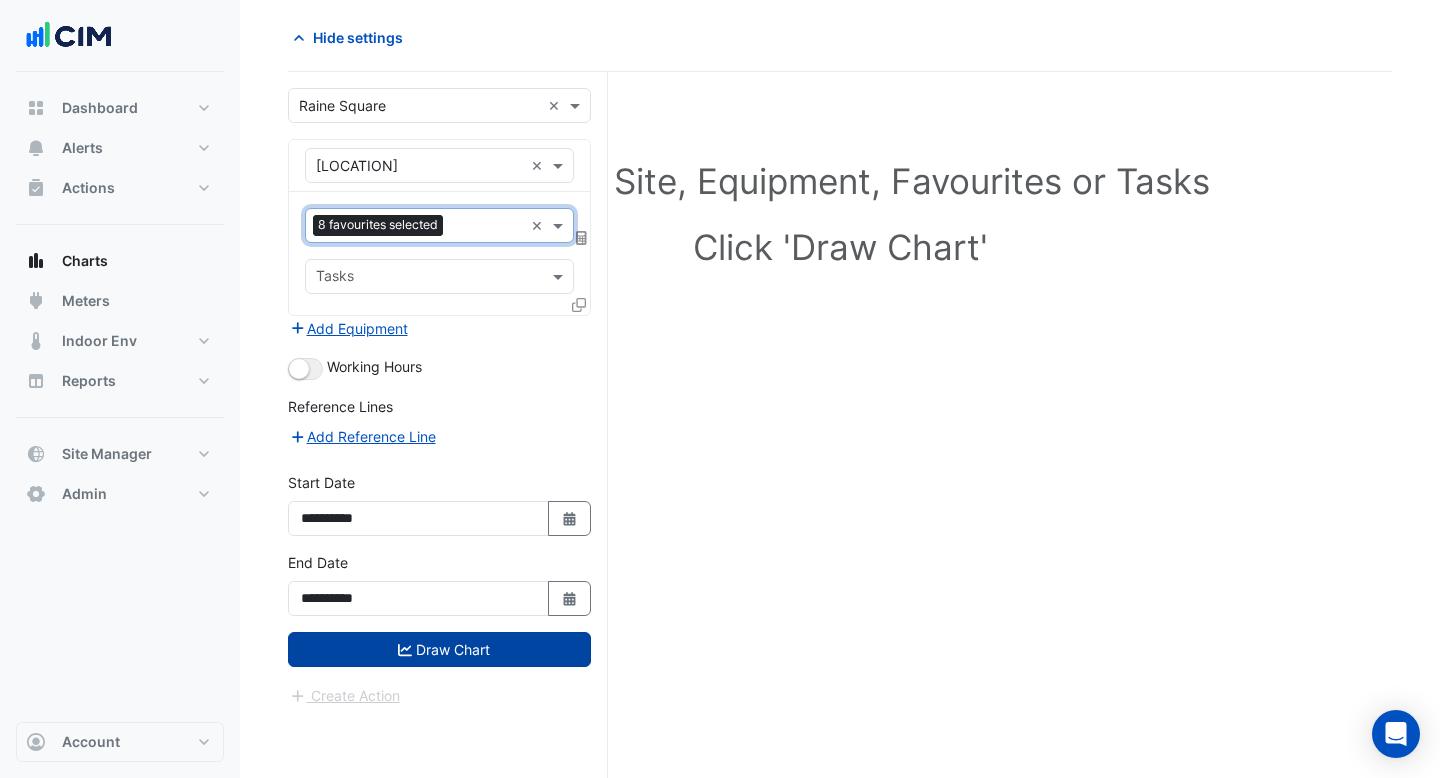 click on "Draw Chart" at bounding box center (439, 649) 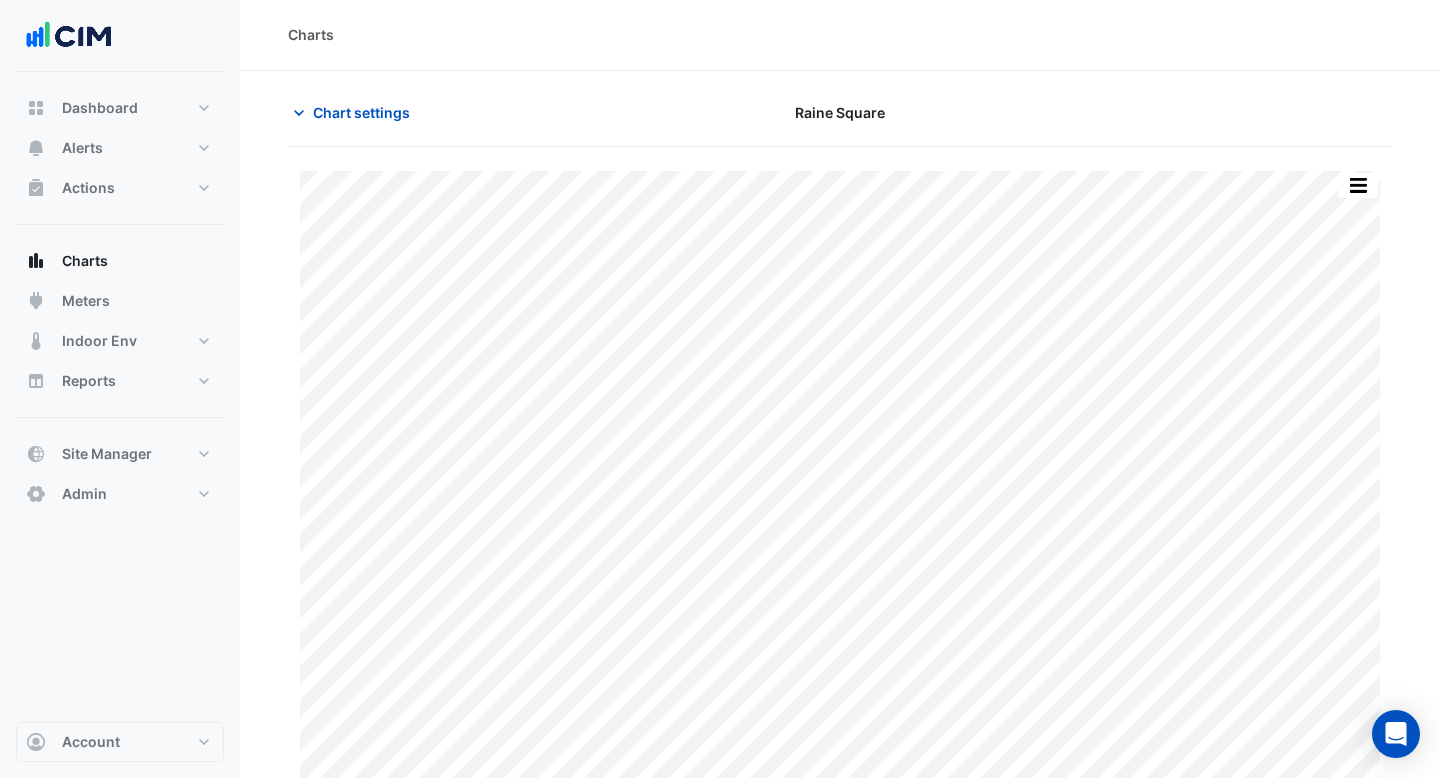 scroll, scrollTop: 0, scrollLeft: 0, axis: both 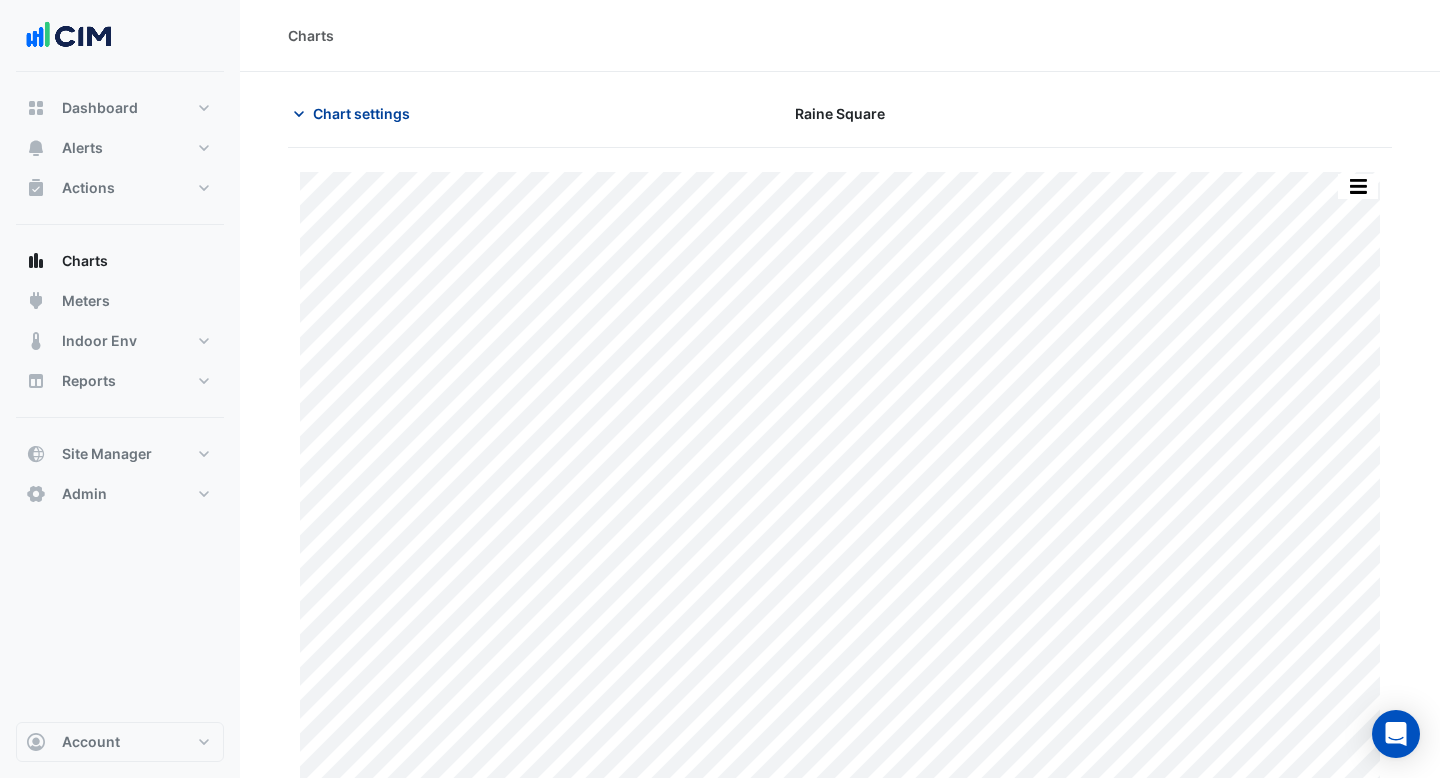 click on "Chart settings" 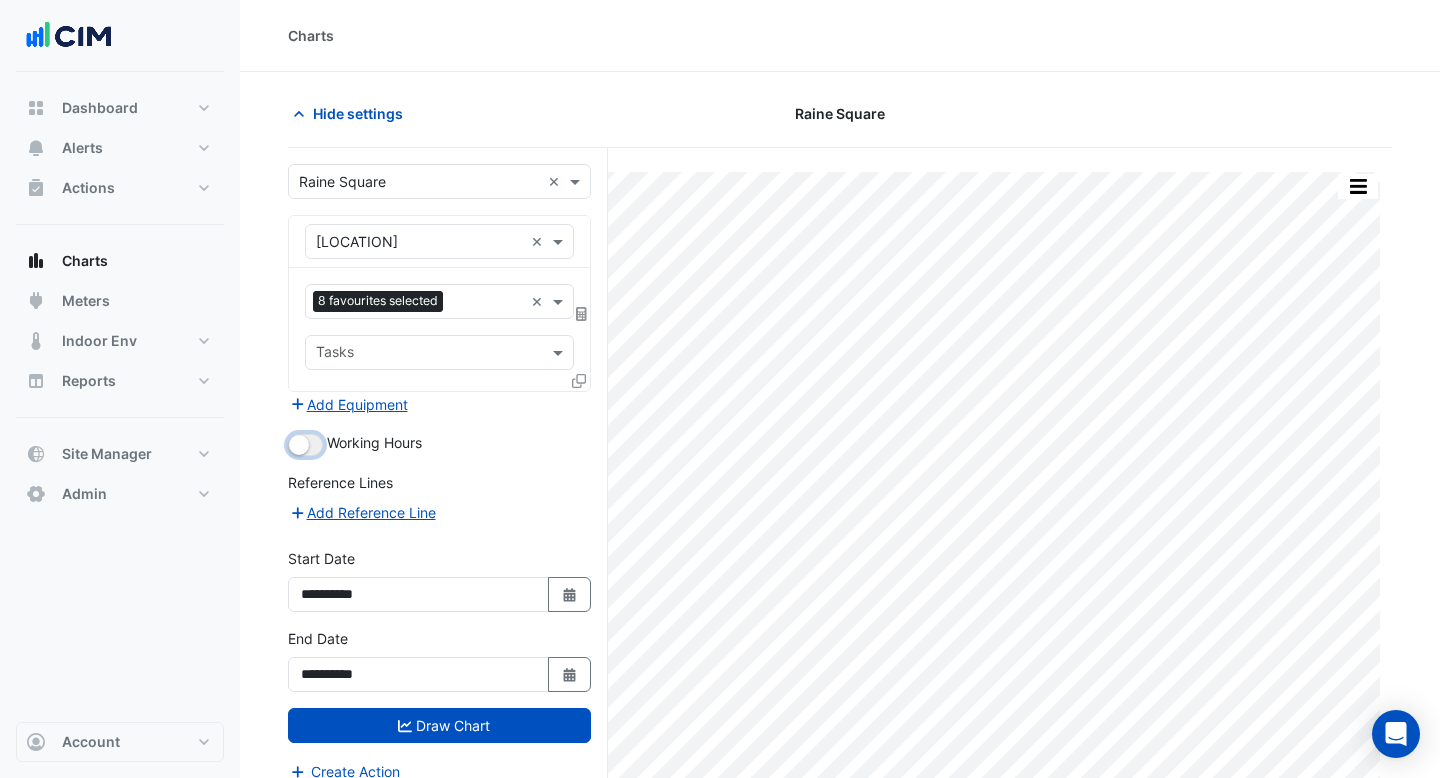 click at bounding box center (305, 445) 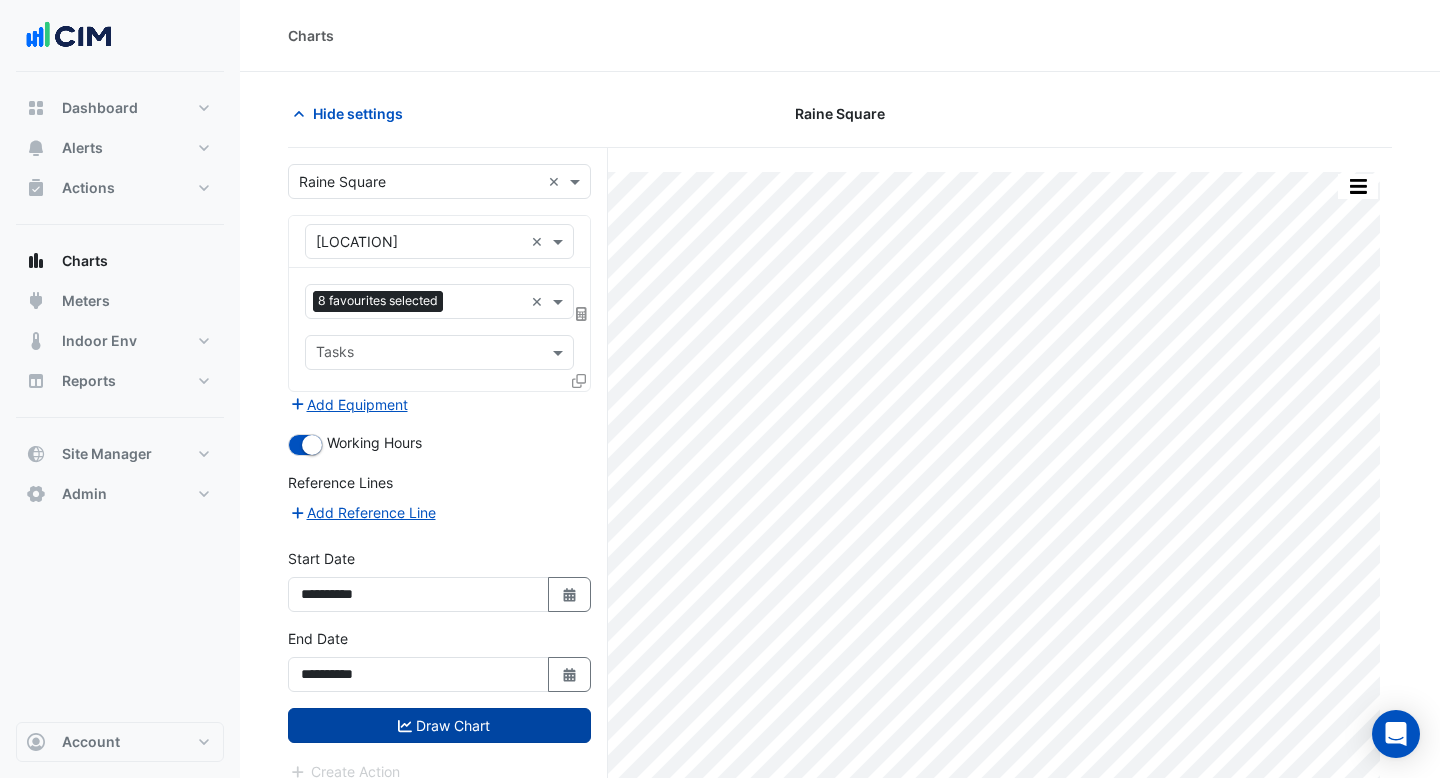 click on "Draw Chart" at bounding box center [439, 725] 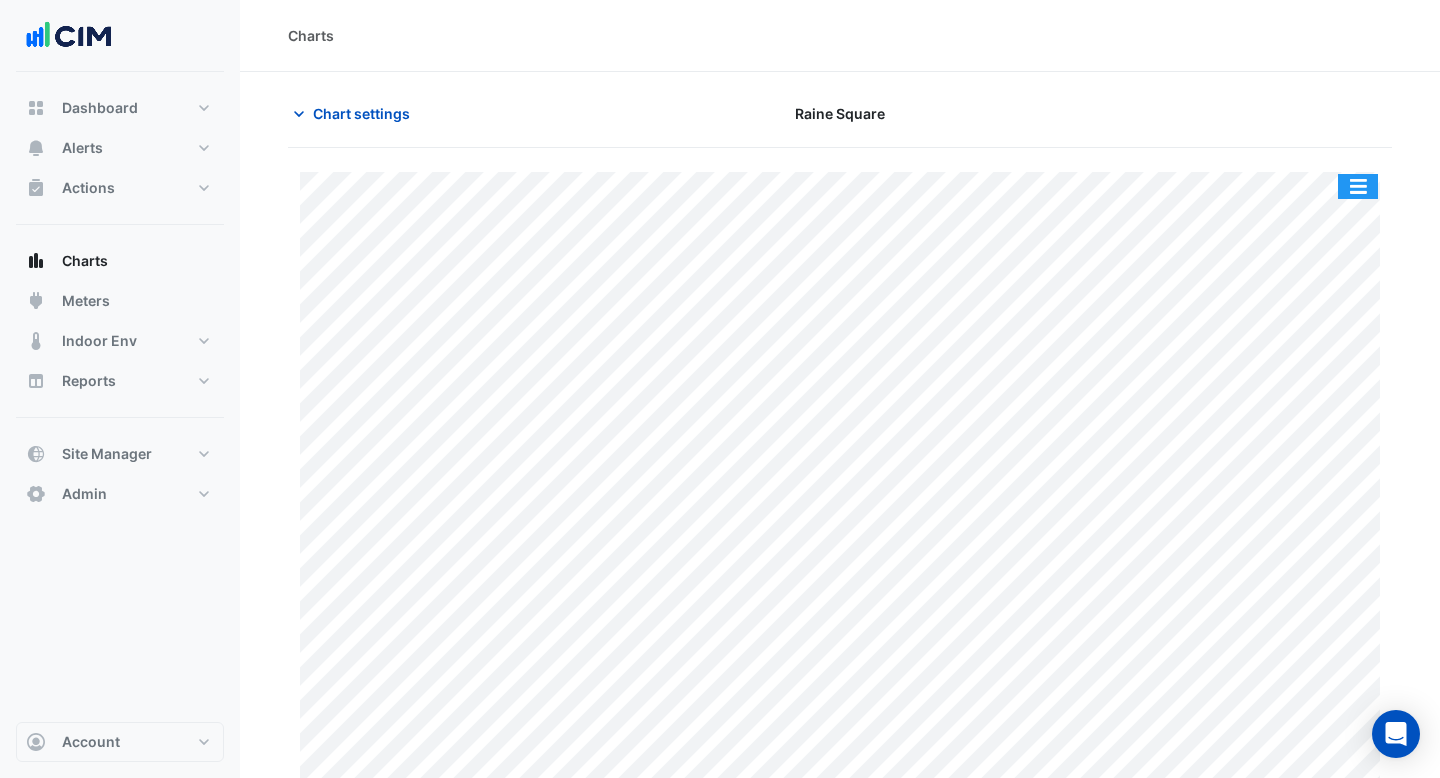 click 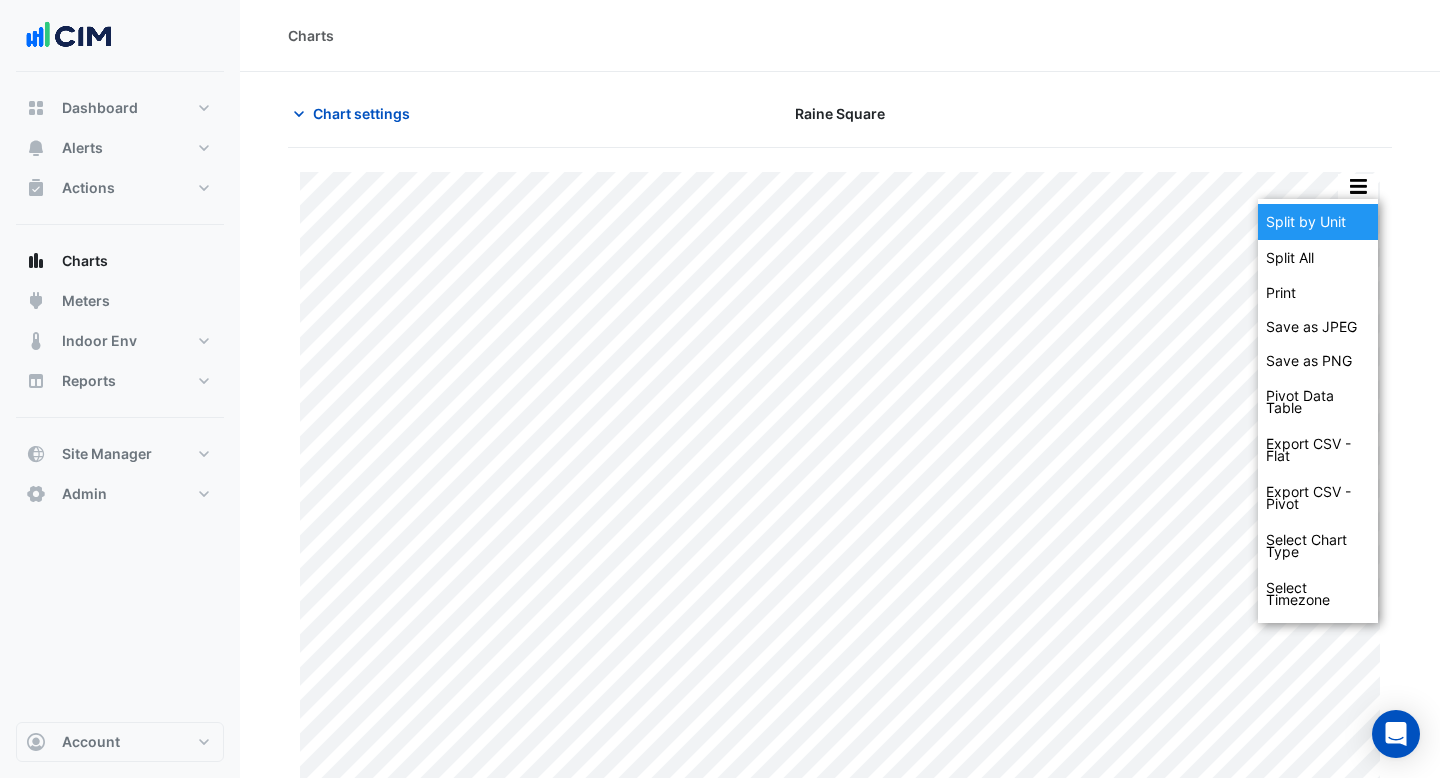 click on "Split by Unit" 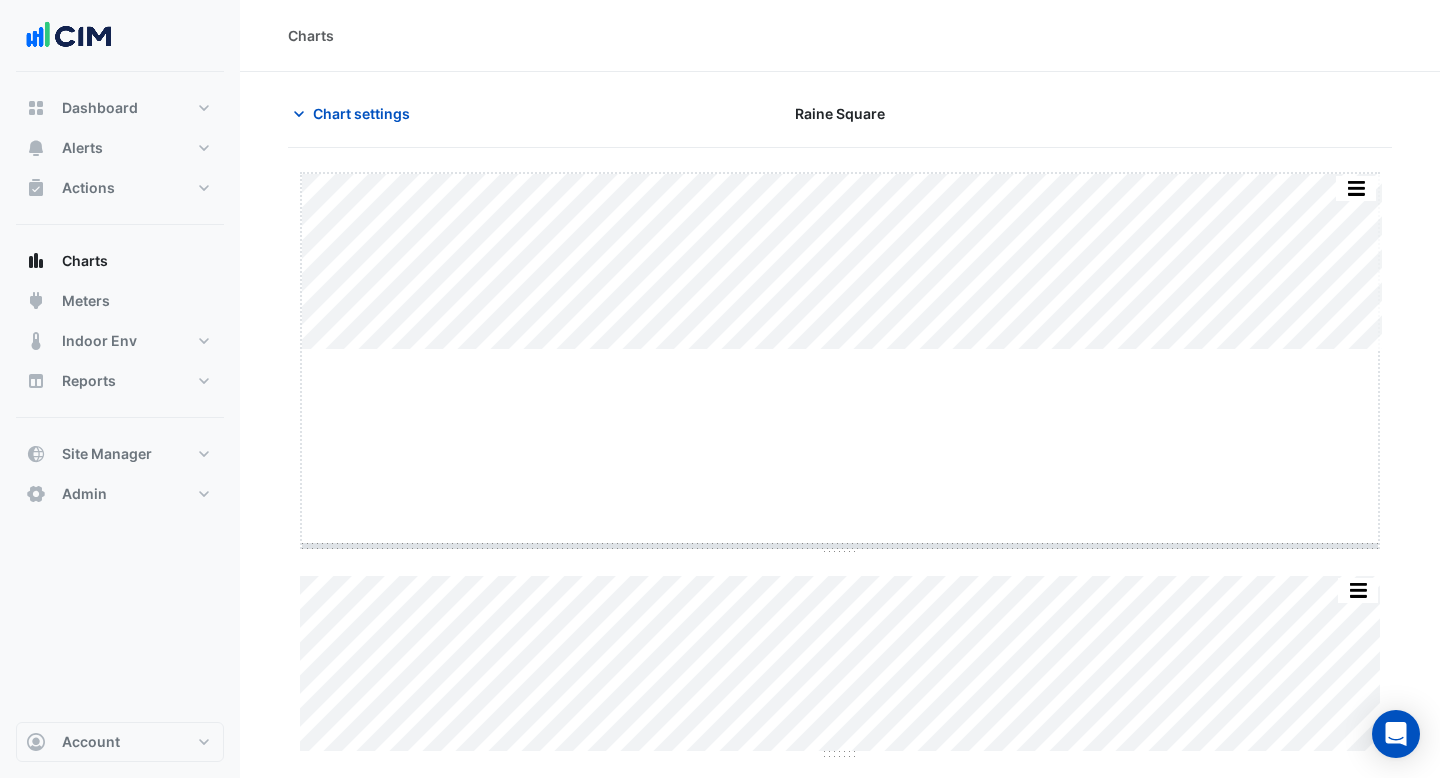 drag, startPoint x: 852, startPoint y: 350, endPoint x: 888, endPoint y: 563, distance: 216.02083 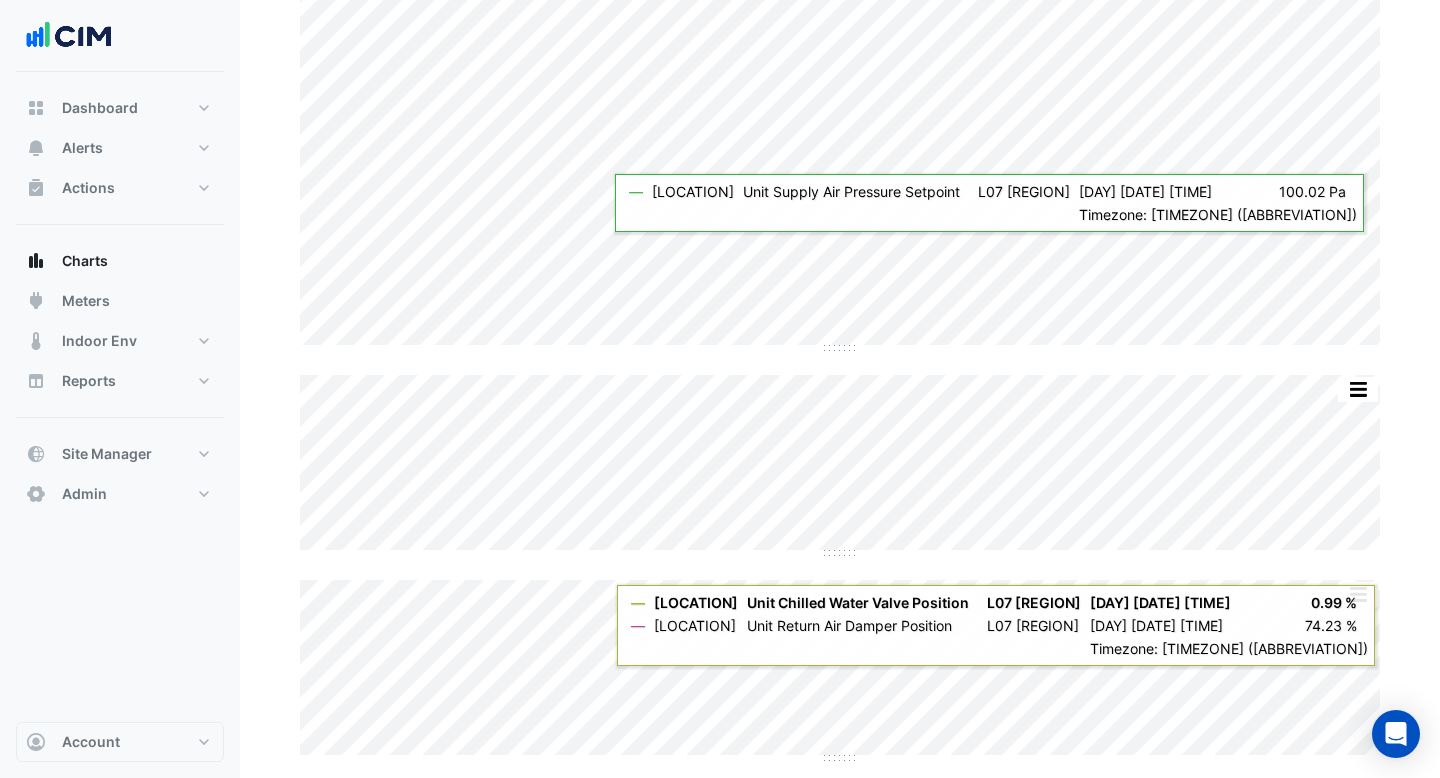 scroll, scrollTop: 297, scrollLeft: 0, axis: vertical 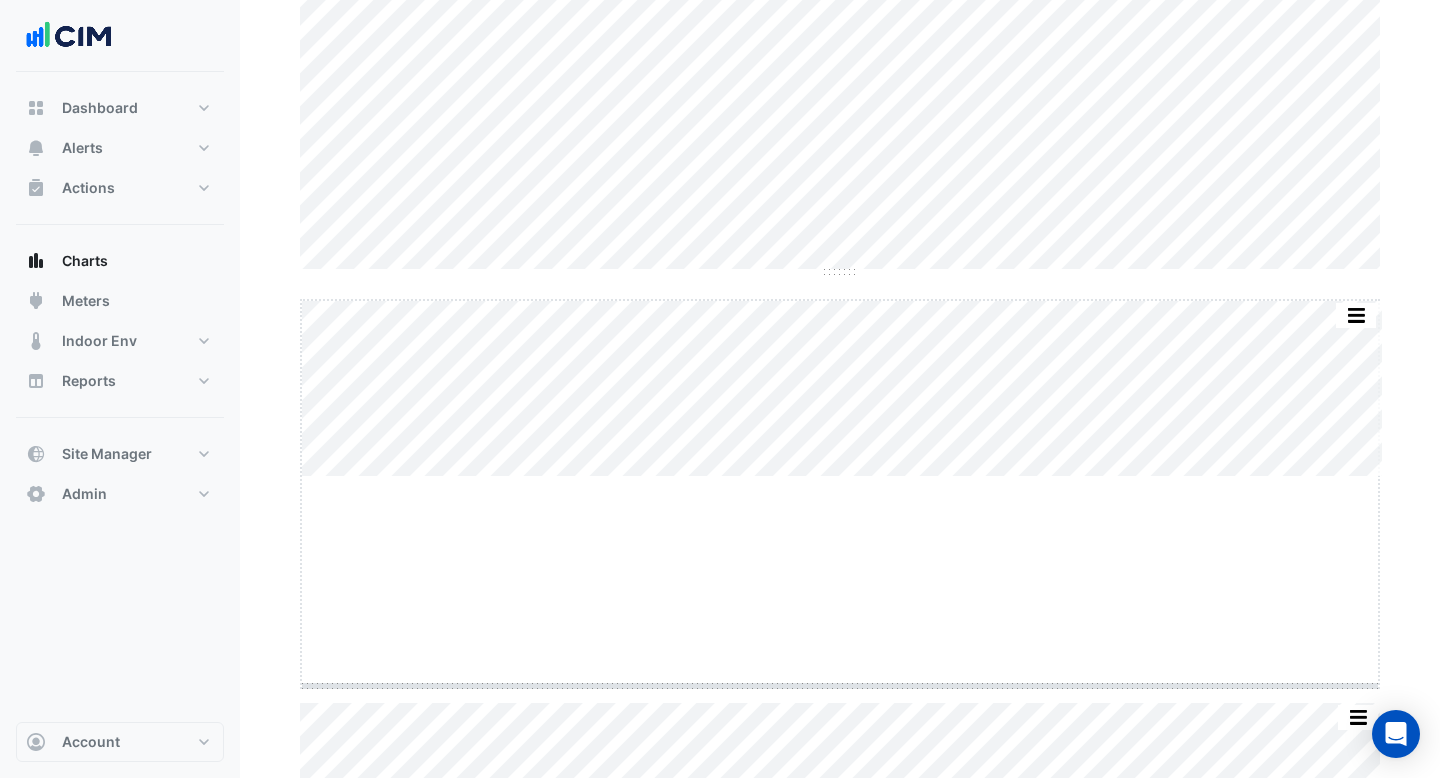 drag, startPoint x: 843, startPoint y: 475, endPoint x: 842, endPoint y: 701, distance: 226.00221 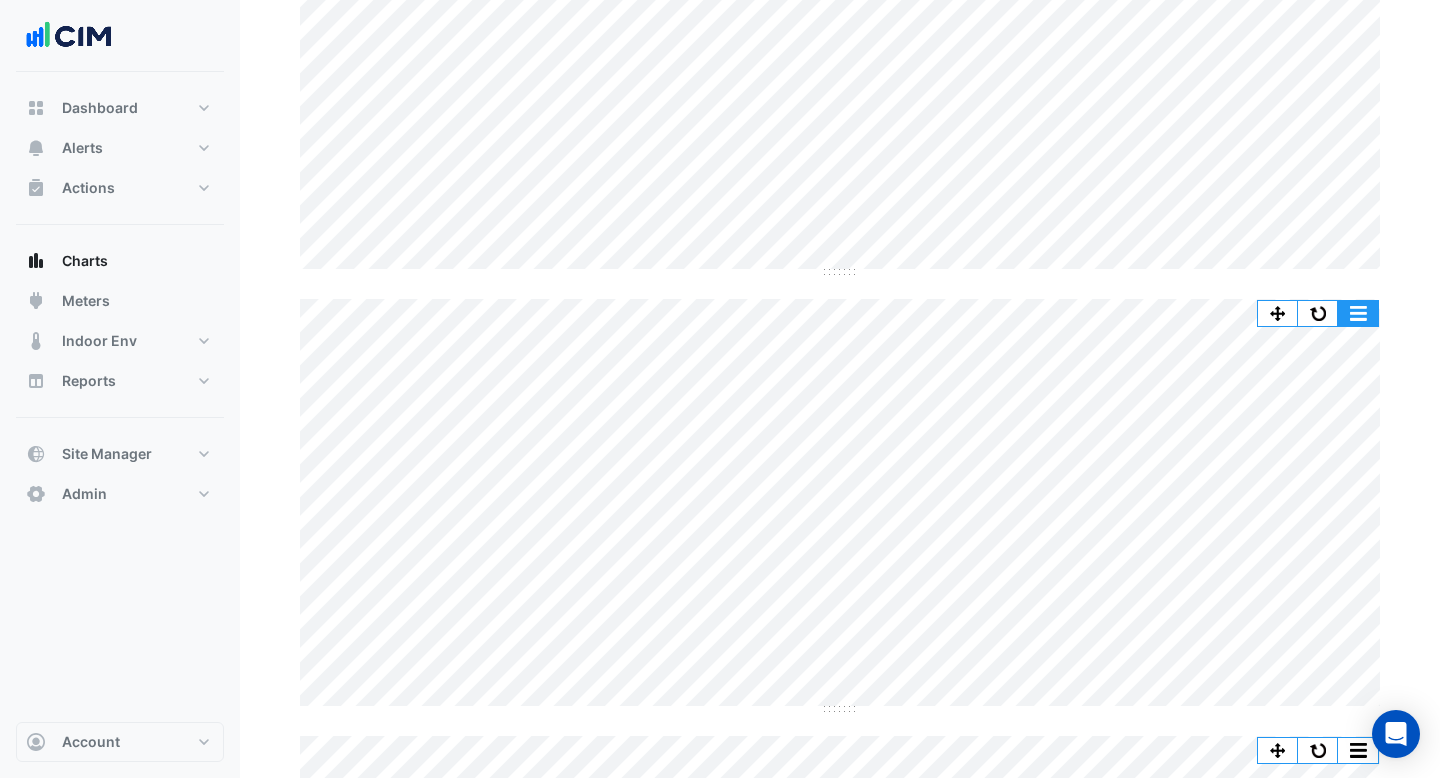 click 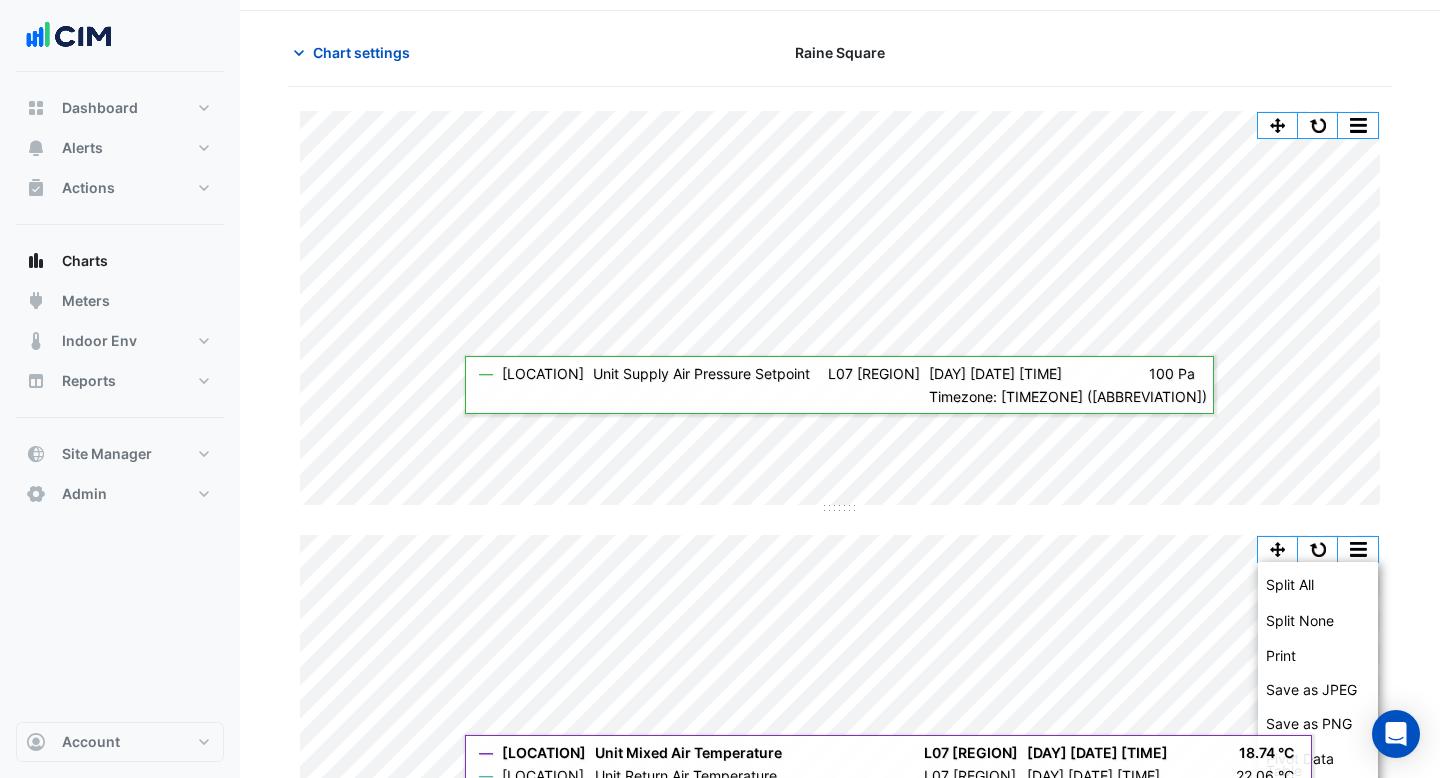 scroll, scrollTop: 0, scrollLeft: 0, axis: both 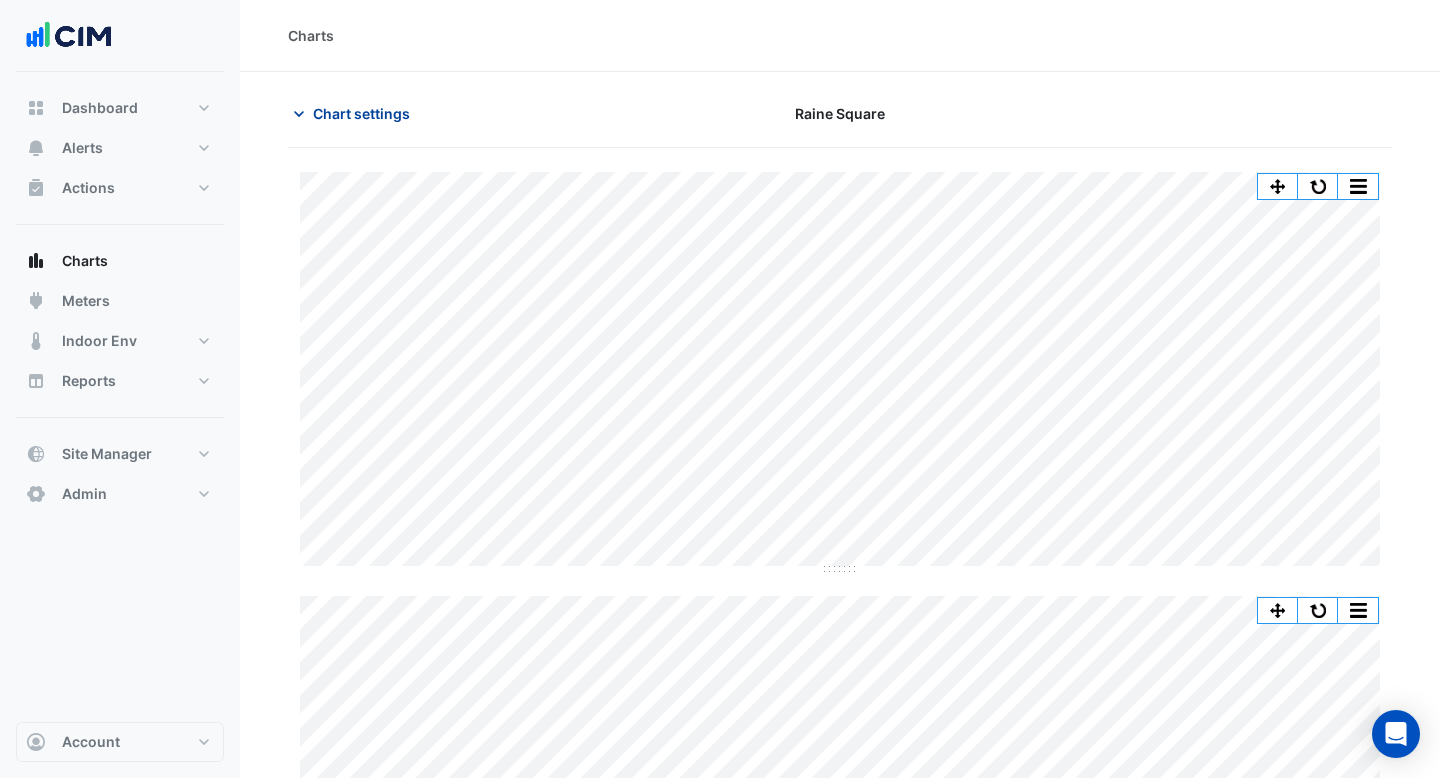 click on "Chart settings" 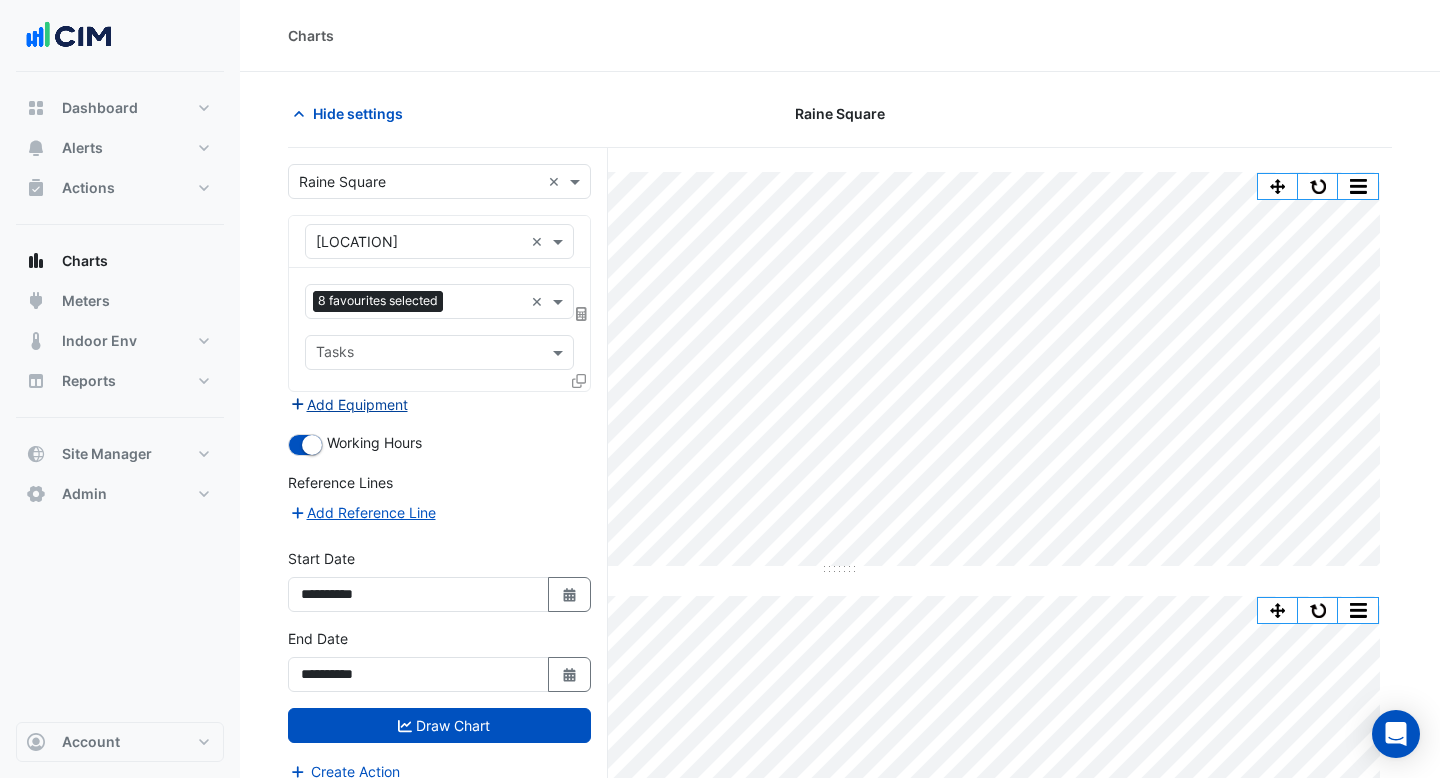 click on "Add Equipment" at bounding box center (348, 404) 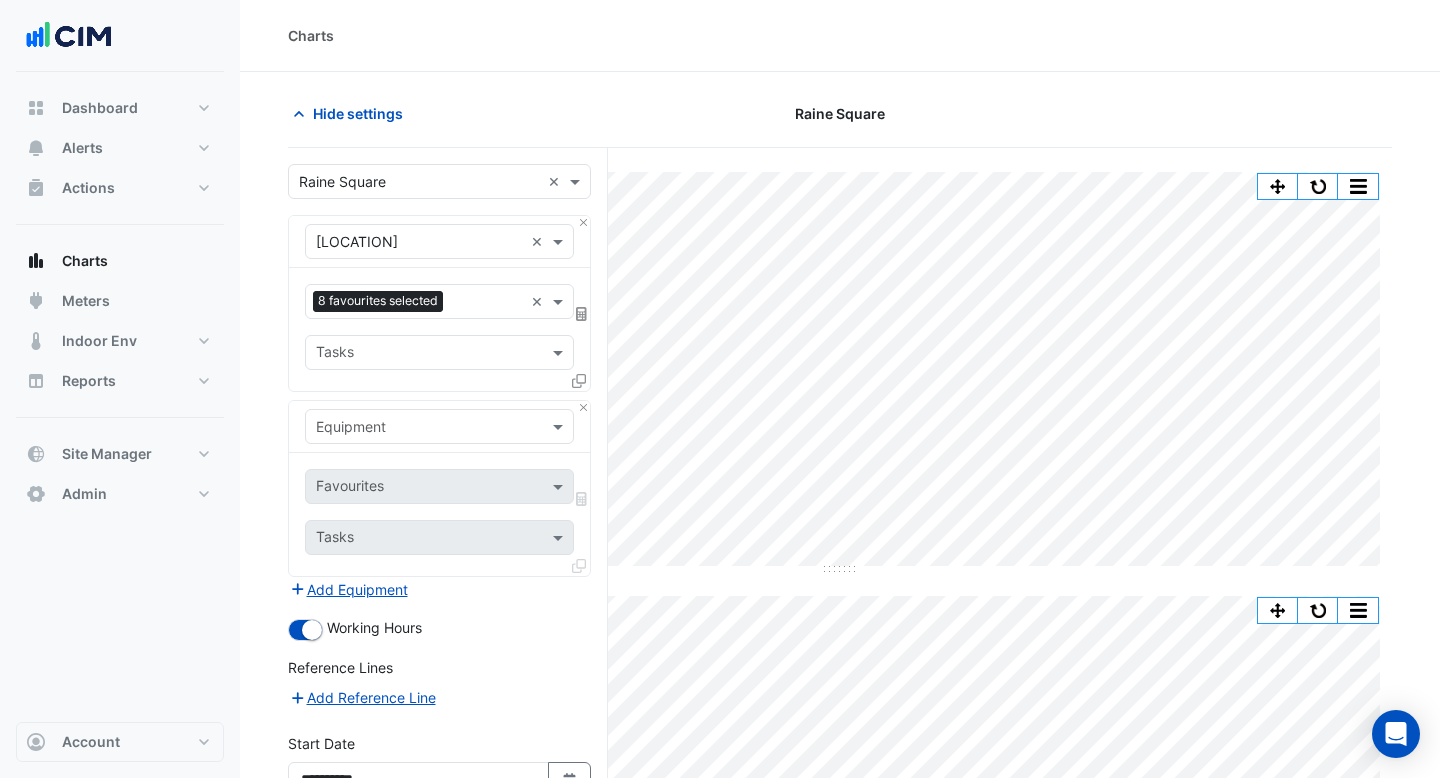 click at bounding box center [419, 427] 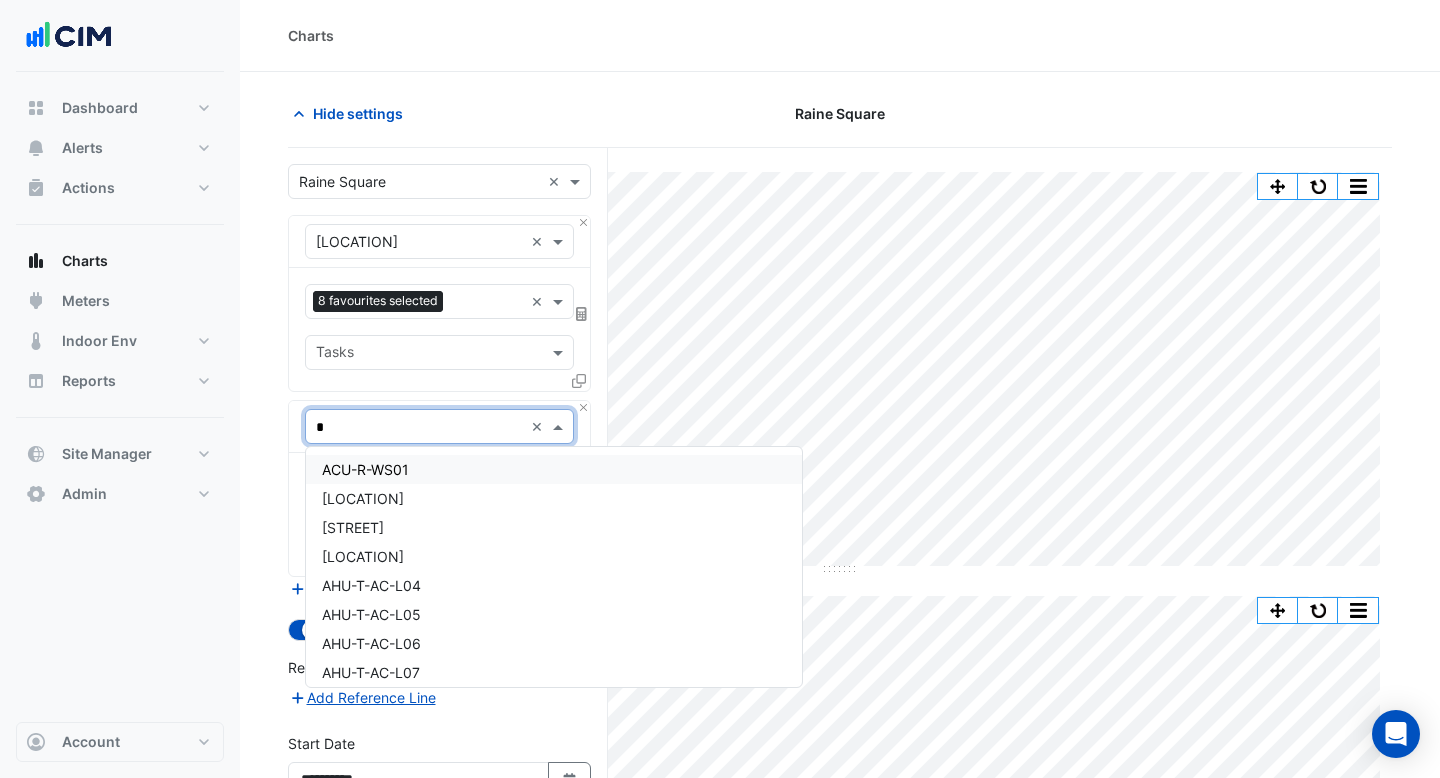 type on "**" 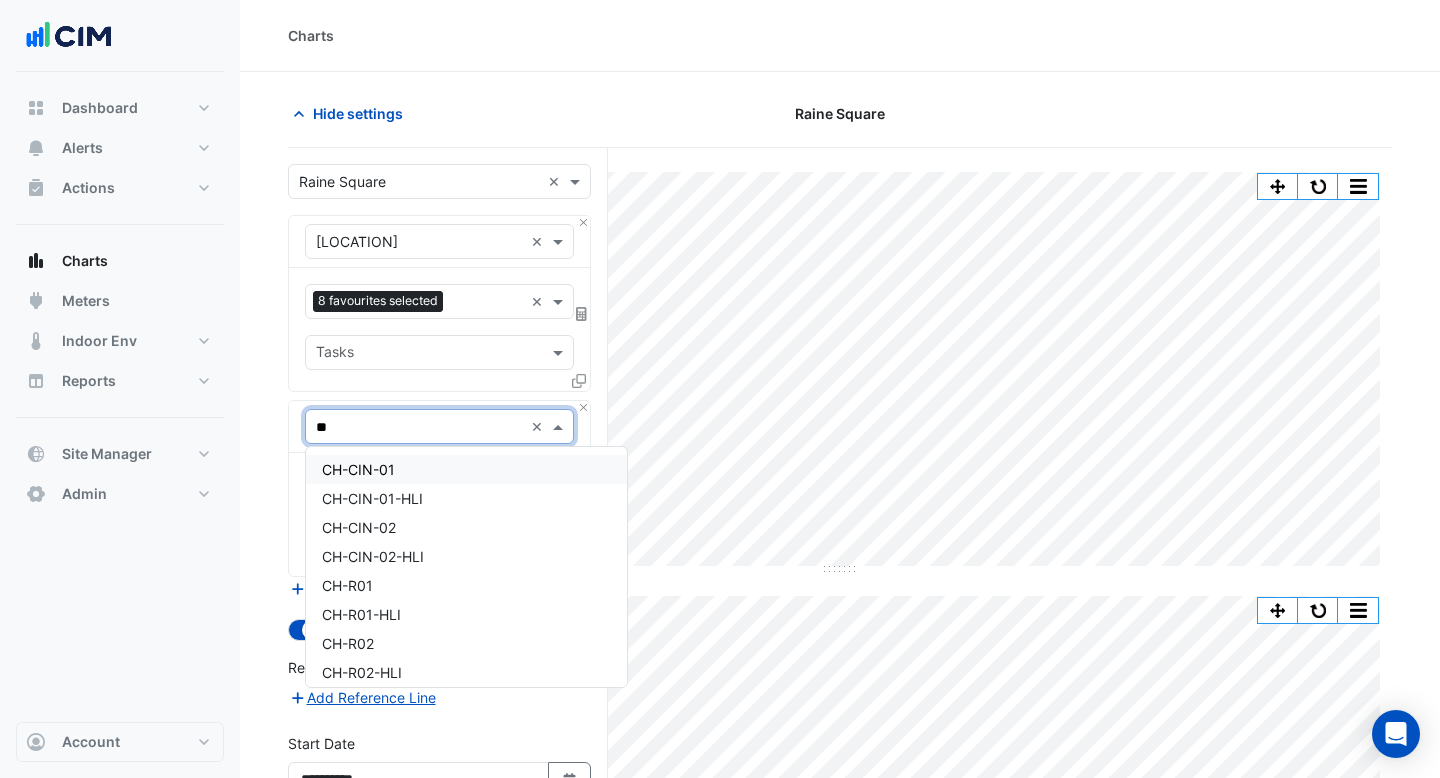 click on "CH-CIN-01" at bounding box center [358, 469] 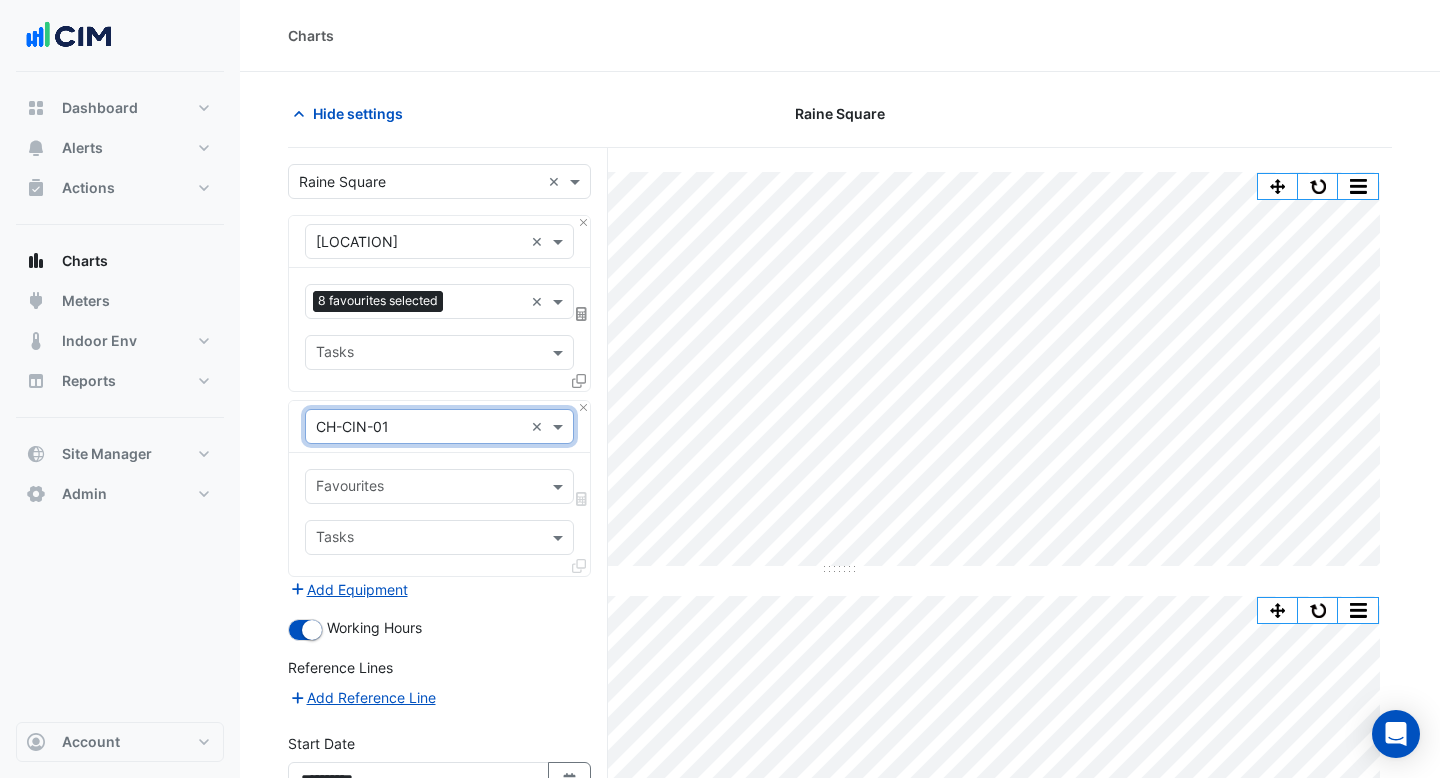 click at bounding box center (428, 488) 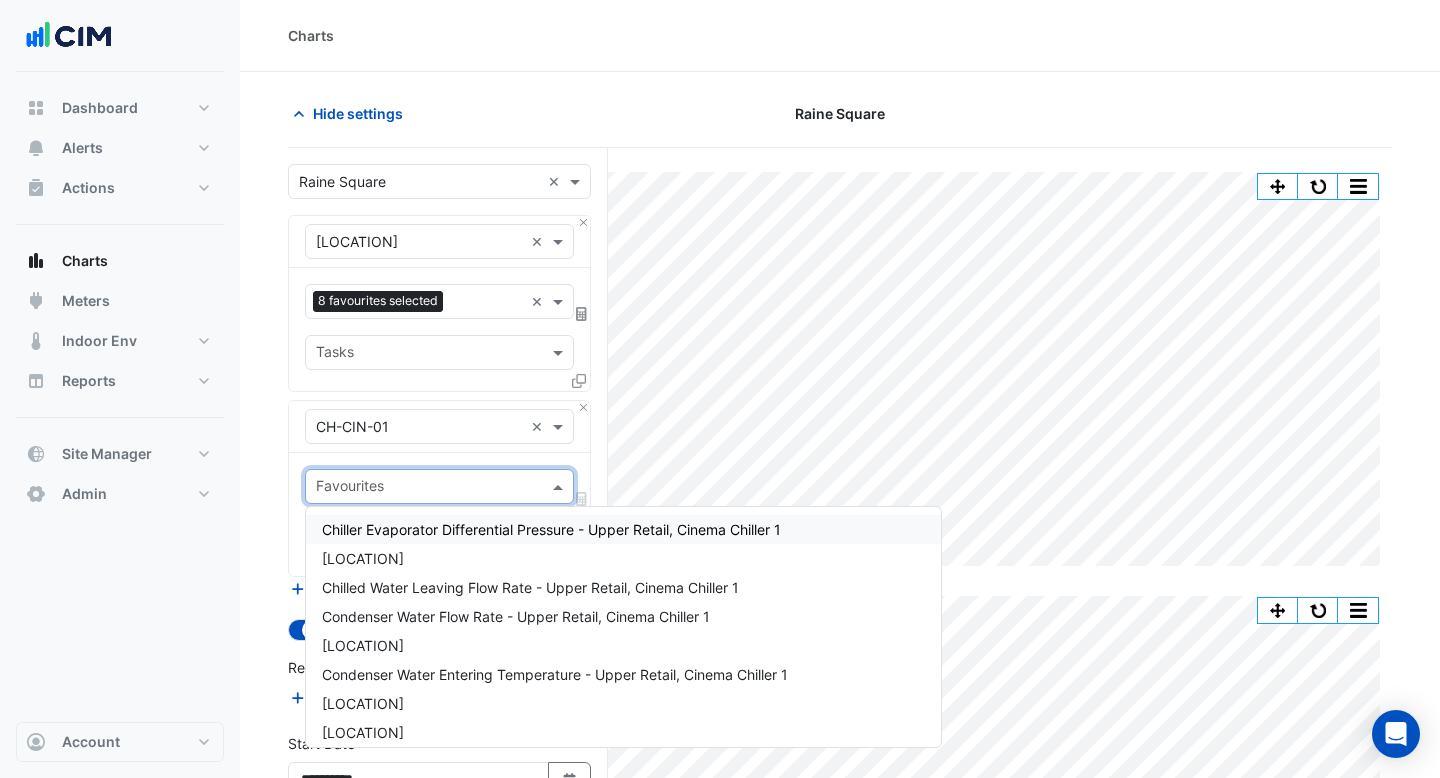 click on "Chiller Evaporator Differential Pressure - Upper Retail, Cinema Chiller 1" at bounding box center (551, 529) 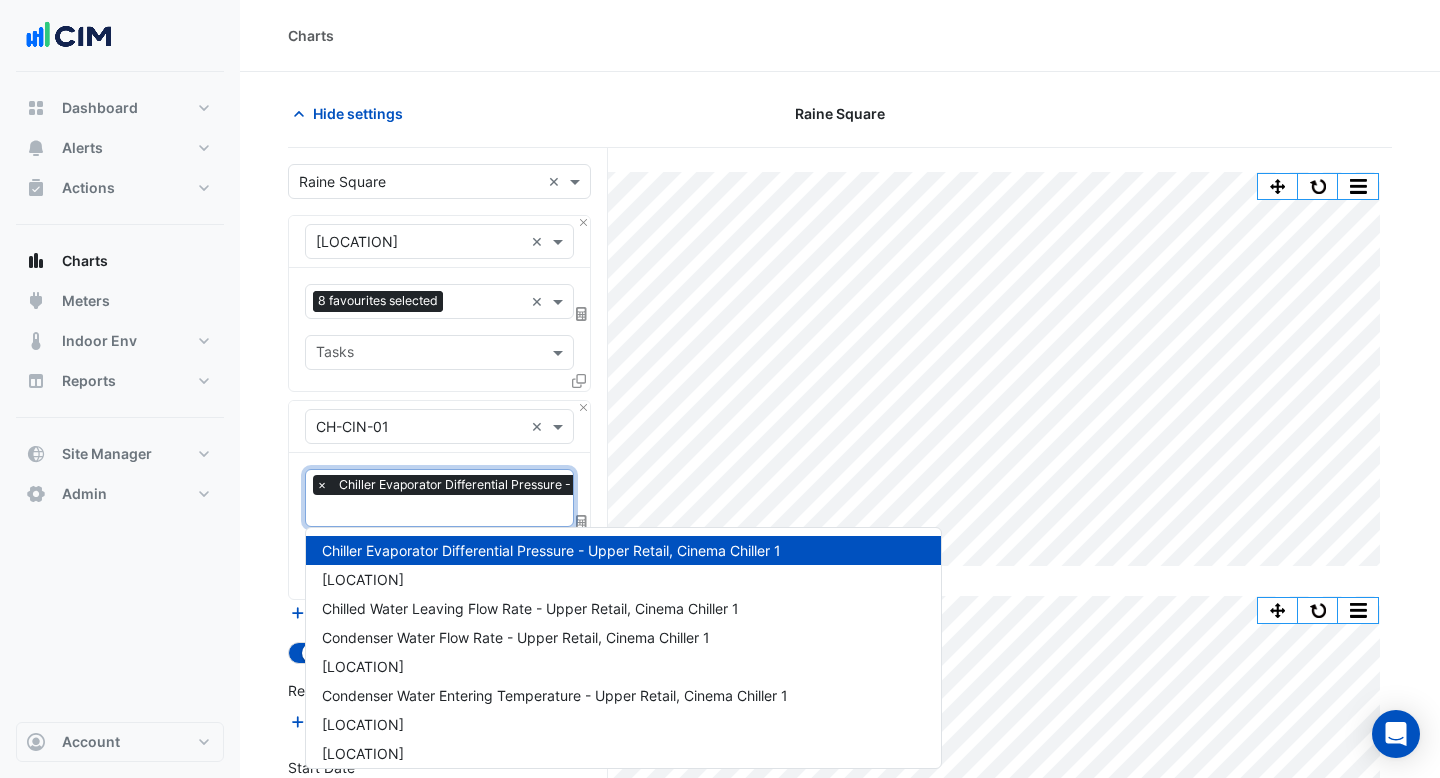 click at bounding box center (534, 512) 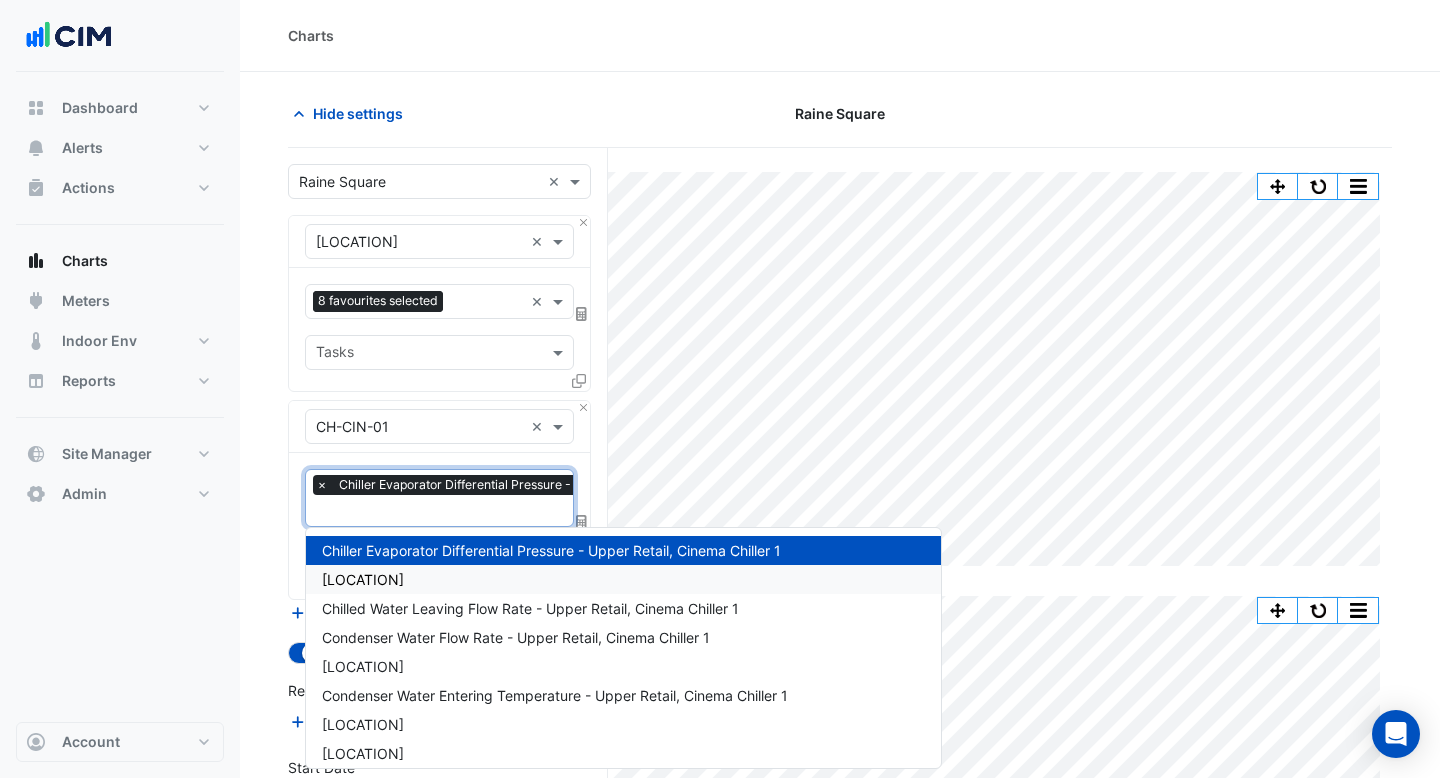 click on "[LOCATION]" at bounding box center (623, 579) 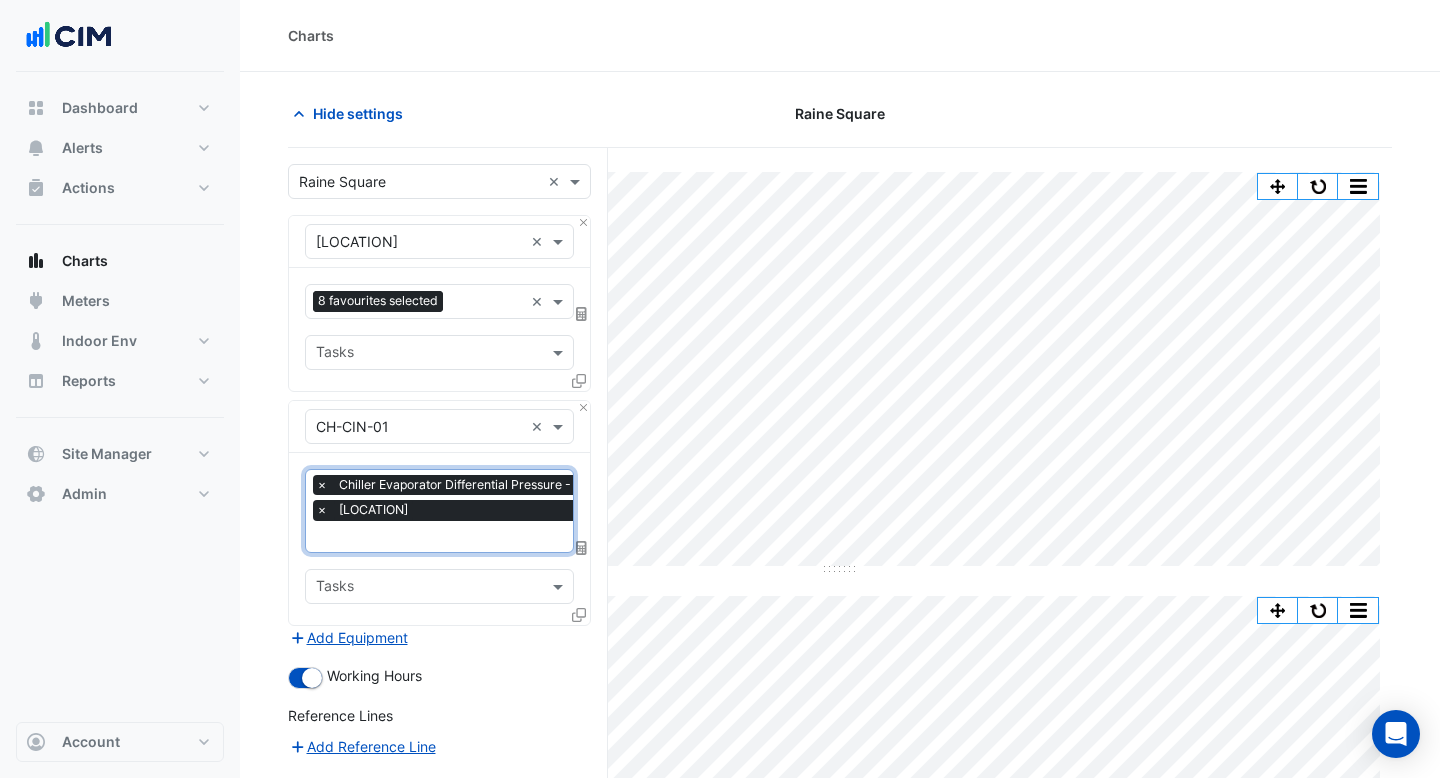 click on "×
[CATEGORY] - [BUILDING_NAME]
×
[CATEGORY] - [BUILDING_NAME]" at bounding box center (533, 500) 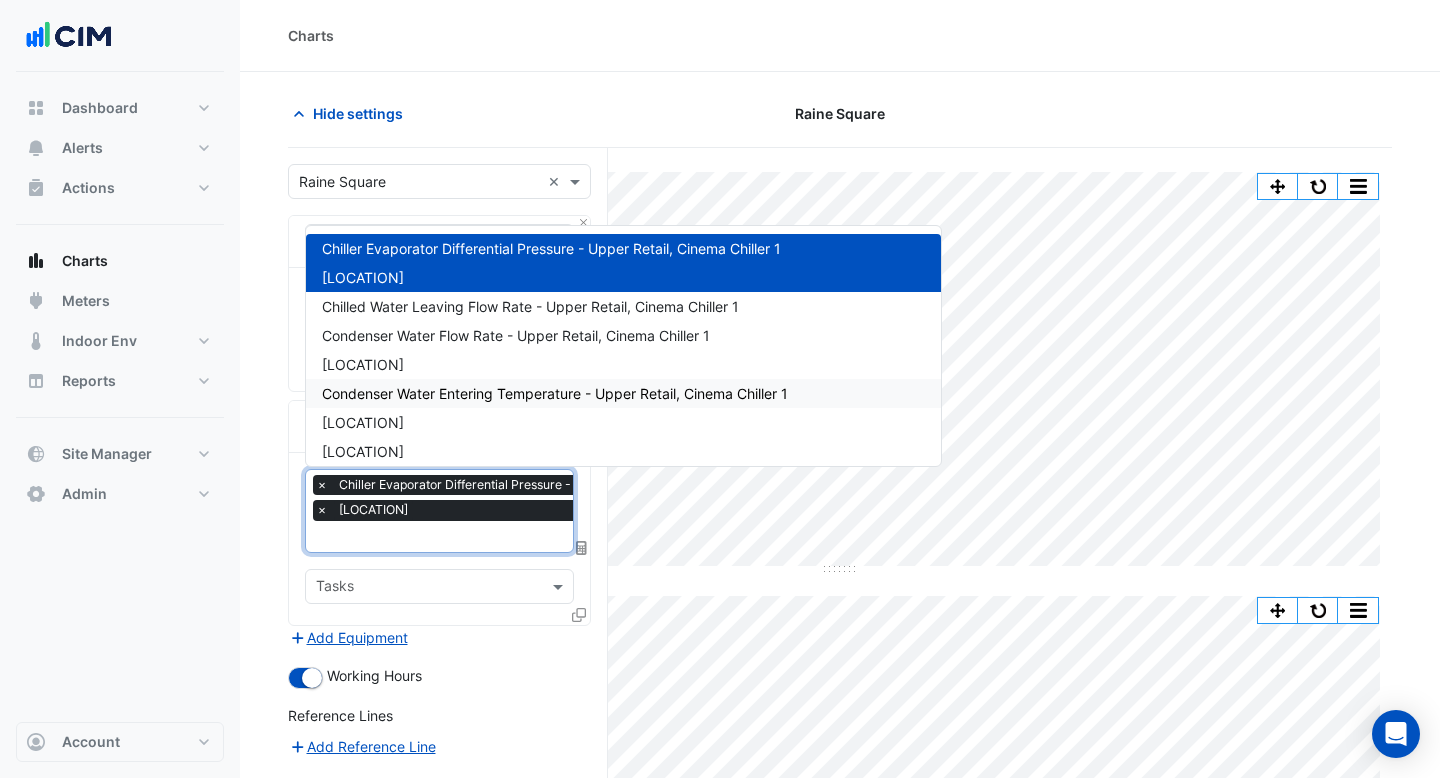 click on "Condenser Water Entering Temperature - Upper Retail, Cinema Chiller 1" at bounding box center (555, 393) 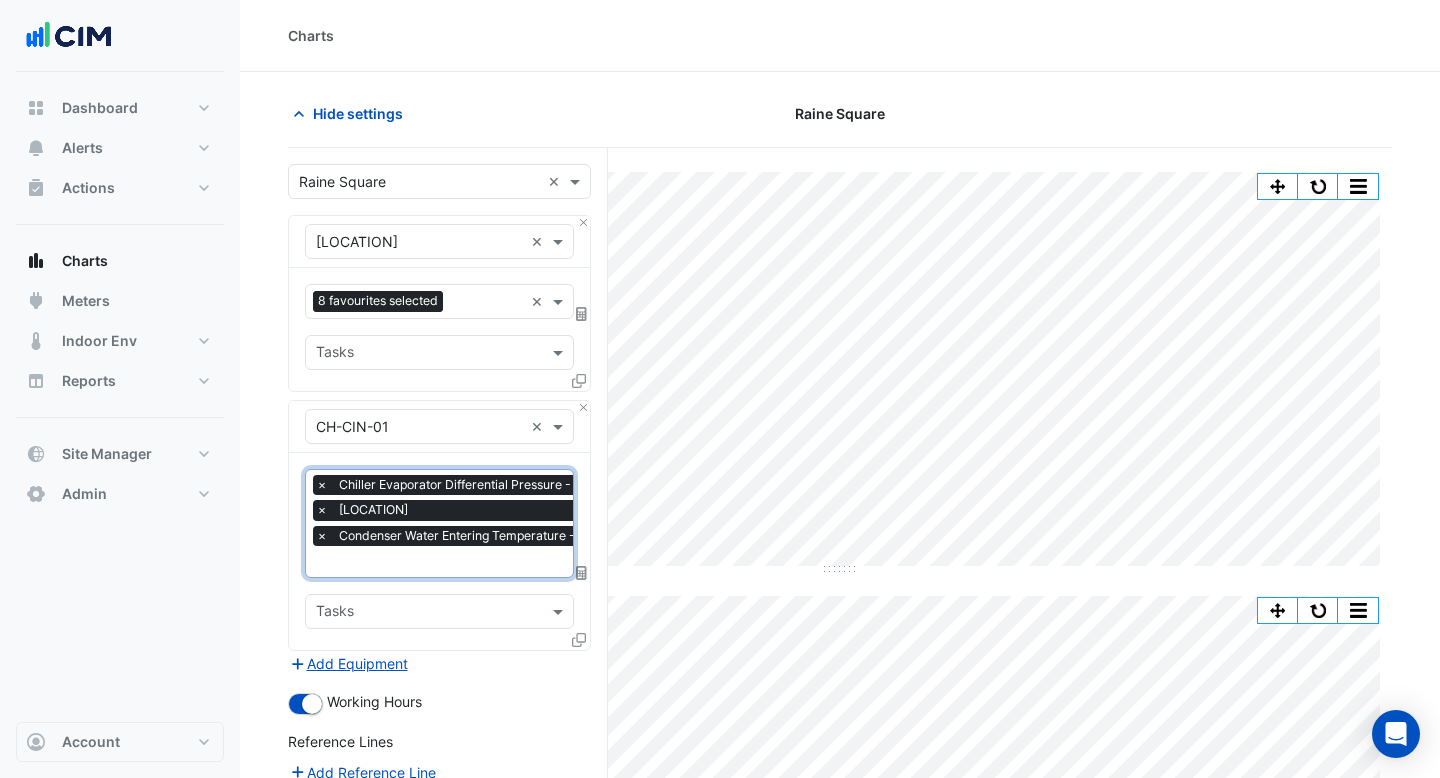 click at bounding box center [536, 563] 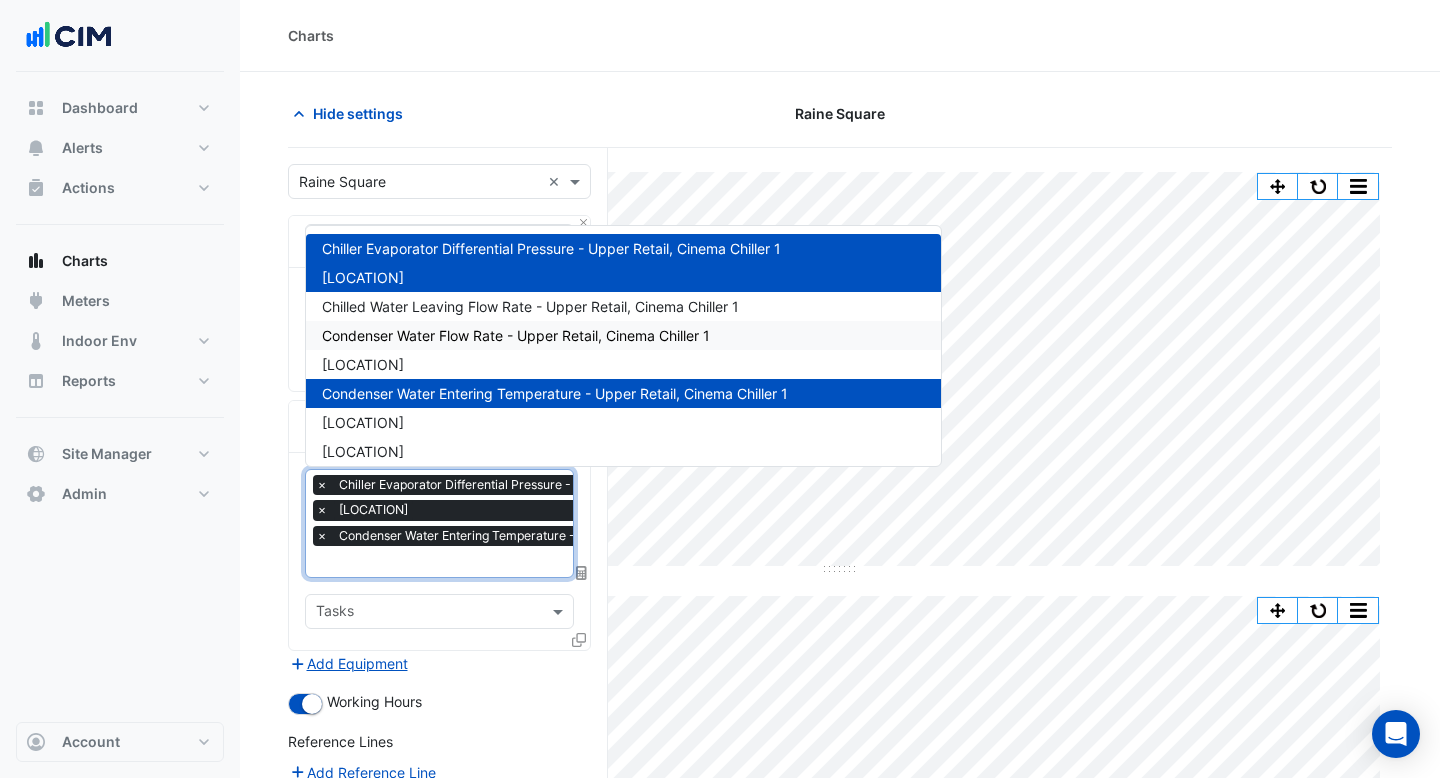 click on "Condenser Water Flow Rate - Upper Retail, Cinema Chiller 1" at bounding box center [516, 335] 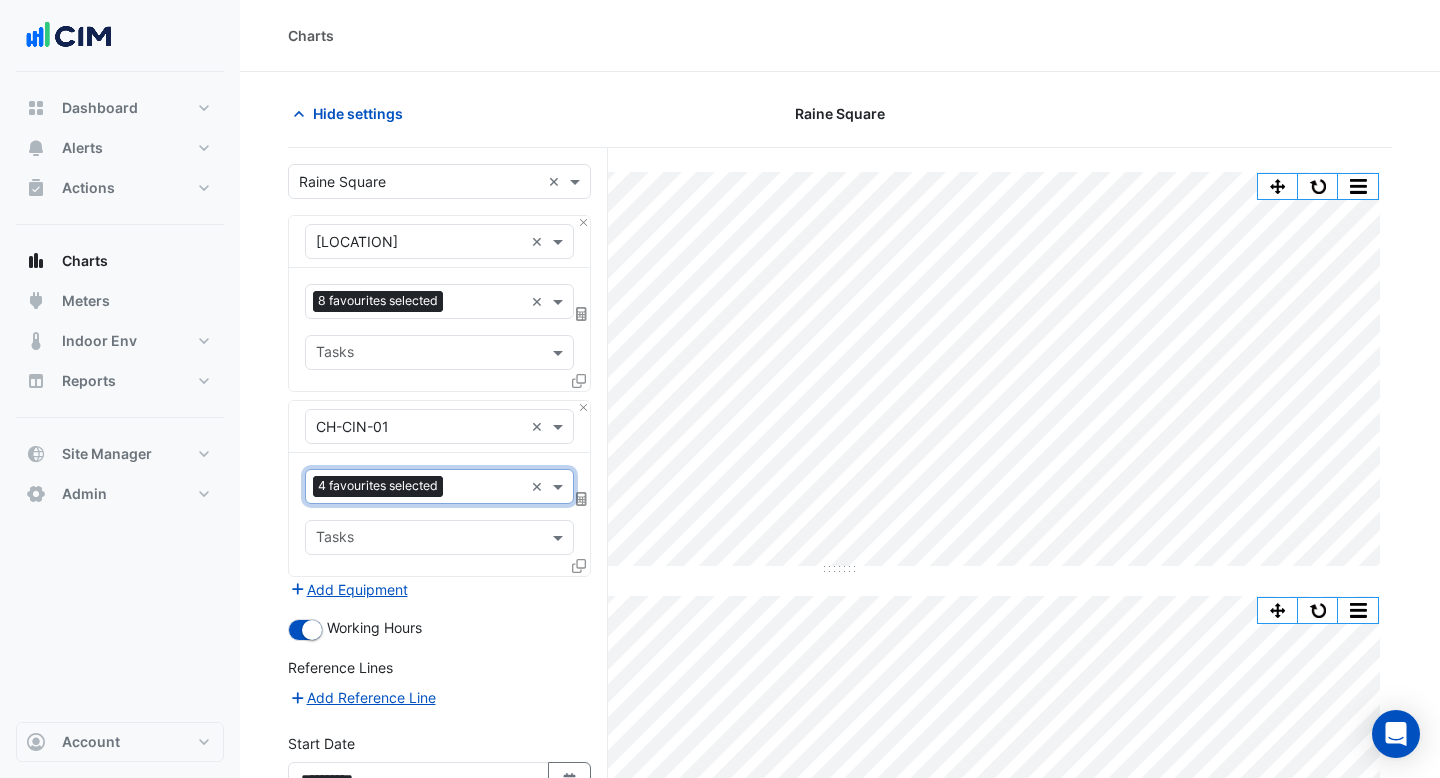 scroll, scrollTop: 364, scrollLeft: 0, axis: vertical 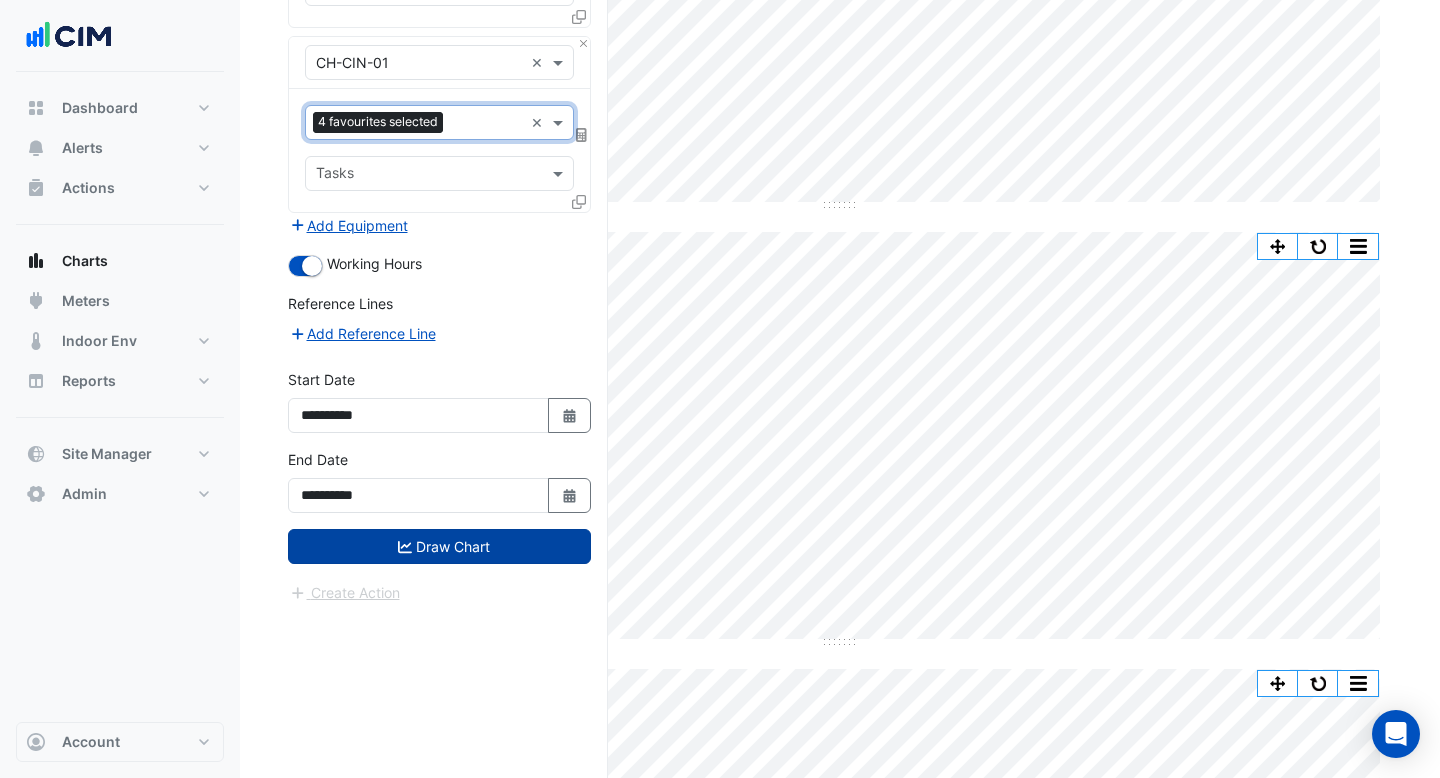 click on "Draw Chart" at bounding box center (439, 546) 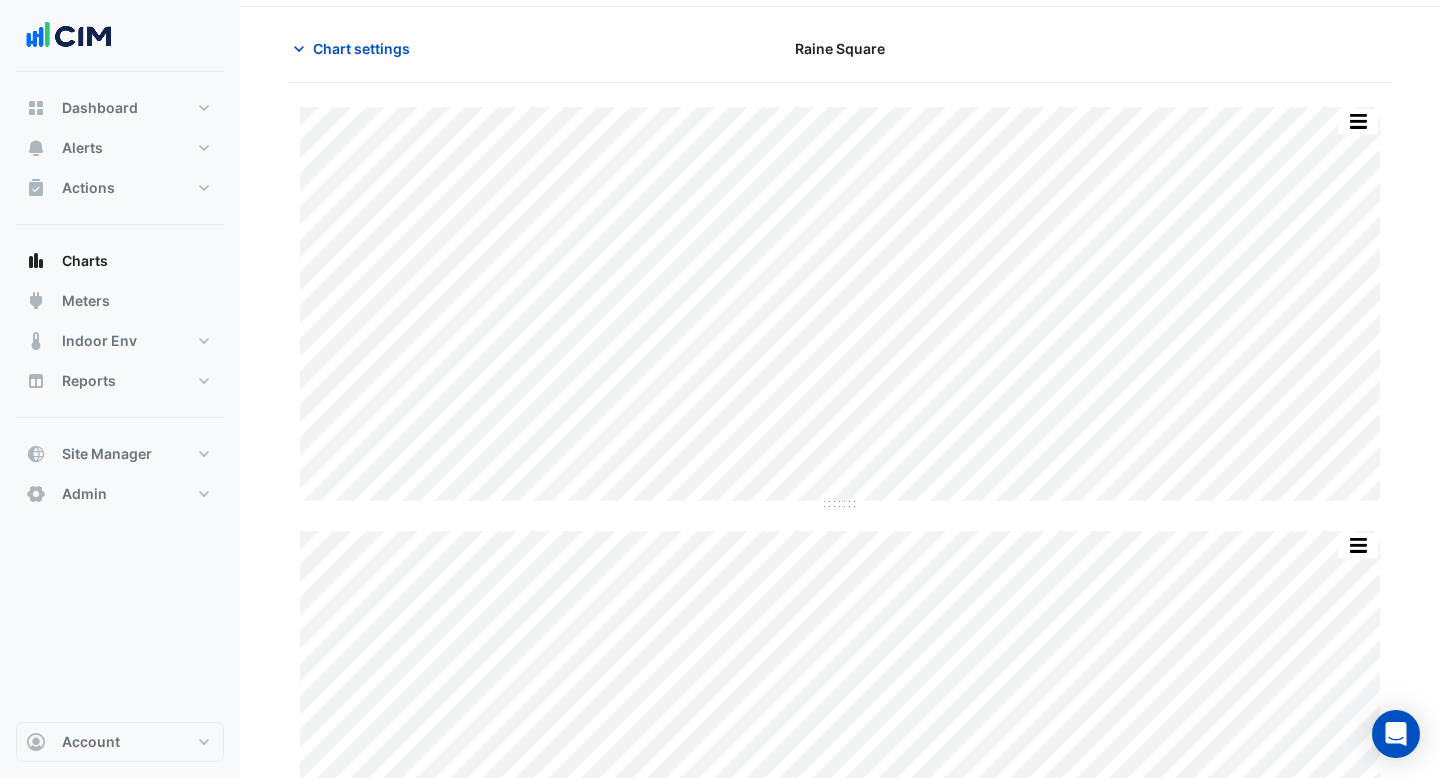 scroll, scrollTop: 0, scrollLeft: 0, axis: both 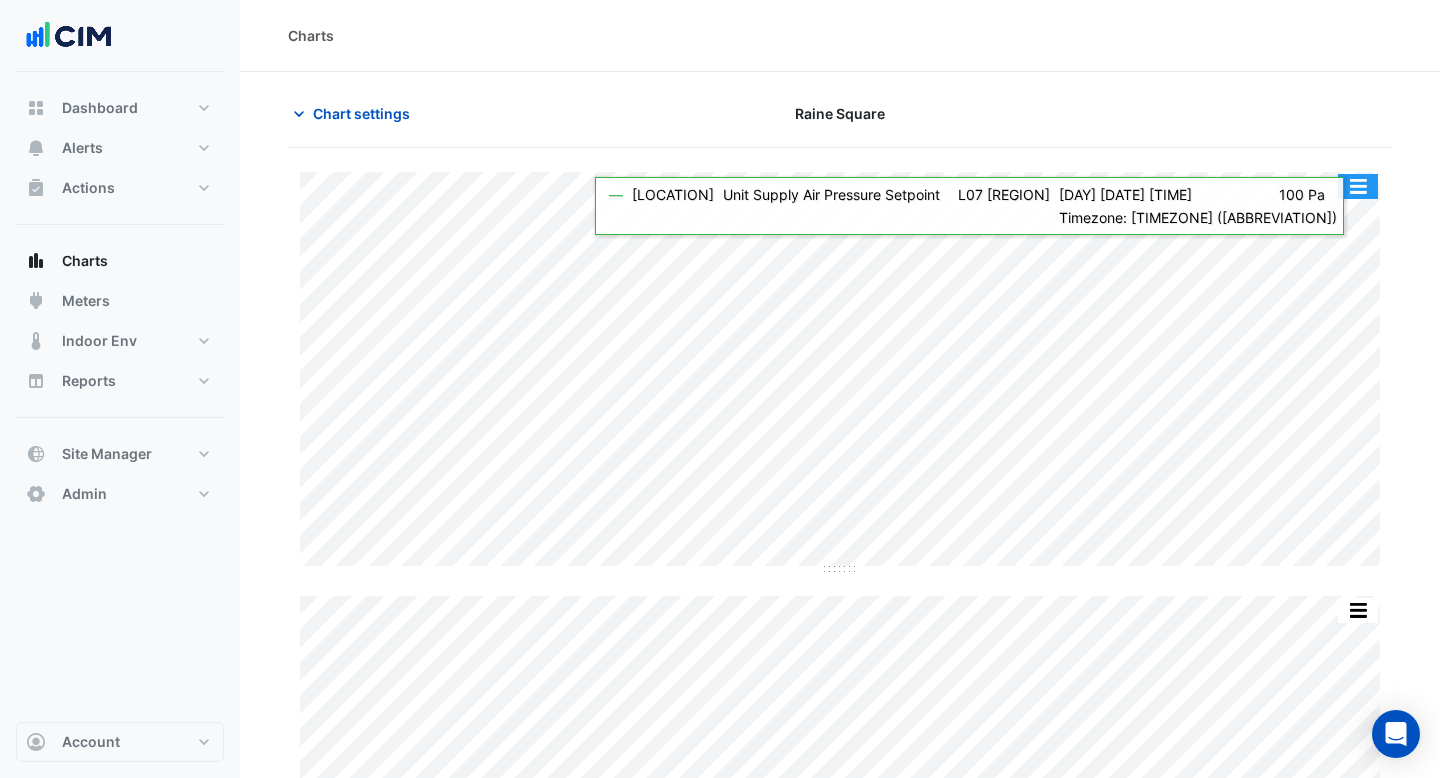 click 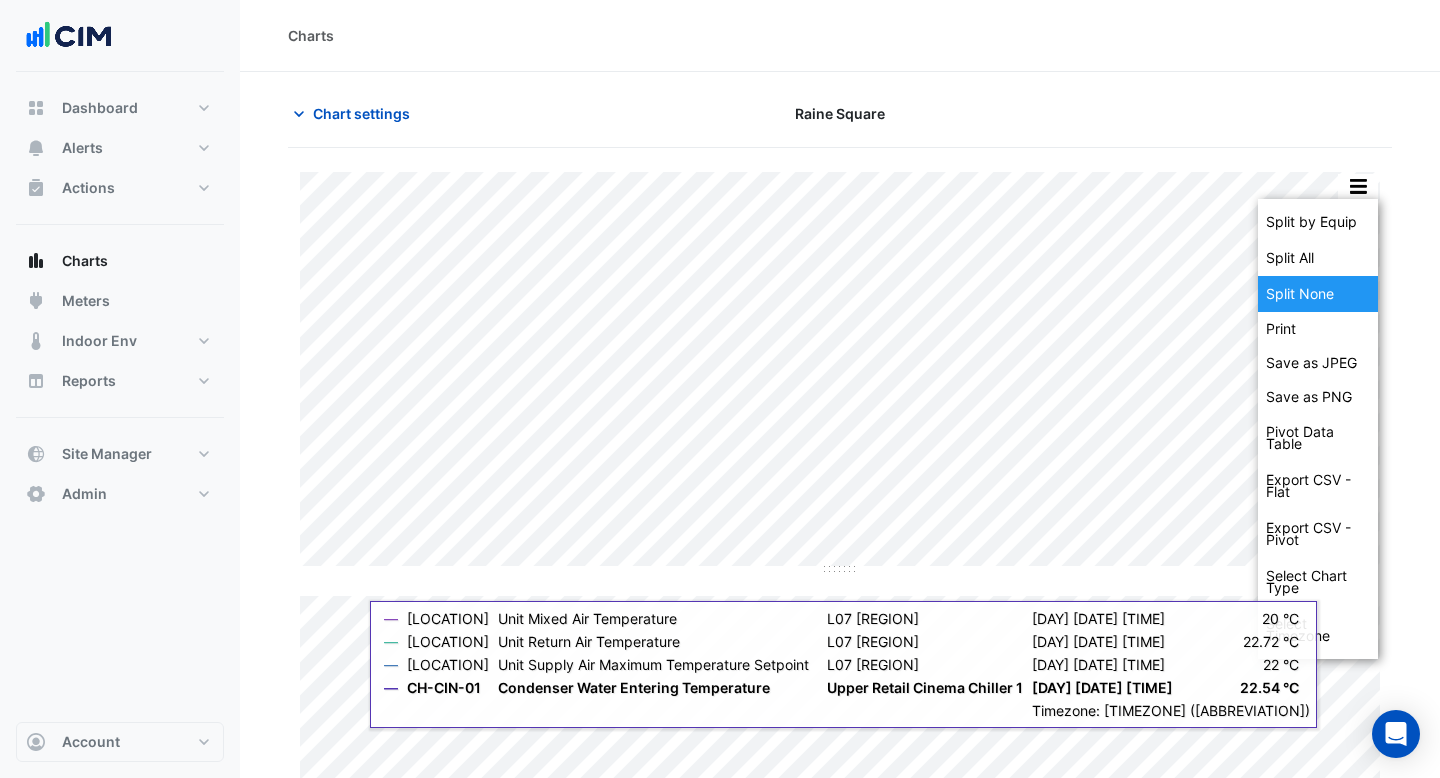 click on "Split None" 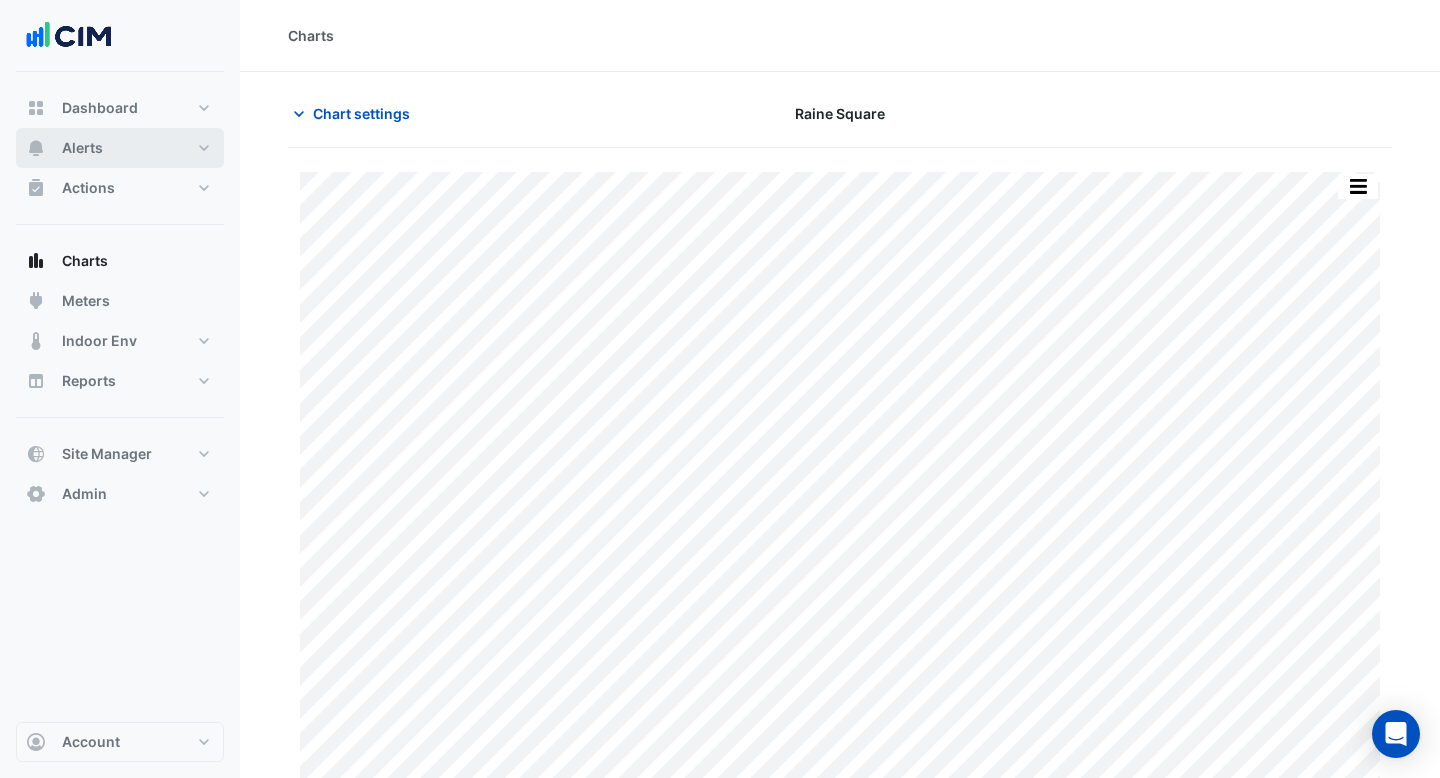 click on "Alerts" at bounding box center (82, 148) 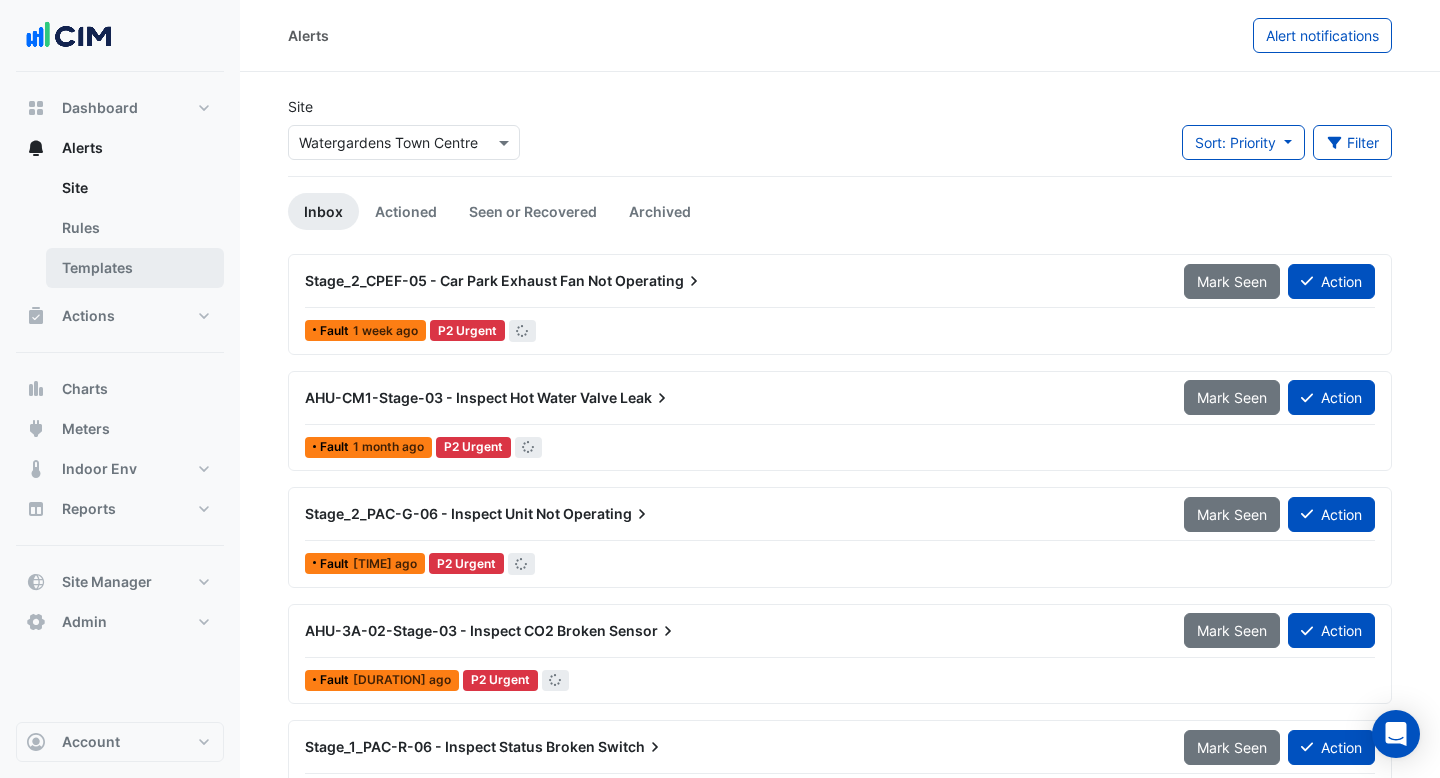 click on "Templates" at bounding box center [135, 268] 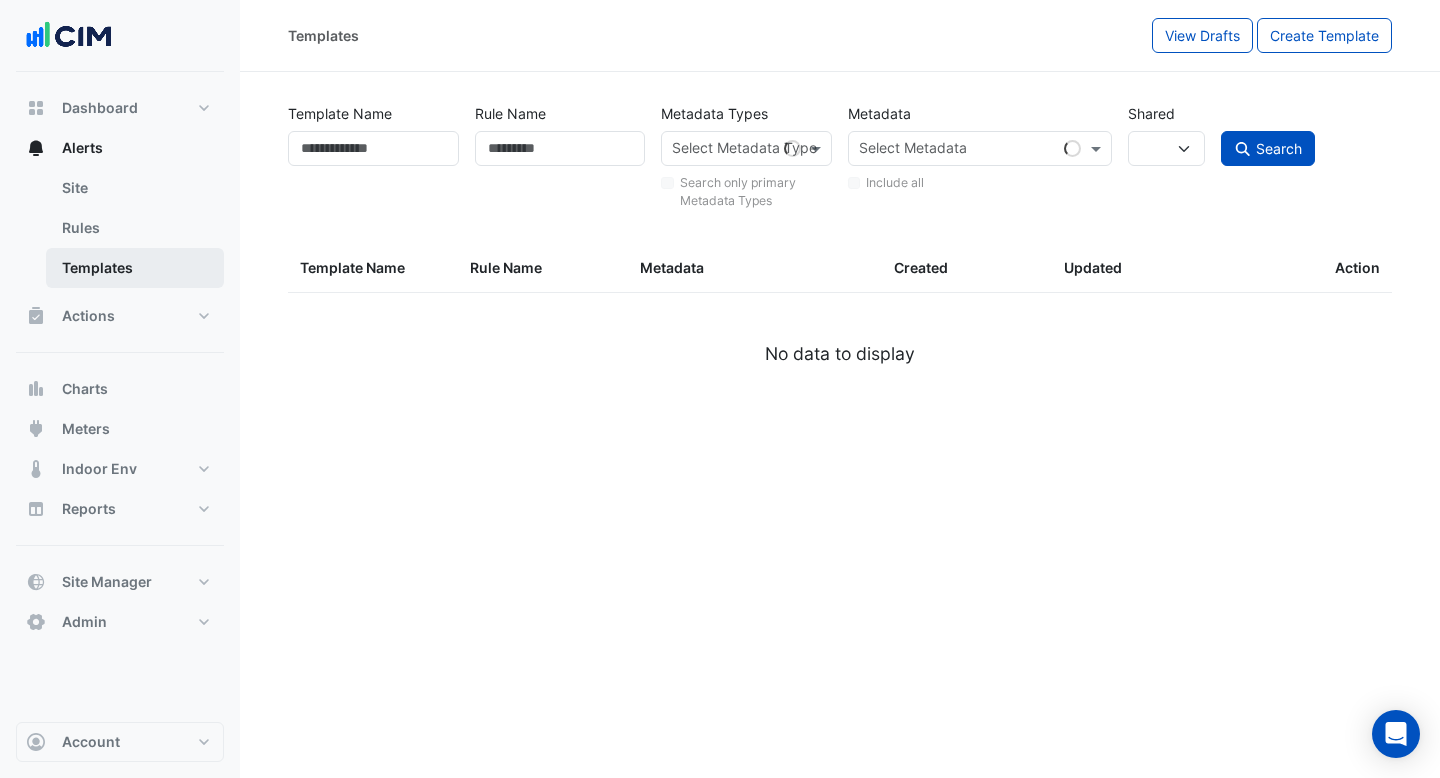 select 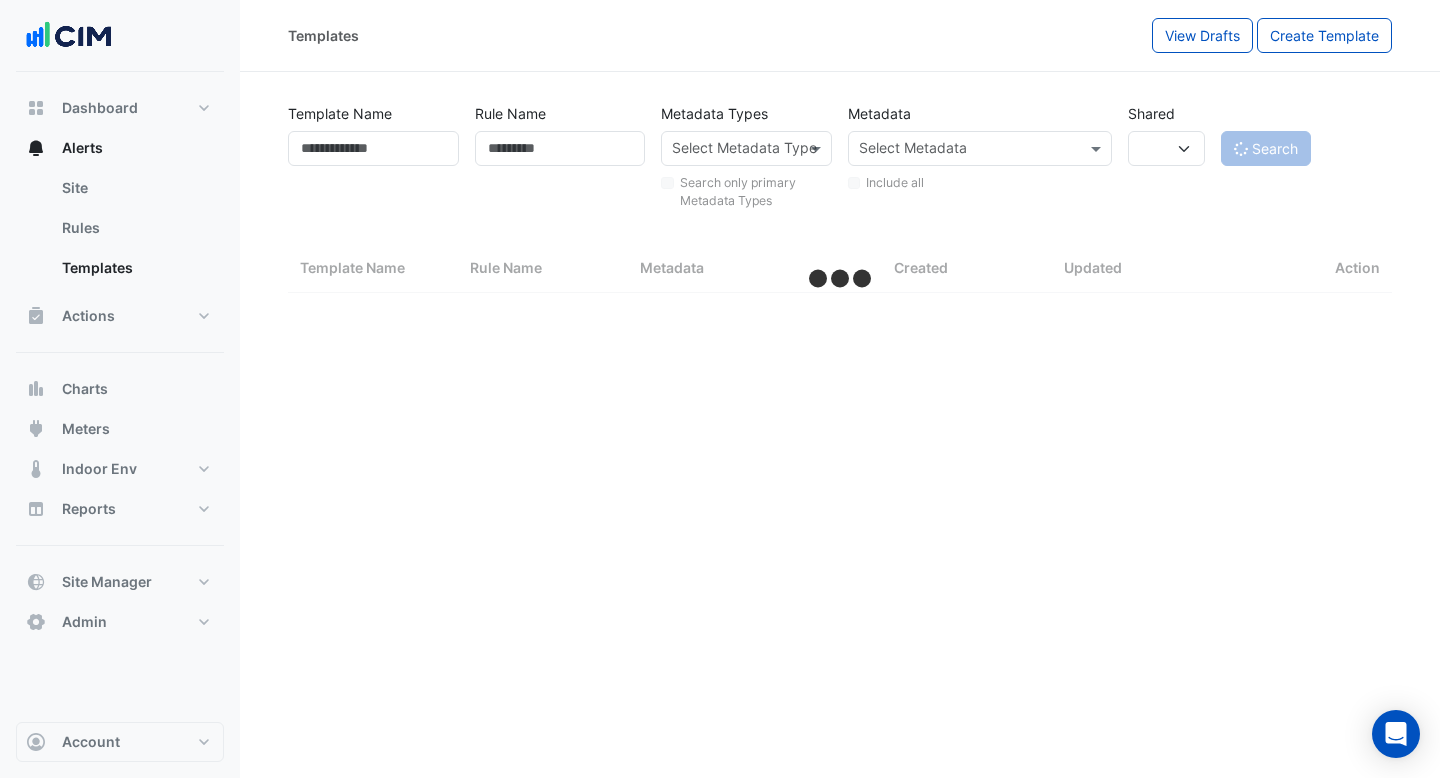 select on "***" 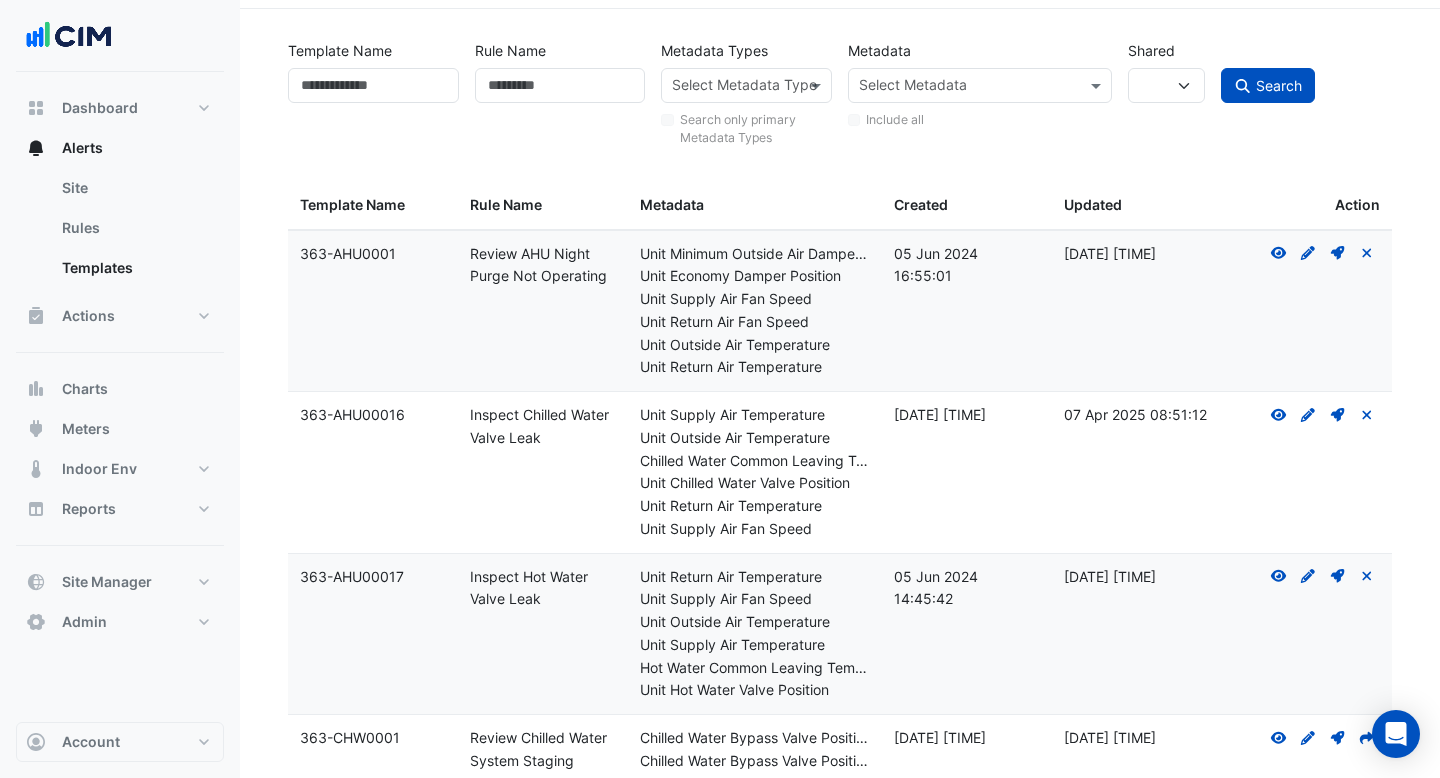 scroll, scrollTop: 69, scrollLeft: 0, axis: vertical 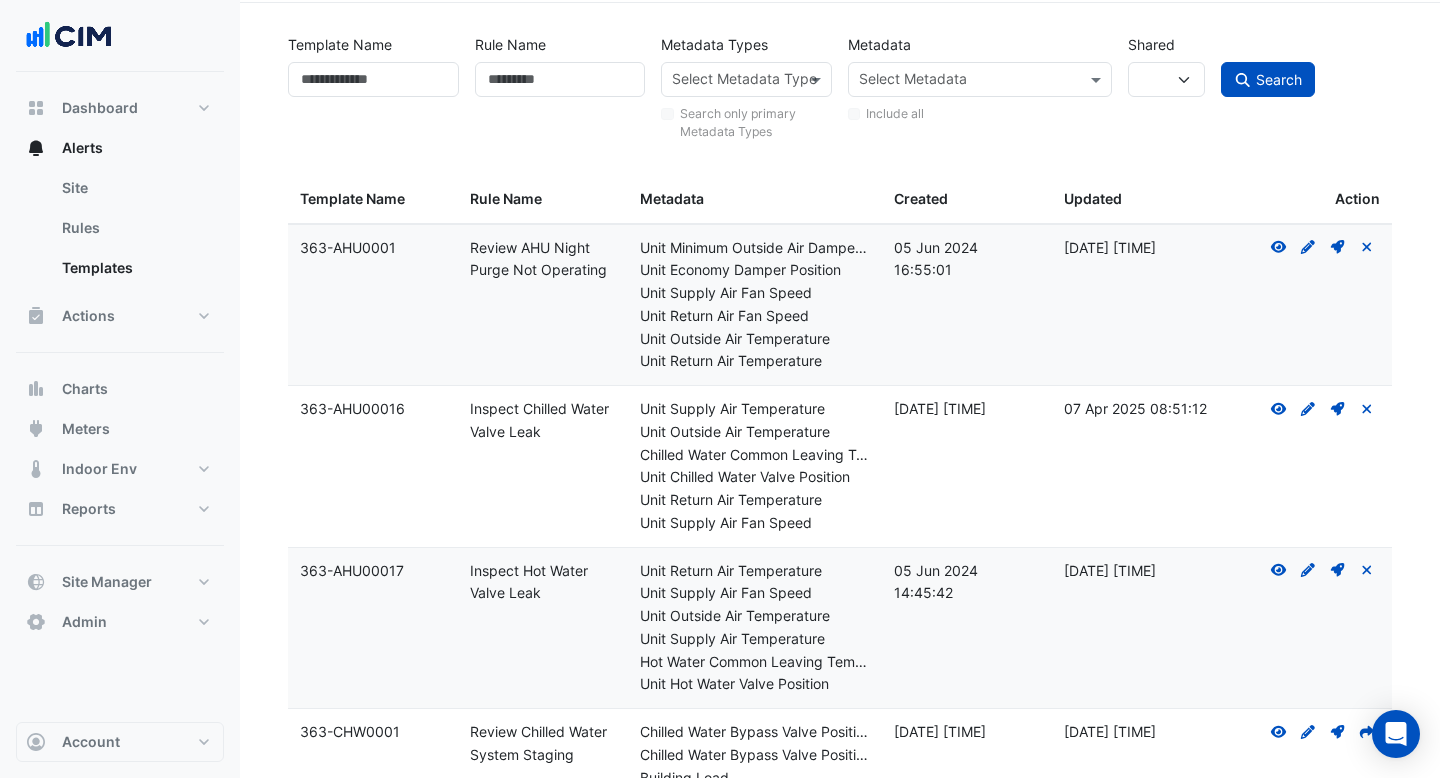 drag, startPoint x: 547, startPoint y: 448, endPoint x: 478, endPoint y: 415, distance: 76.48529 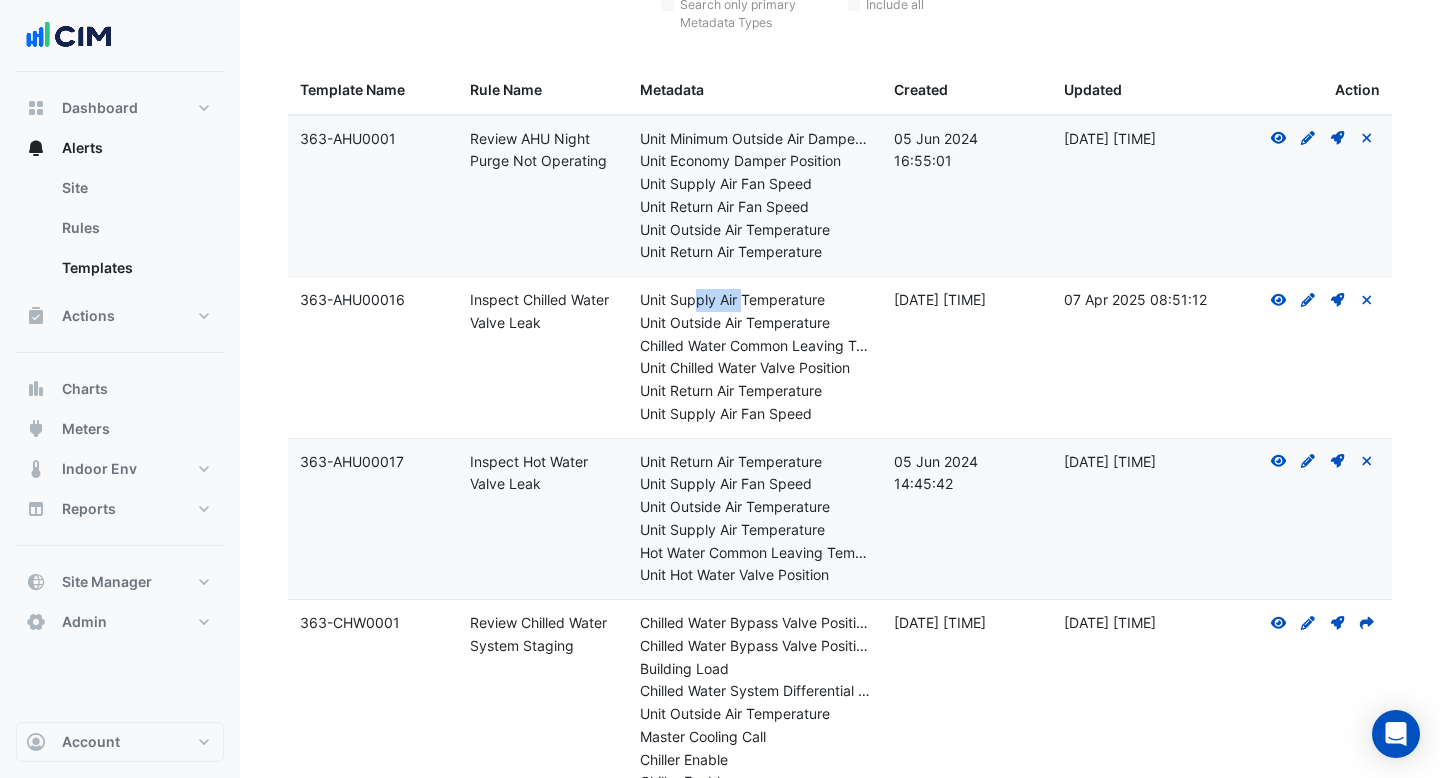 drag, startPoint x: 694, startPoint y: 303, endPoint x: 744, endPoint y: 303, distance: 50 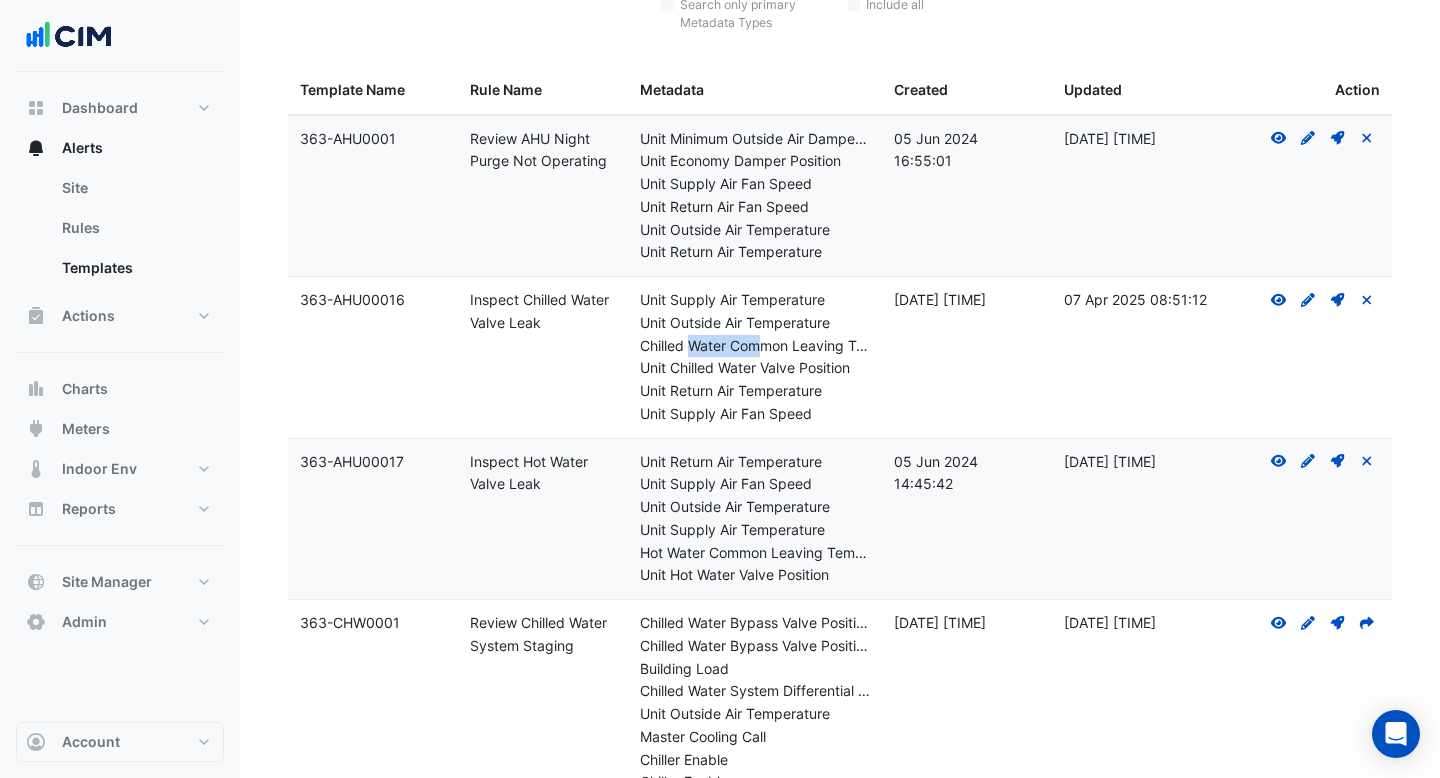 drag, startPoint x: 692, startPoint y: 341, endPoint x: 768, endPoint y: 341, distance: 76 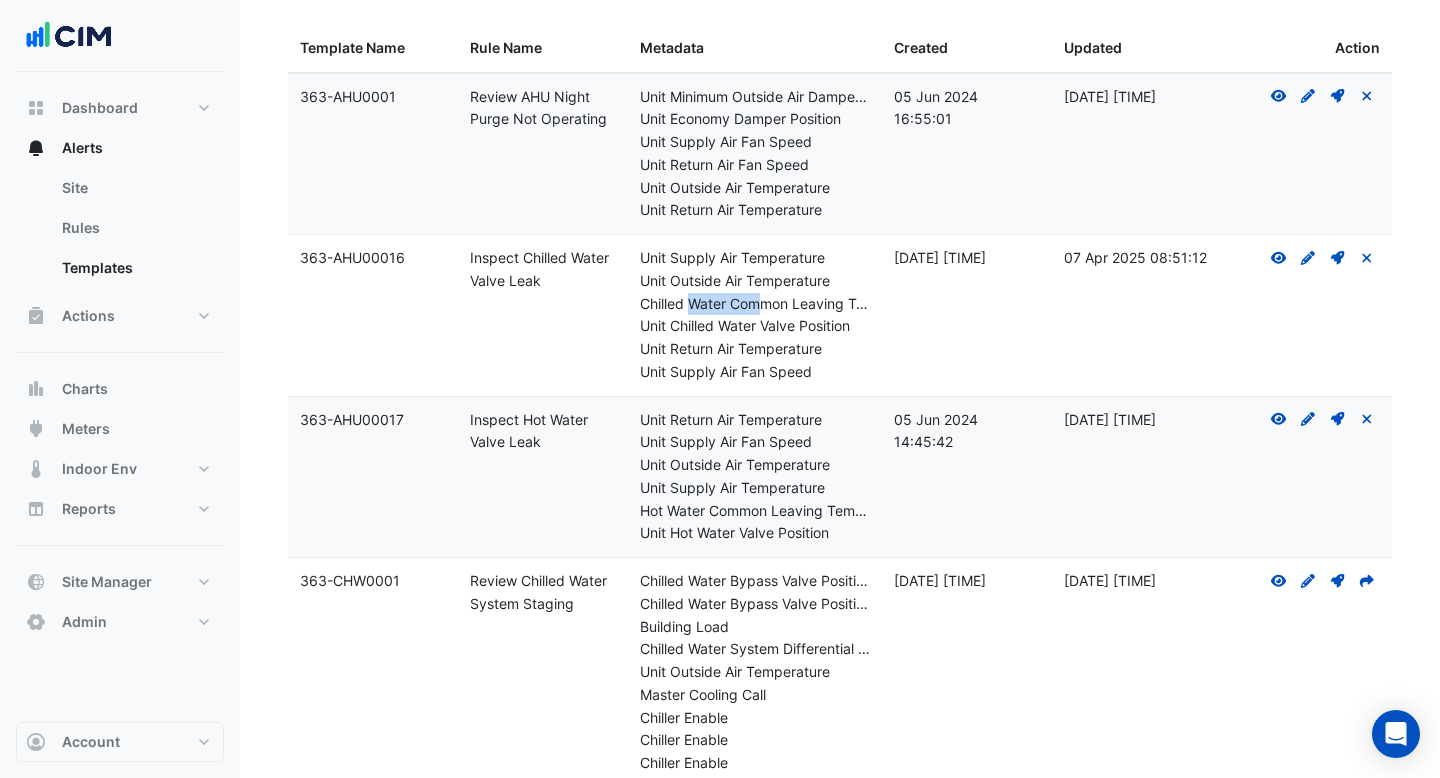 scroll, scrollTop: 225, scrollLeft: 0, axis: vertical 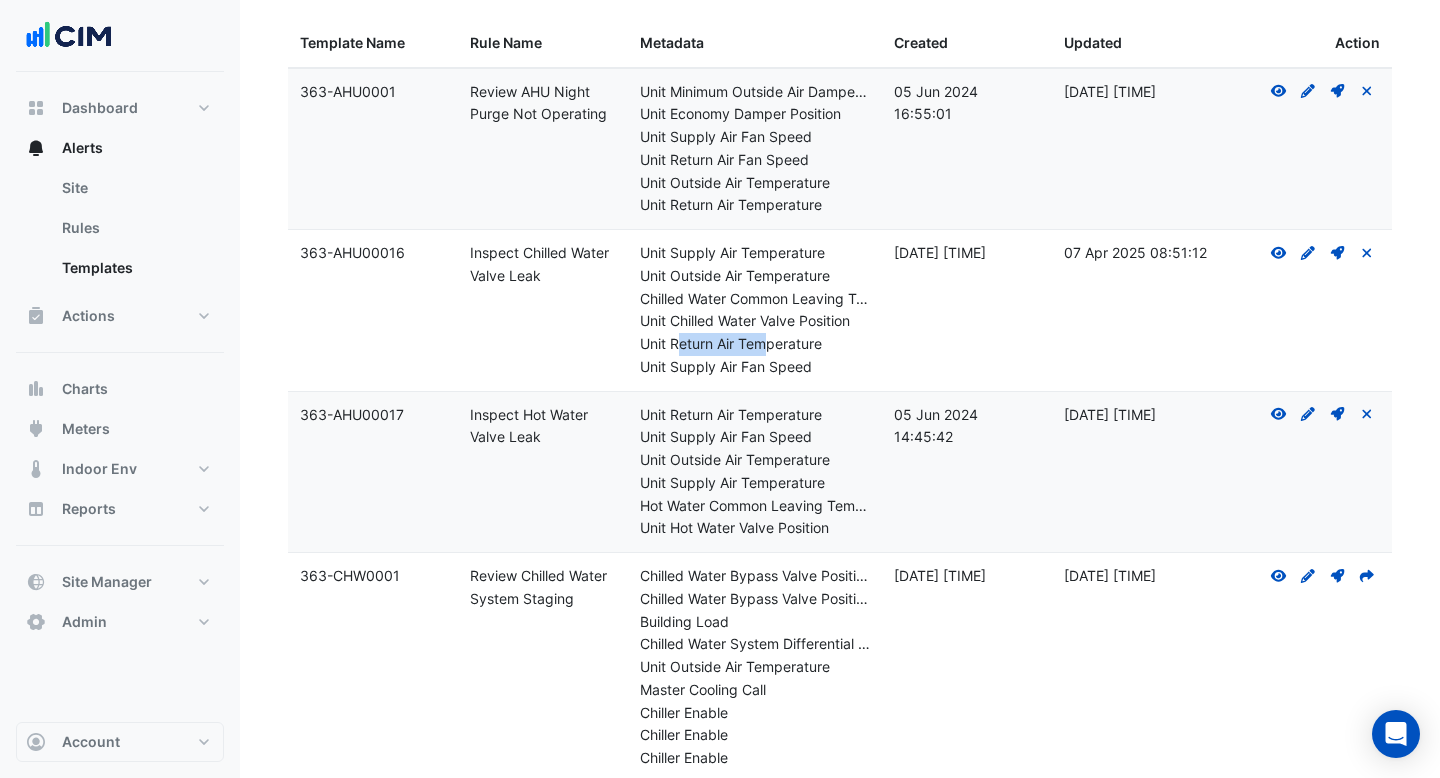 drag, startPoint x: 768, startPoint y: 341, endPoint x: 675, endPoint y: 341, distance: 93 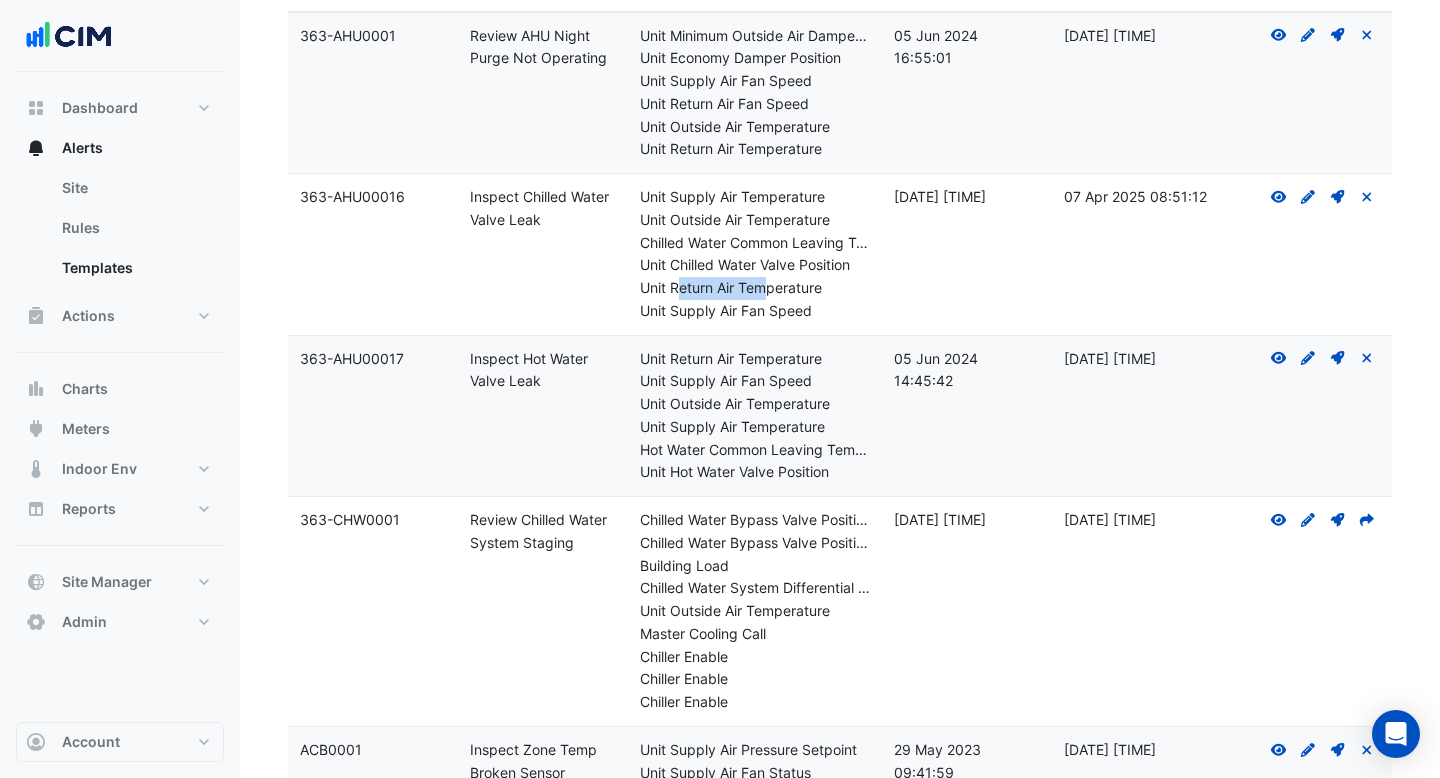 drag, startPoint x: 551, startPoint y: 384, endPoint x: 484, endPoint y: 359, distance: 71.51224 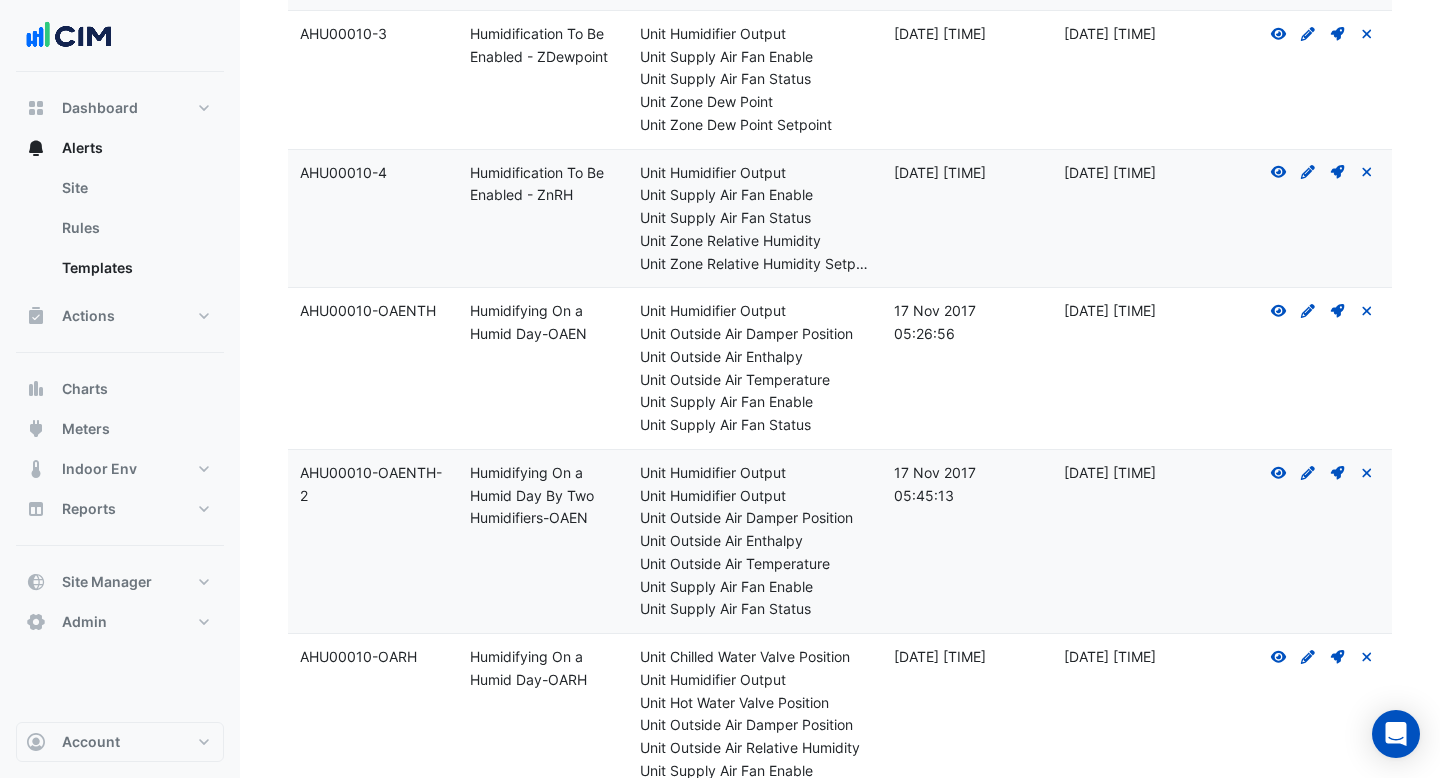 scroll, scrollTop: 2548, scrollLeft: 0, axis: vertical 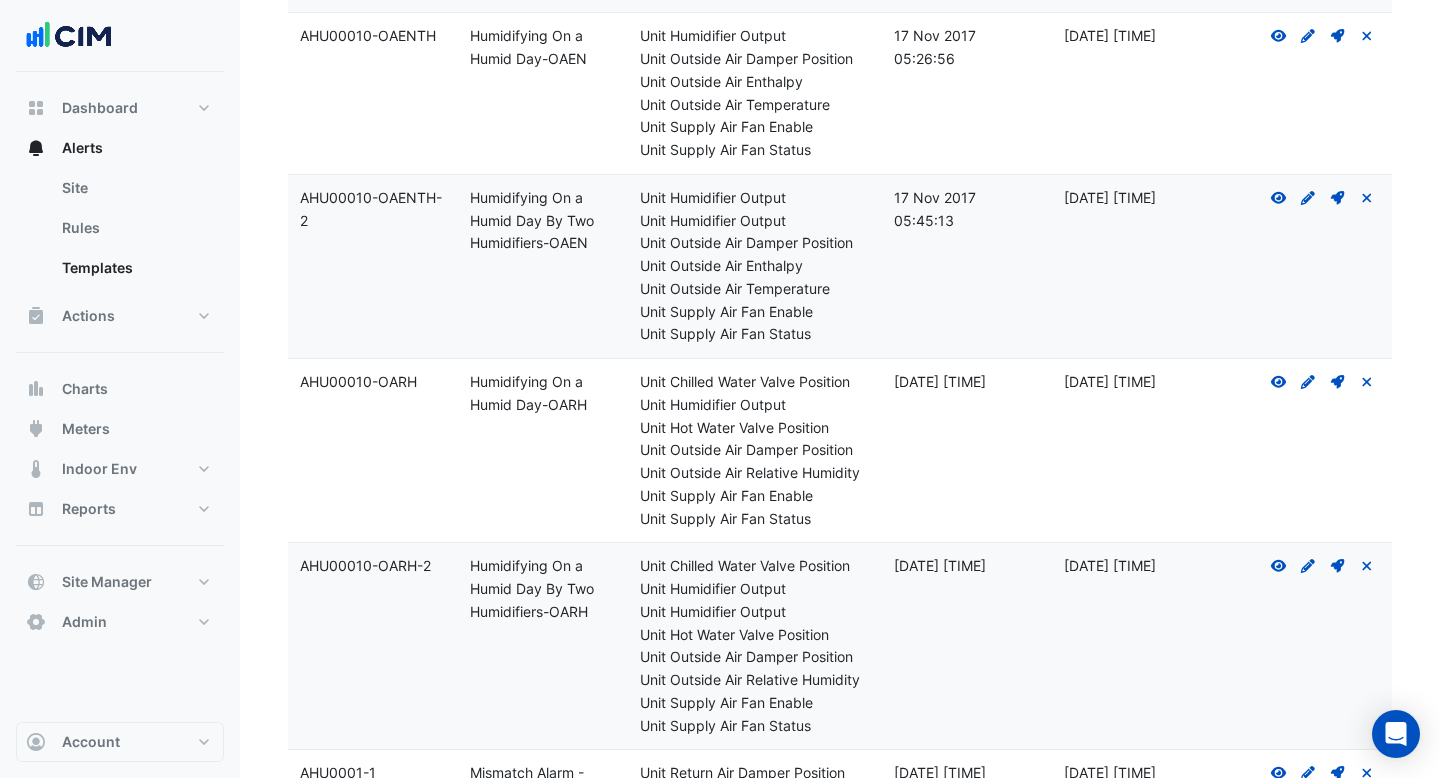 drag, startPoint x: 555, startPoint y: 414, endPoint x: 485, endPoint y: 392, distance: 73.37575 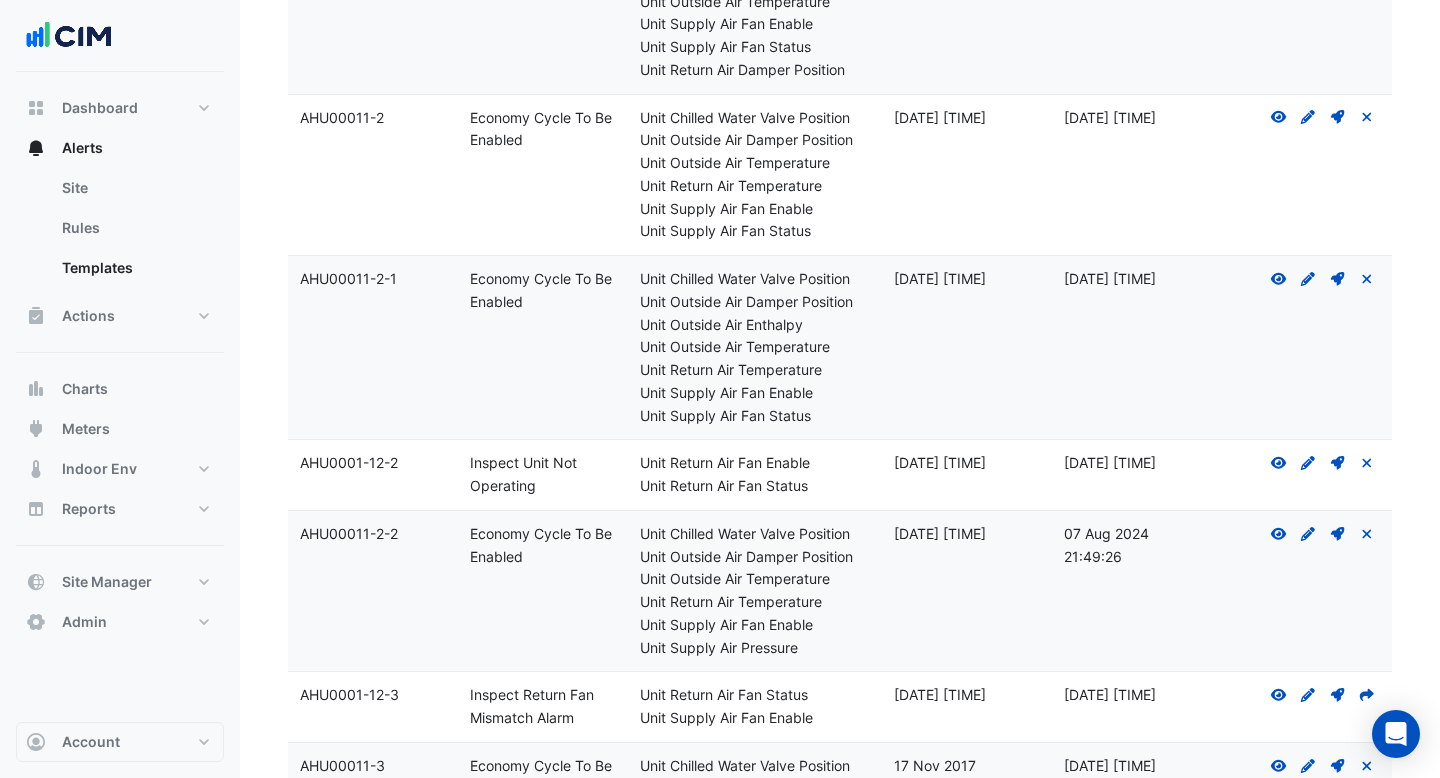 scroll, scrollTop: 6410, scrollLeft: 0, axis: vertical 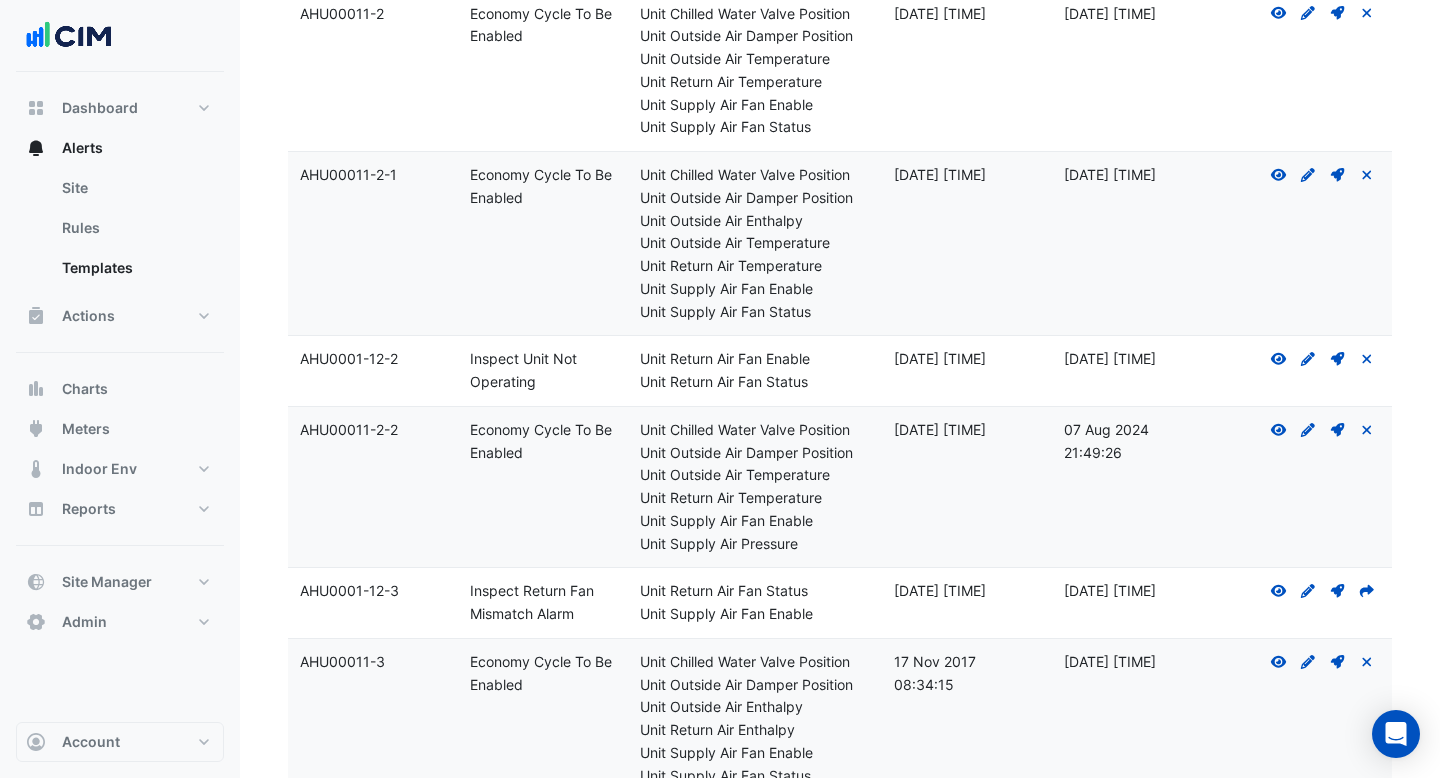 drag, startPoint x: 526, startPoint y: 200, endPoint x: 463, endPoint y: 176, distance: 67.41662 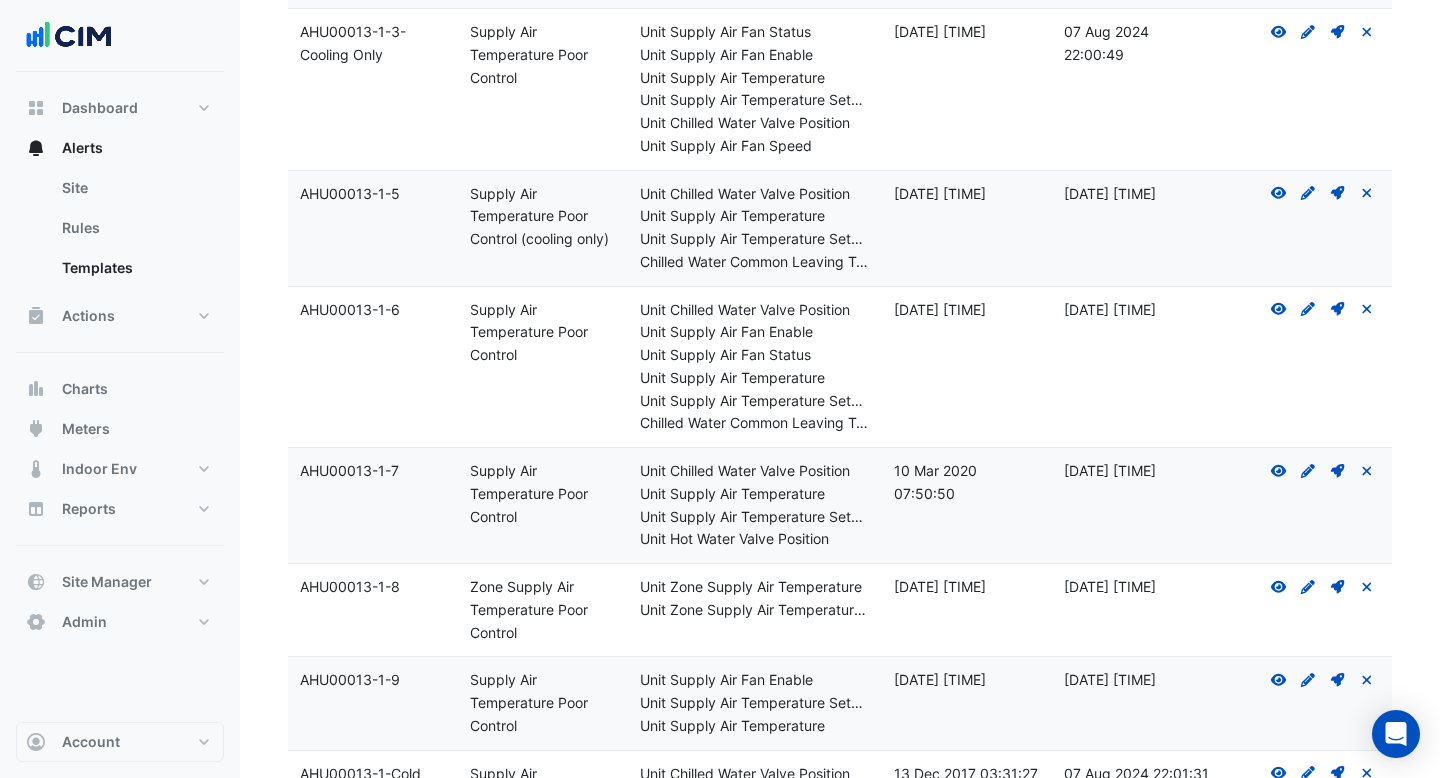 scroll, scrollTop: 12716, scrollLeft: 0, axis: vertical 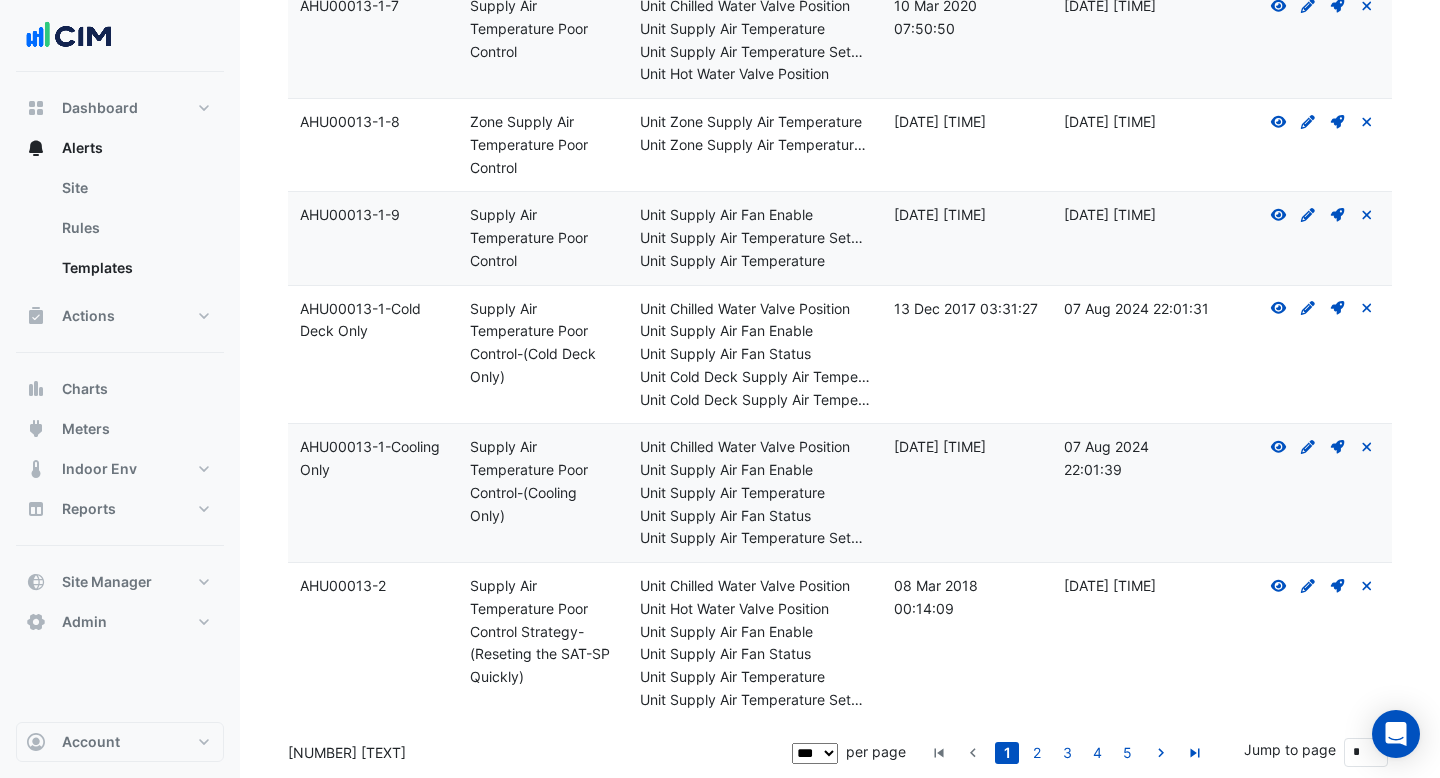 drag, startPoint x: 324, startPoint y: 751, endPoint x: 290, endPoint y: 750, distance: 34.0147 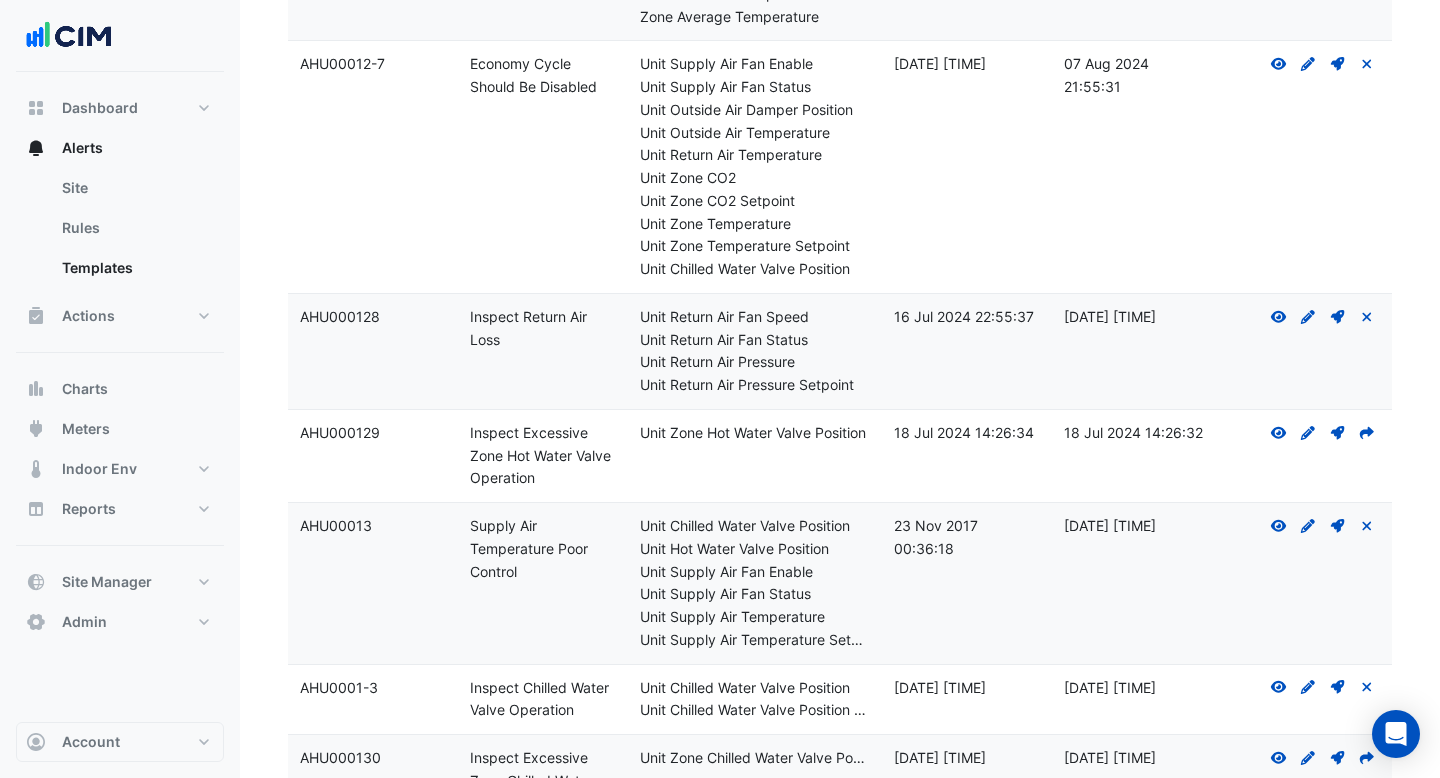 scroll, scrollTop: 10566, scrollLeft: 0, axis: vertical 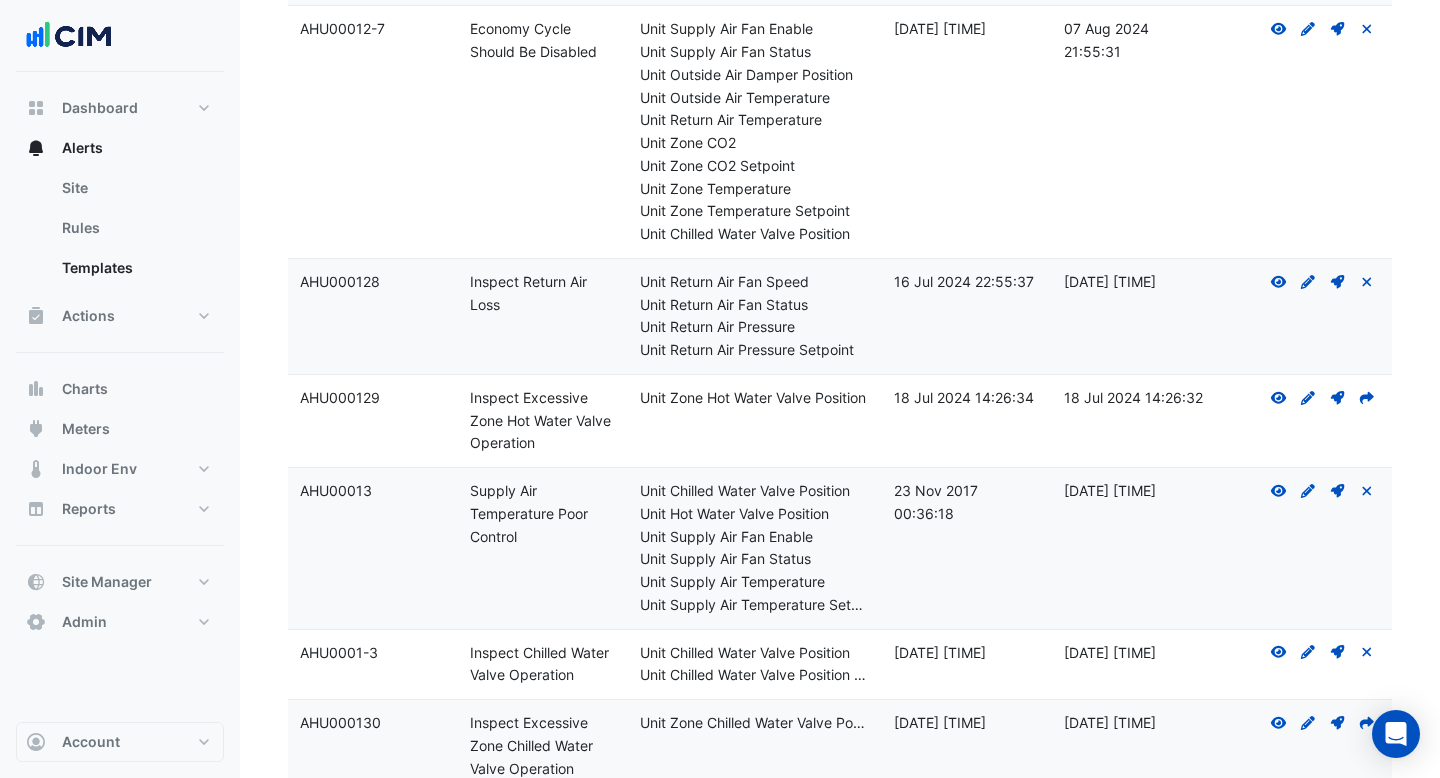 drag, startPoint x: 524, startPoint y: 530, endPoint x: 457, endPoint y: 486, distance: 80.1561 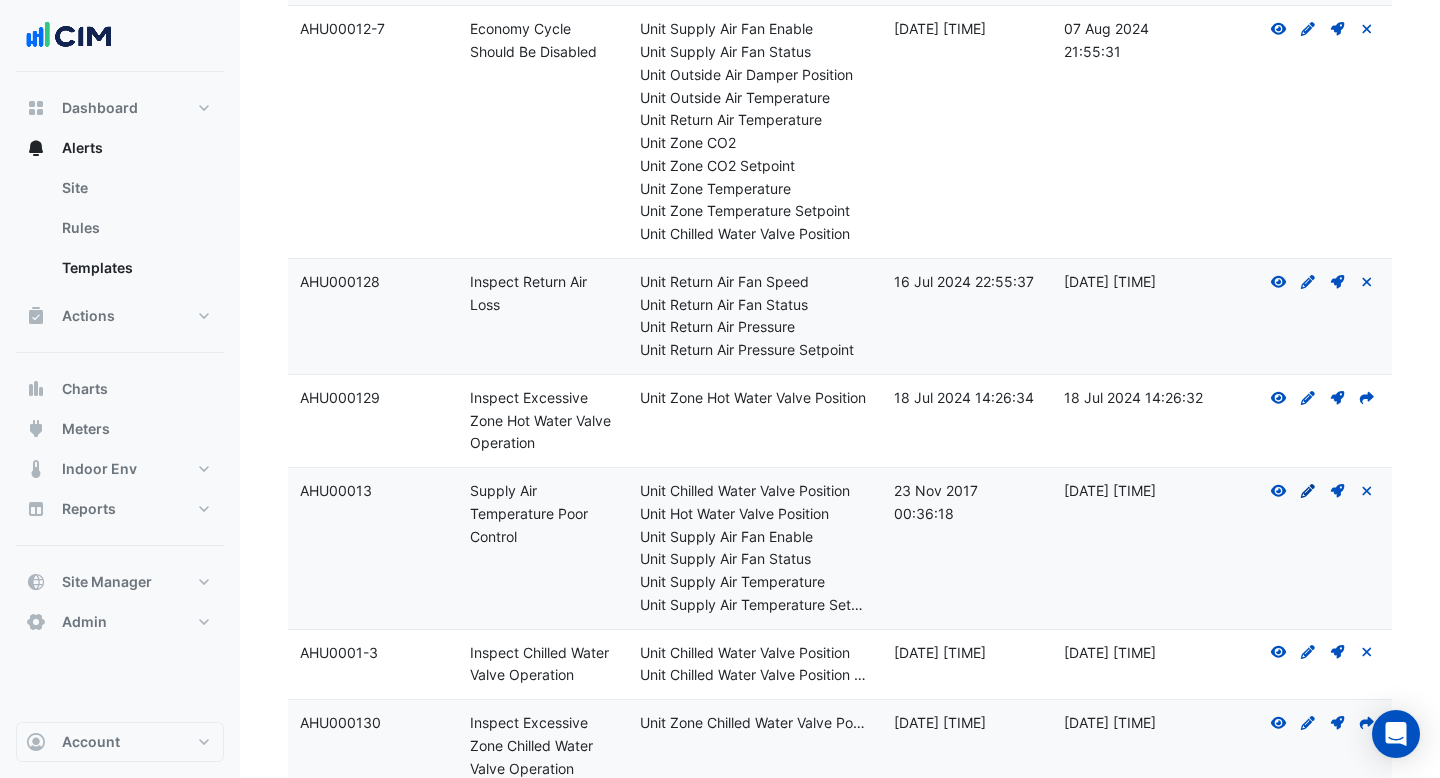 click on "Create Draft - to edit a template, you first need to create a draft, and then submit it for approval." 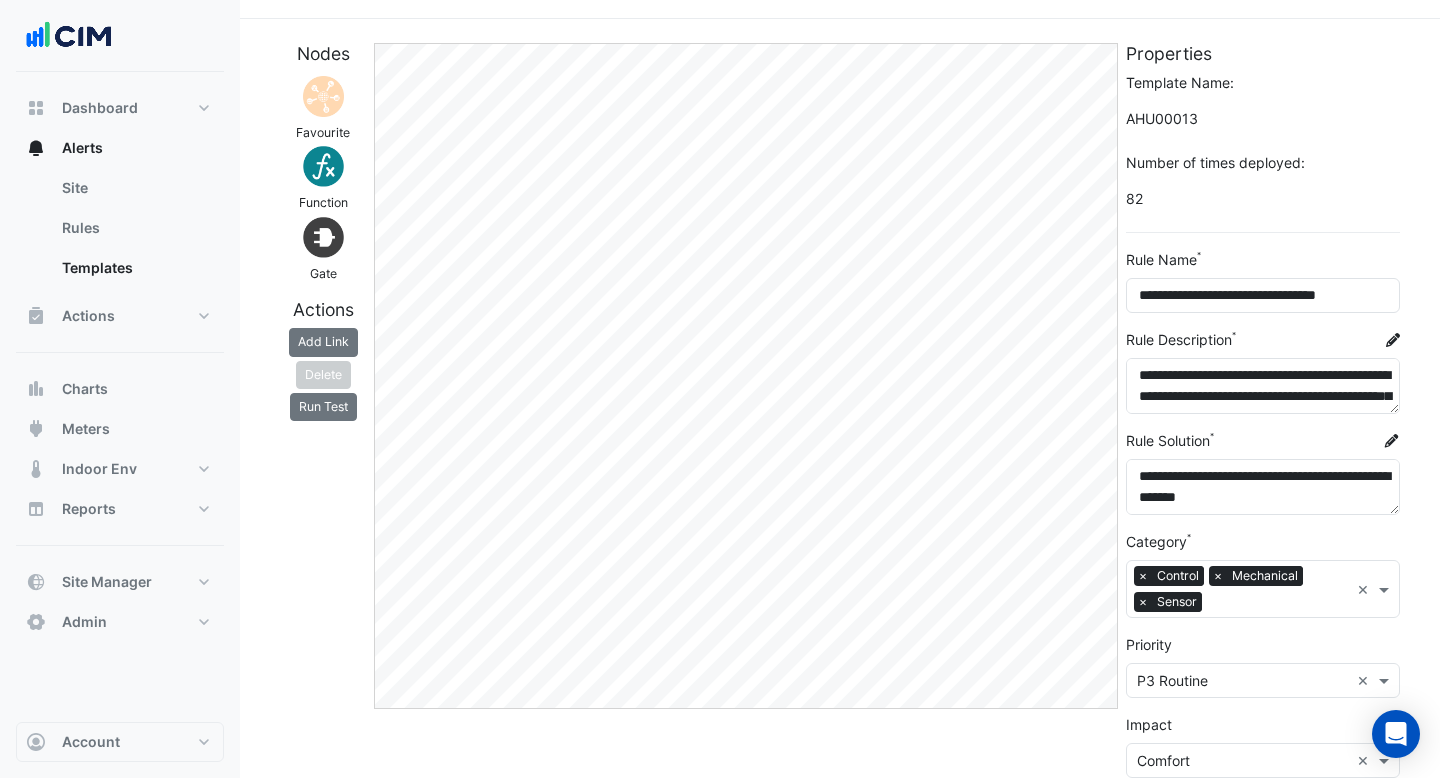 scroll, scrollTop: 54, scrollLeft: 0, axis: vertical 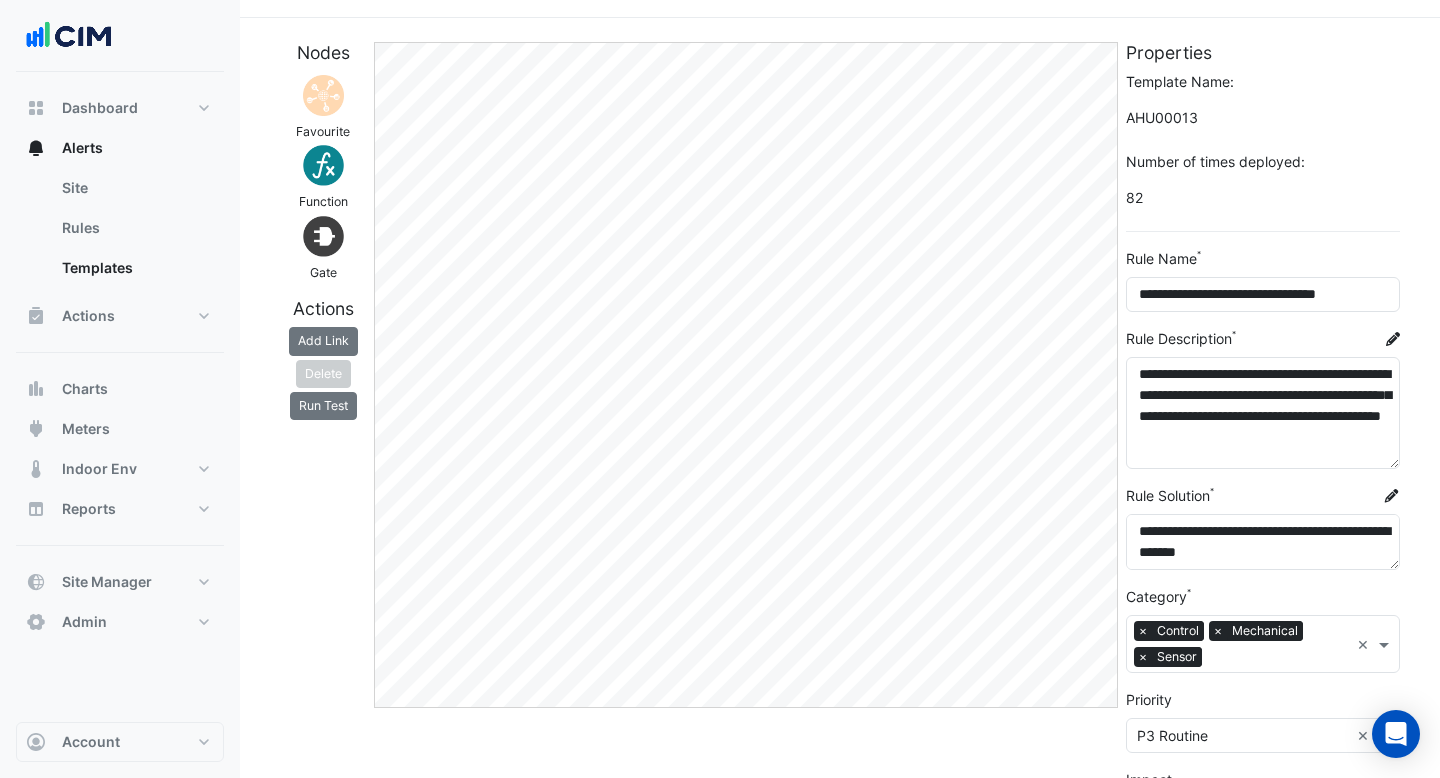 drag, startPoint x: 1392, startPoint y: 411, endPoint x: 1384, endPoint y: 468, distance: 57.558666 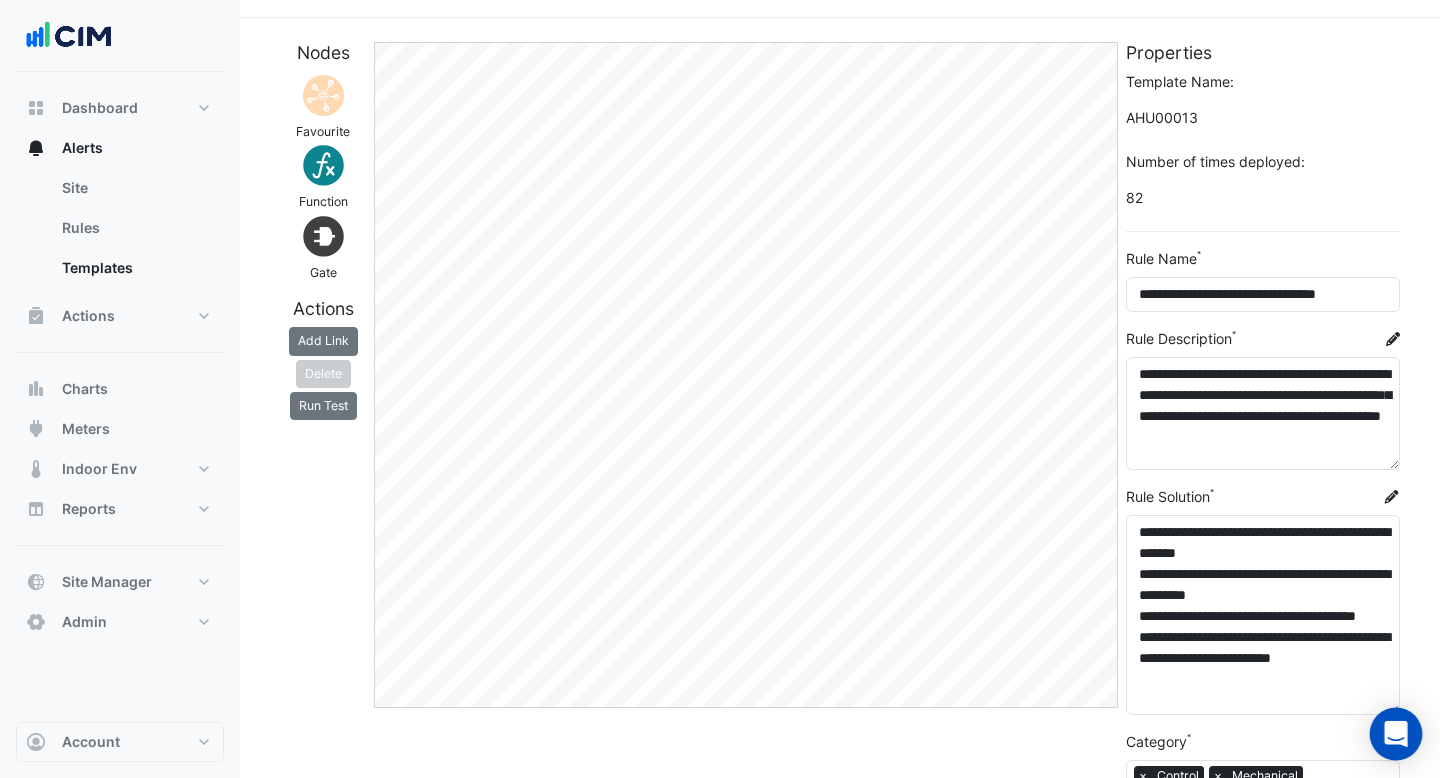 drag, startPoint x: 1397, startPoint y: 566, endPoint x: 1391, endPoint y: 711, distance: 145.12408 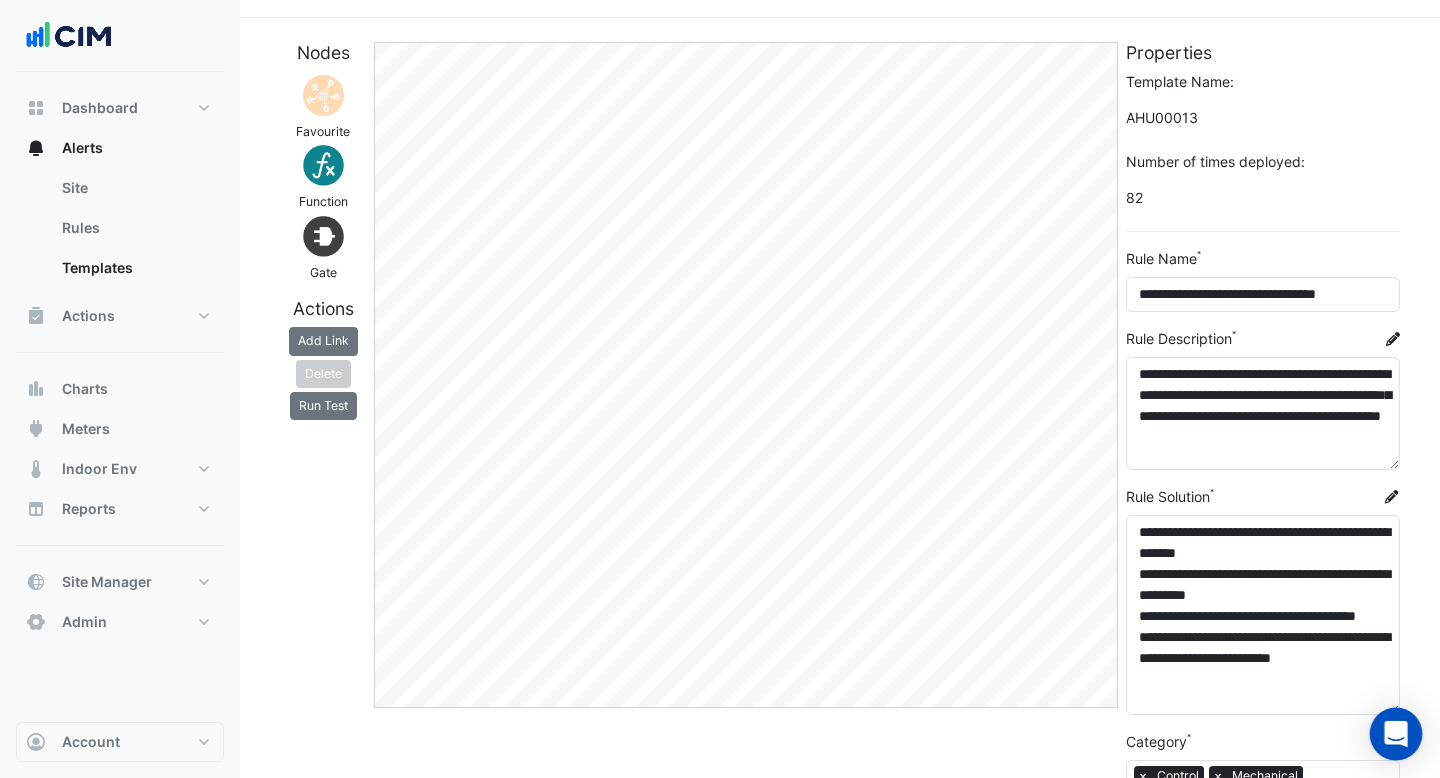 click on "[TEMPLATE_EDITOR]: [ID]
View Templates
Submit for Approval
Save & Approve Template
Save Draft
Save Draft As" at bounding box center (720, 598) 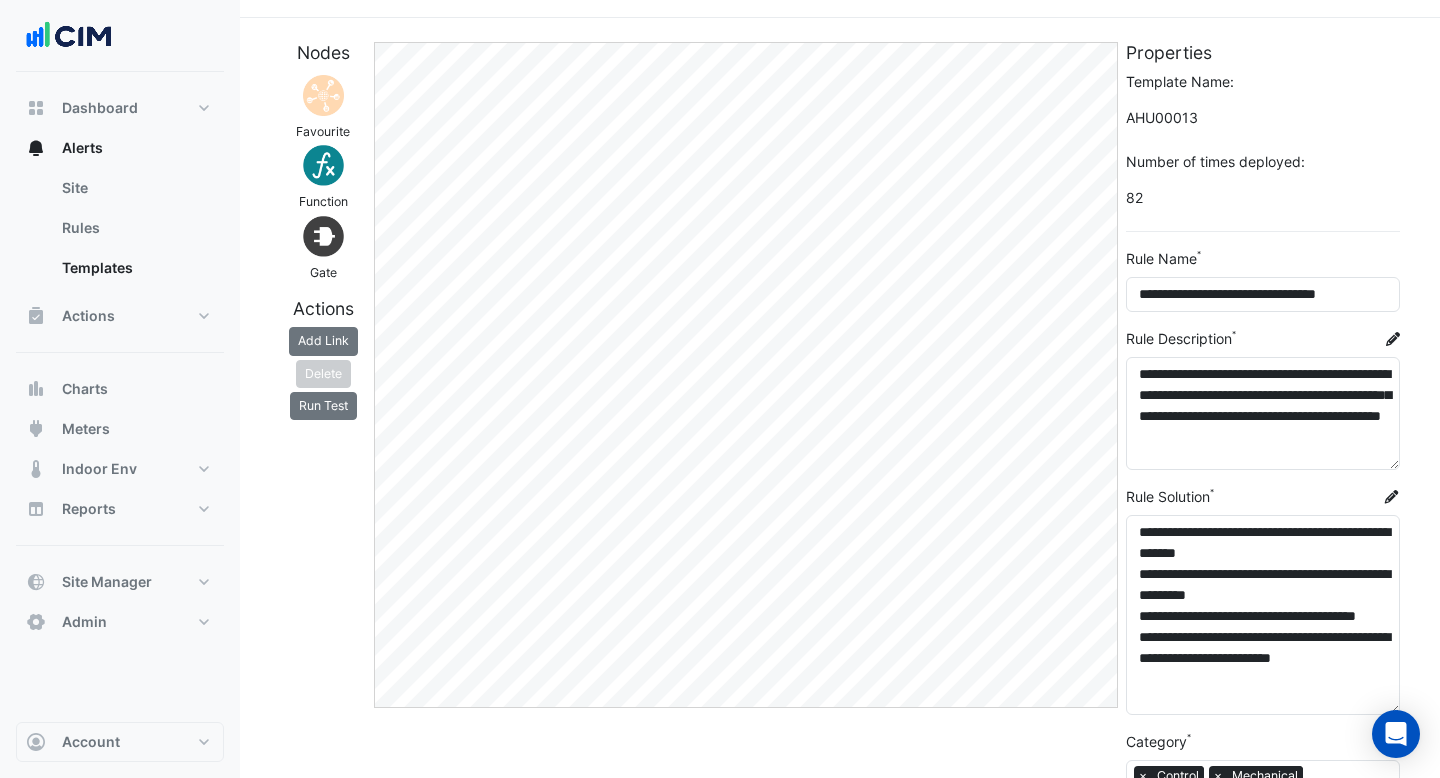 scroll, scrollTop: 0, scrollLeft: 0, axis: both 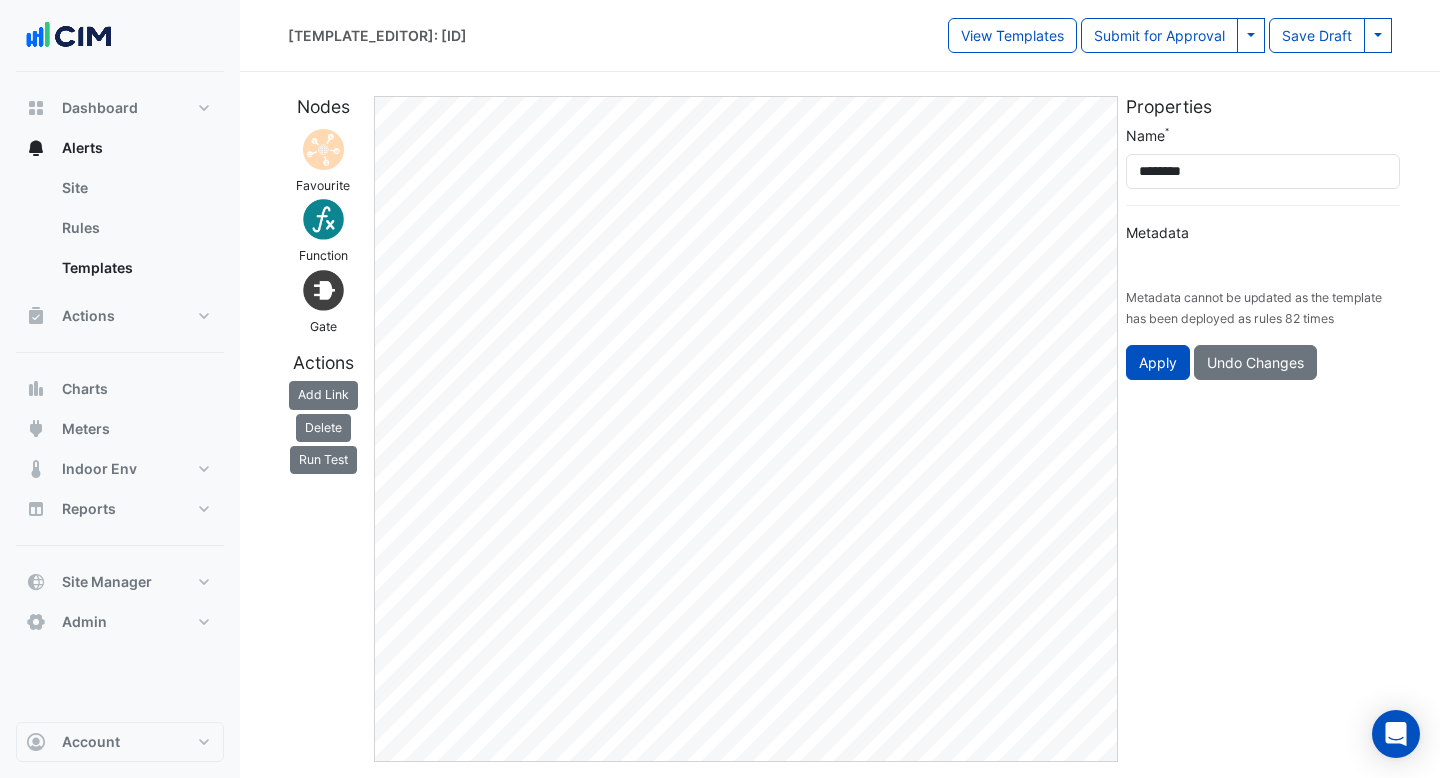 type on "**********" 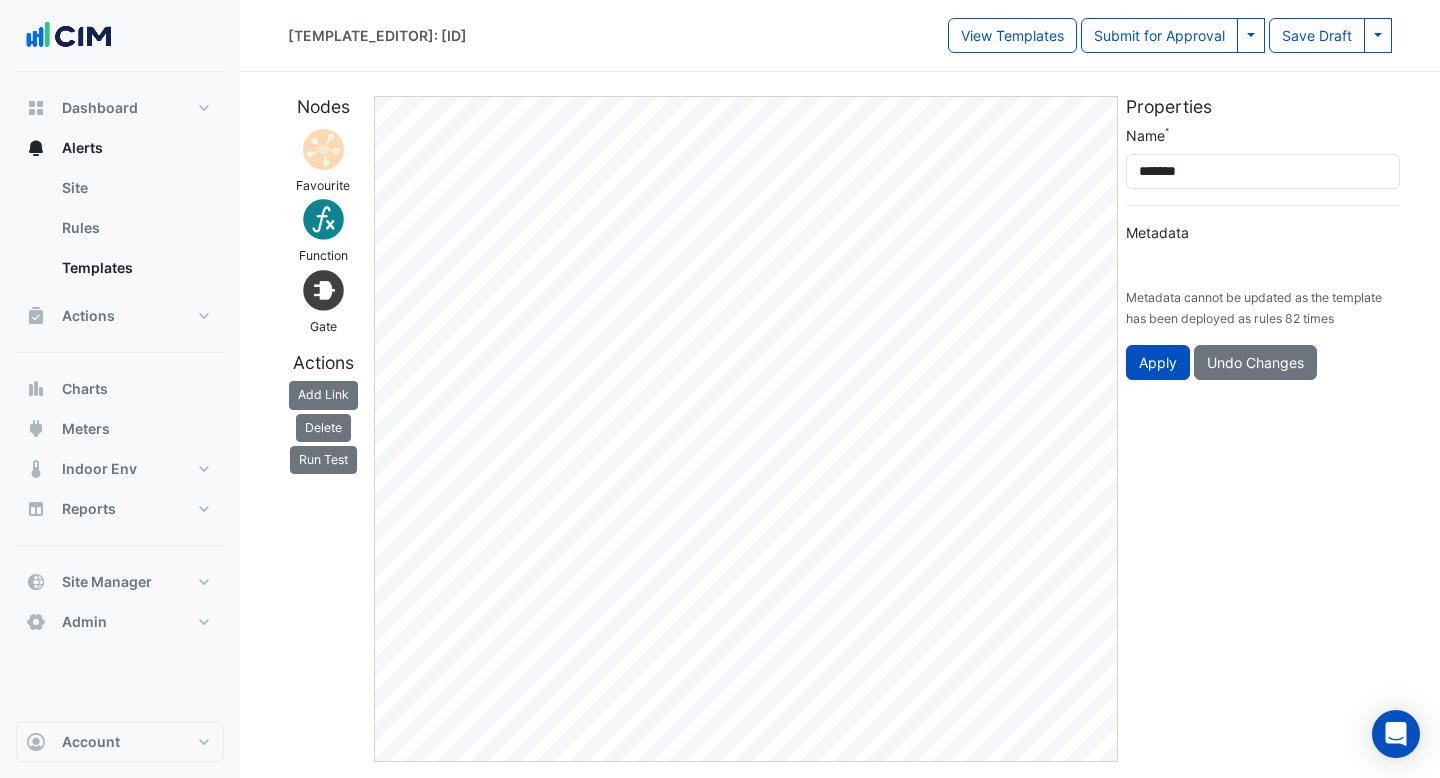 type on "**********" 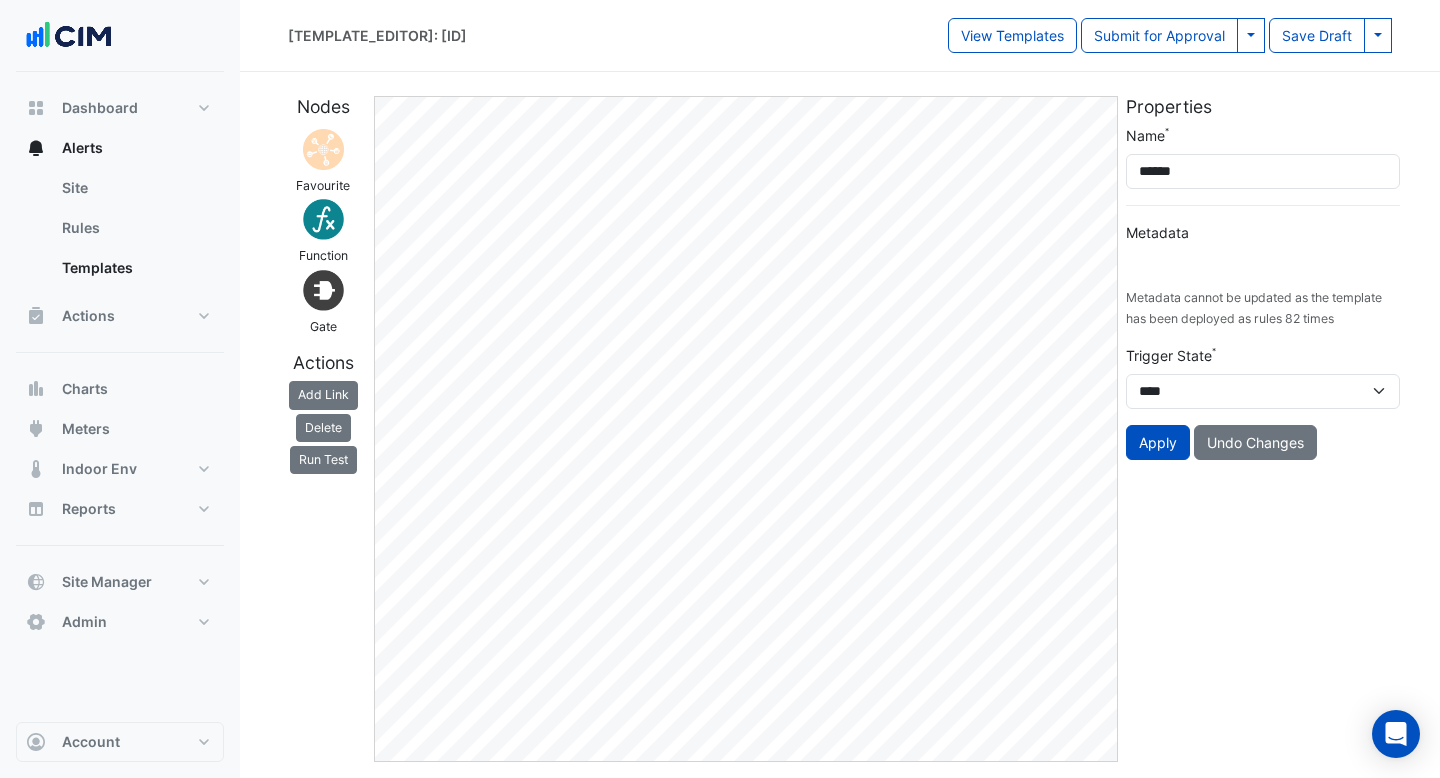type on "**********" 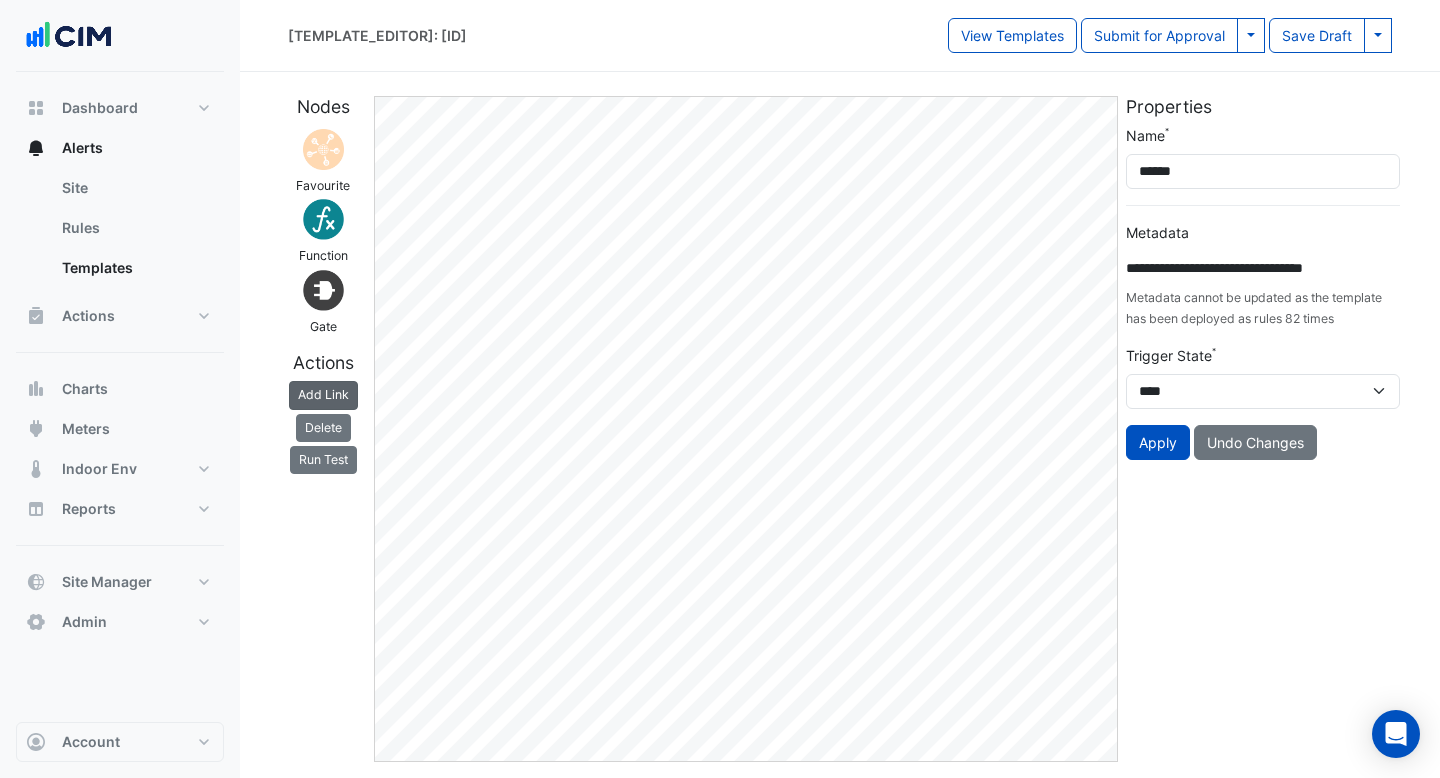 click on "Add Link" 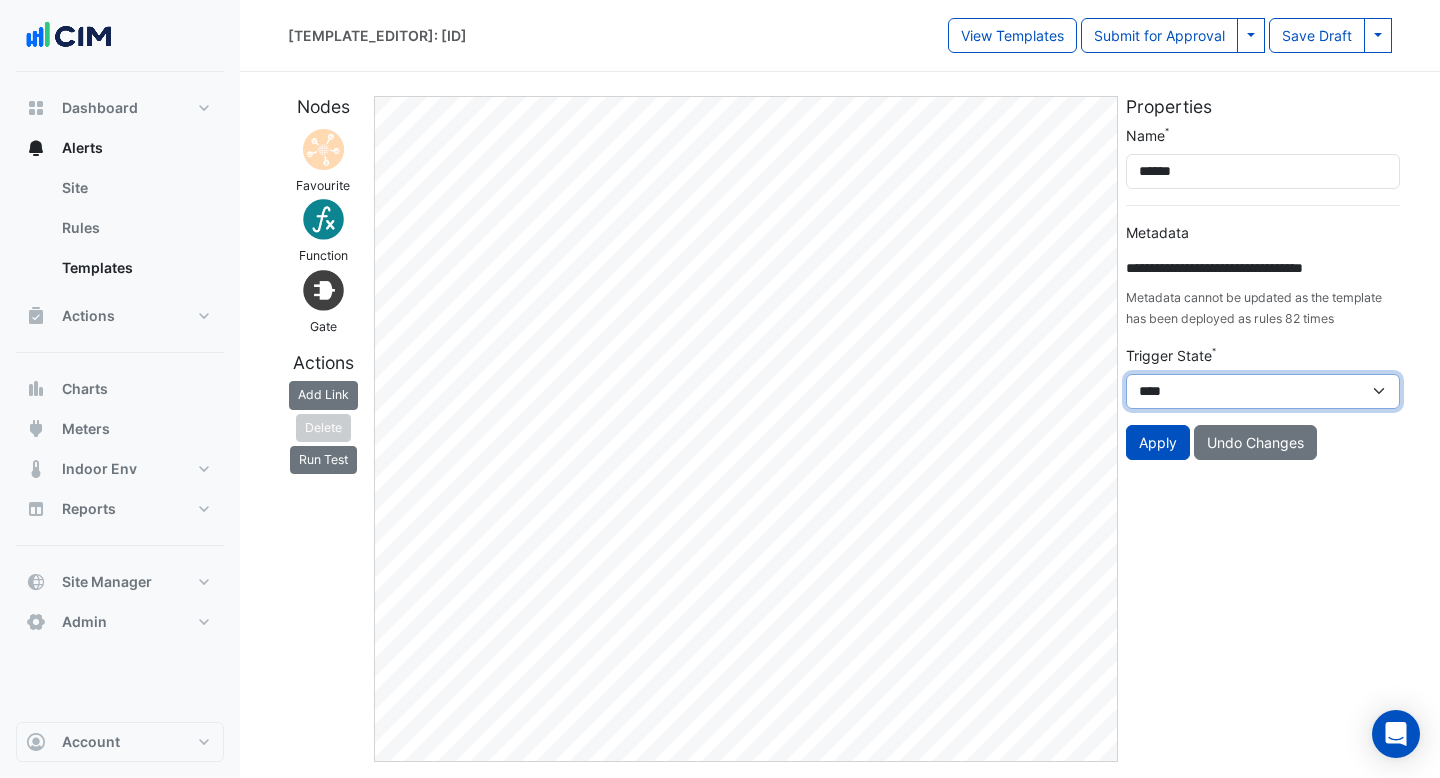 click on "**** *****" at bounding box center [1263, 391] 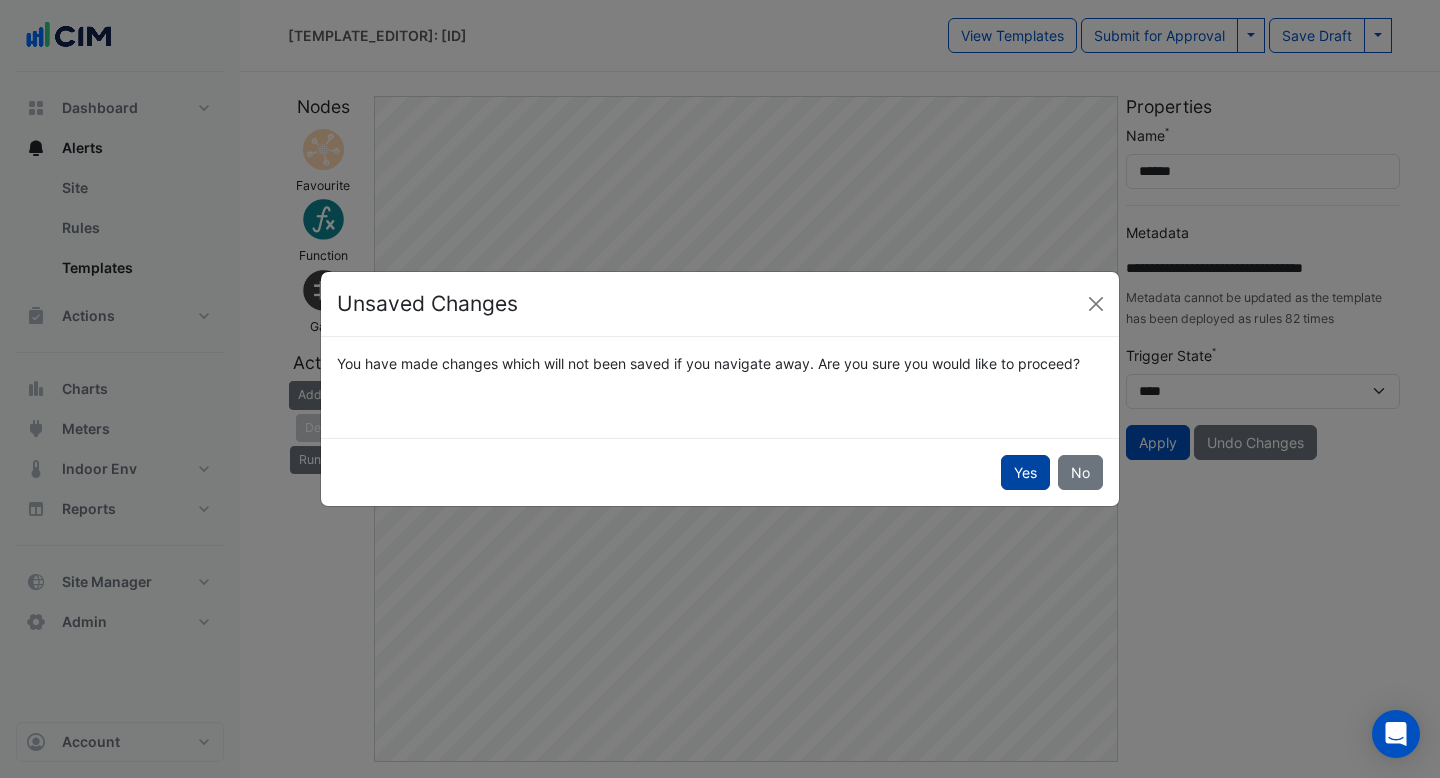 click on "Yes" 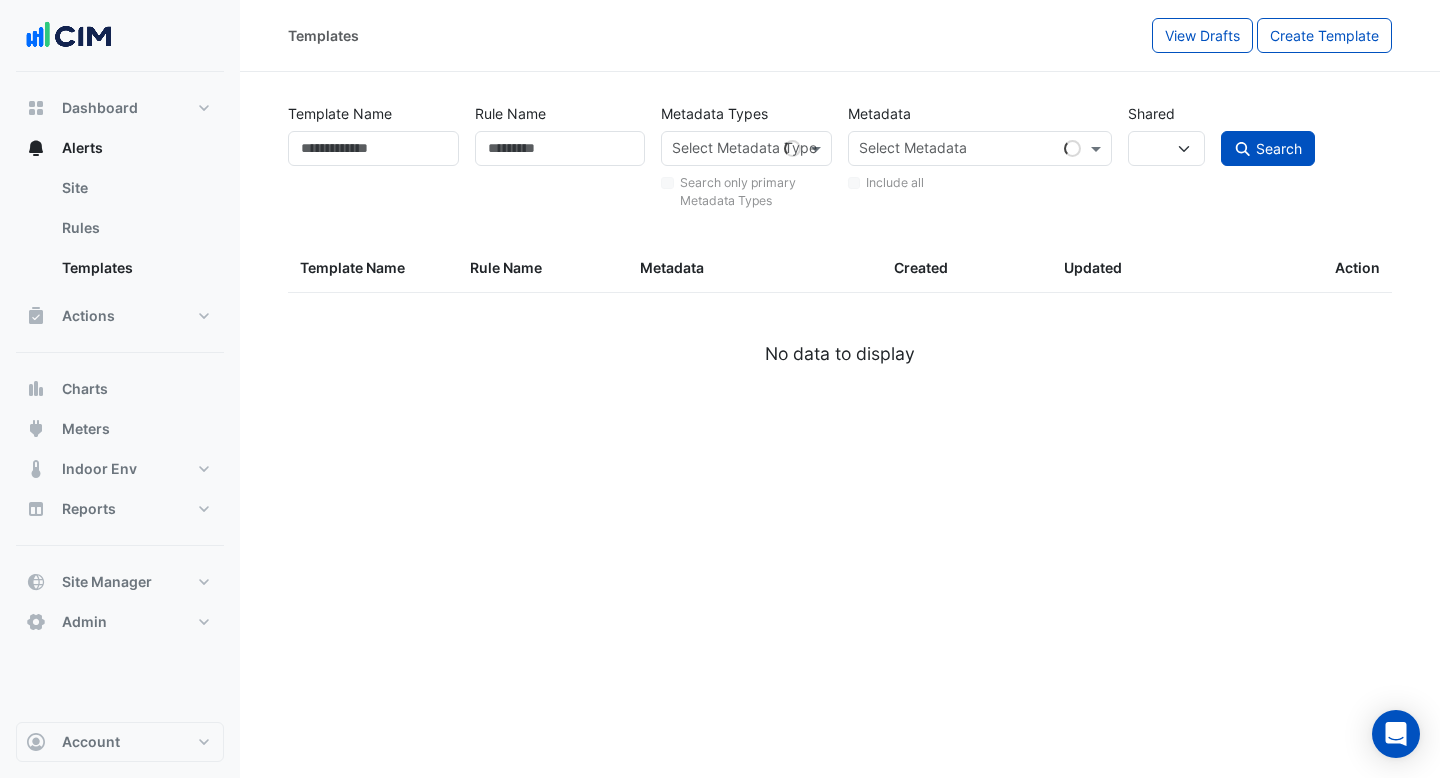 select 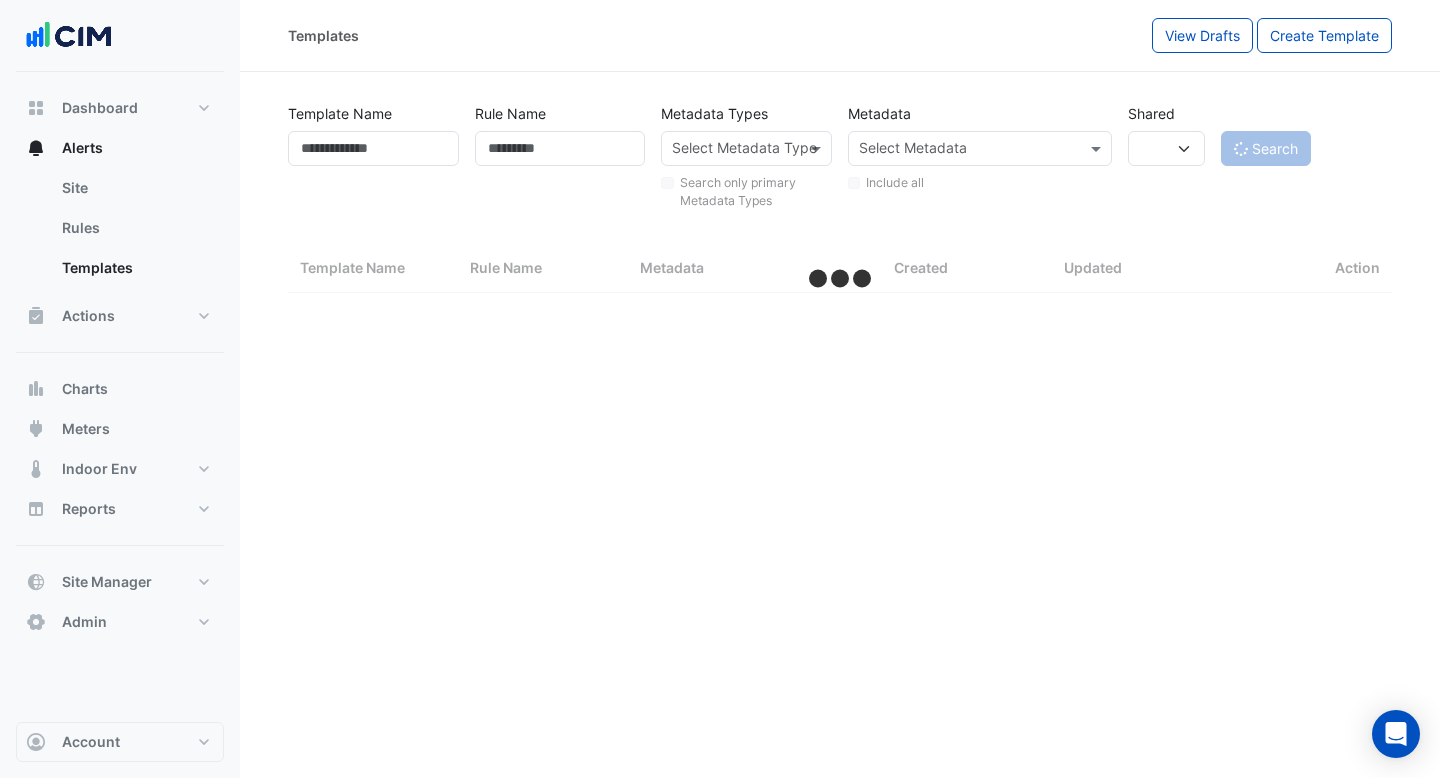 select on "***" 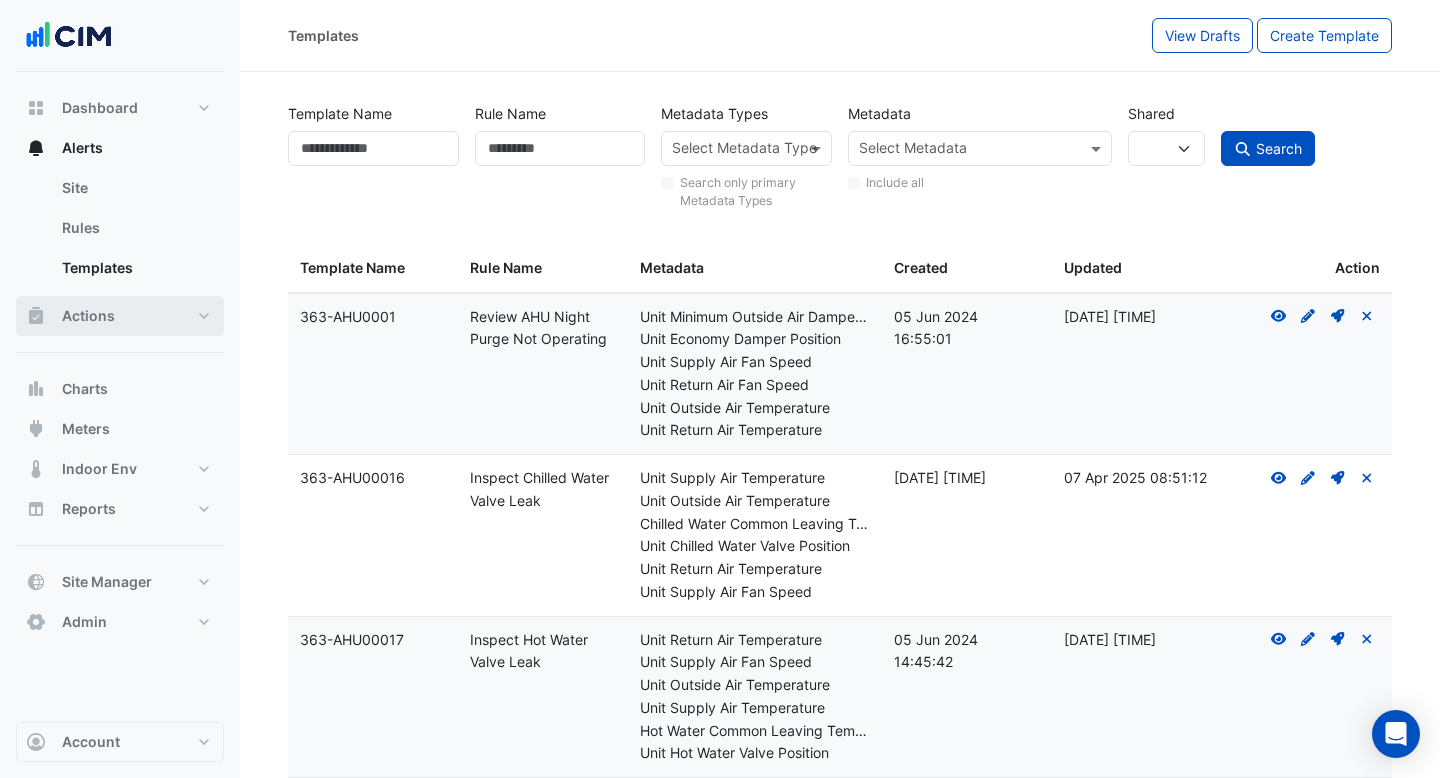 click on "Actions" at bounding box center [88, 316] 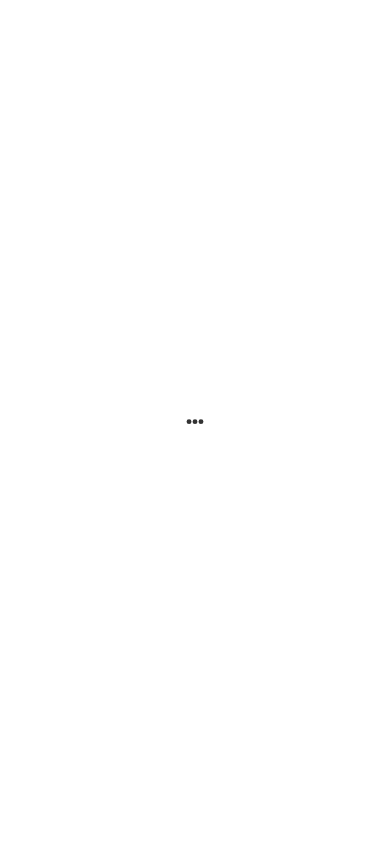 scroll, scrollTop: 0, scrollLeft: 0, axis: both 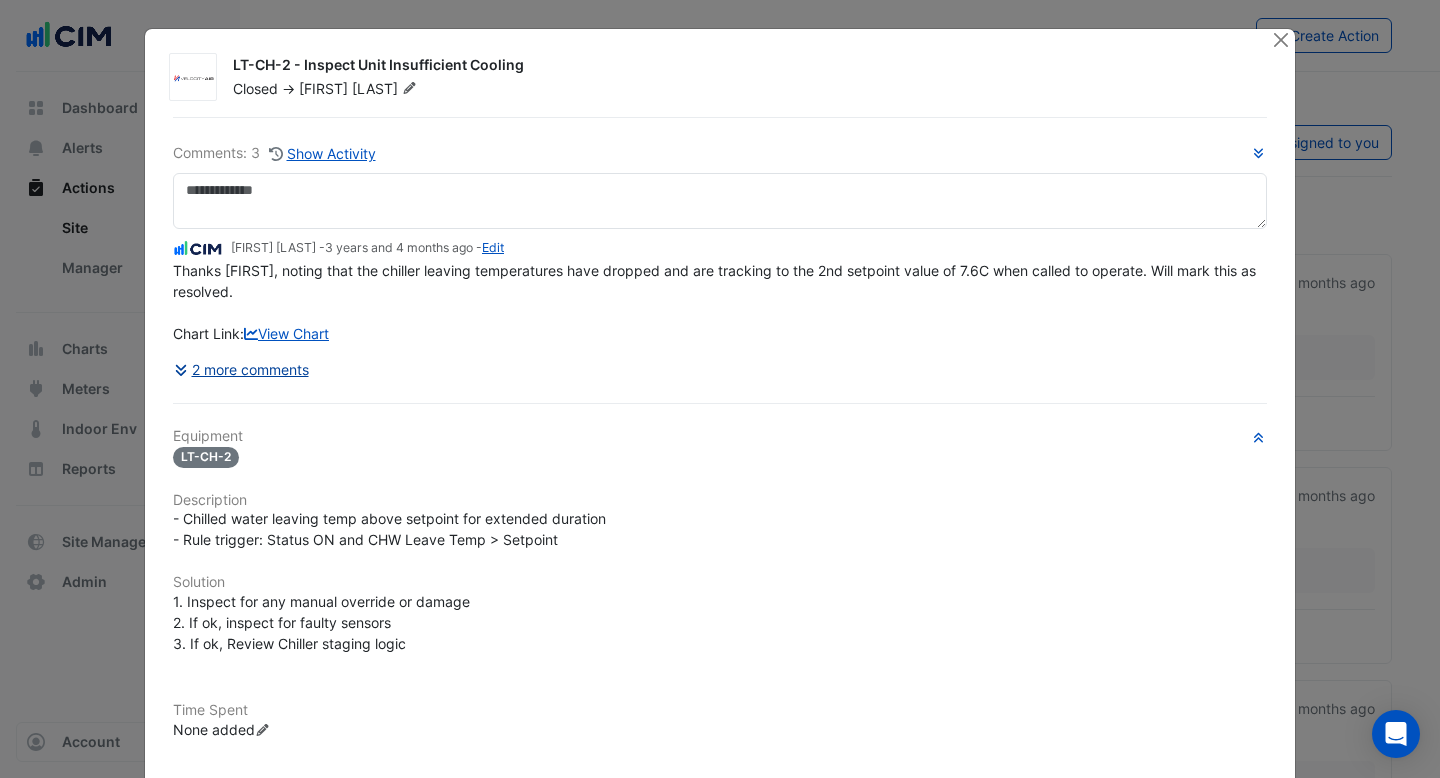 click on "2 more comments" 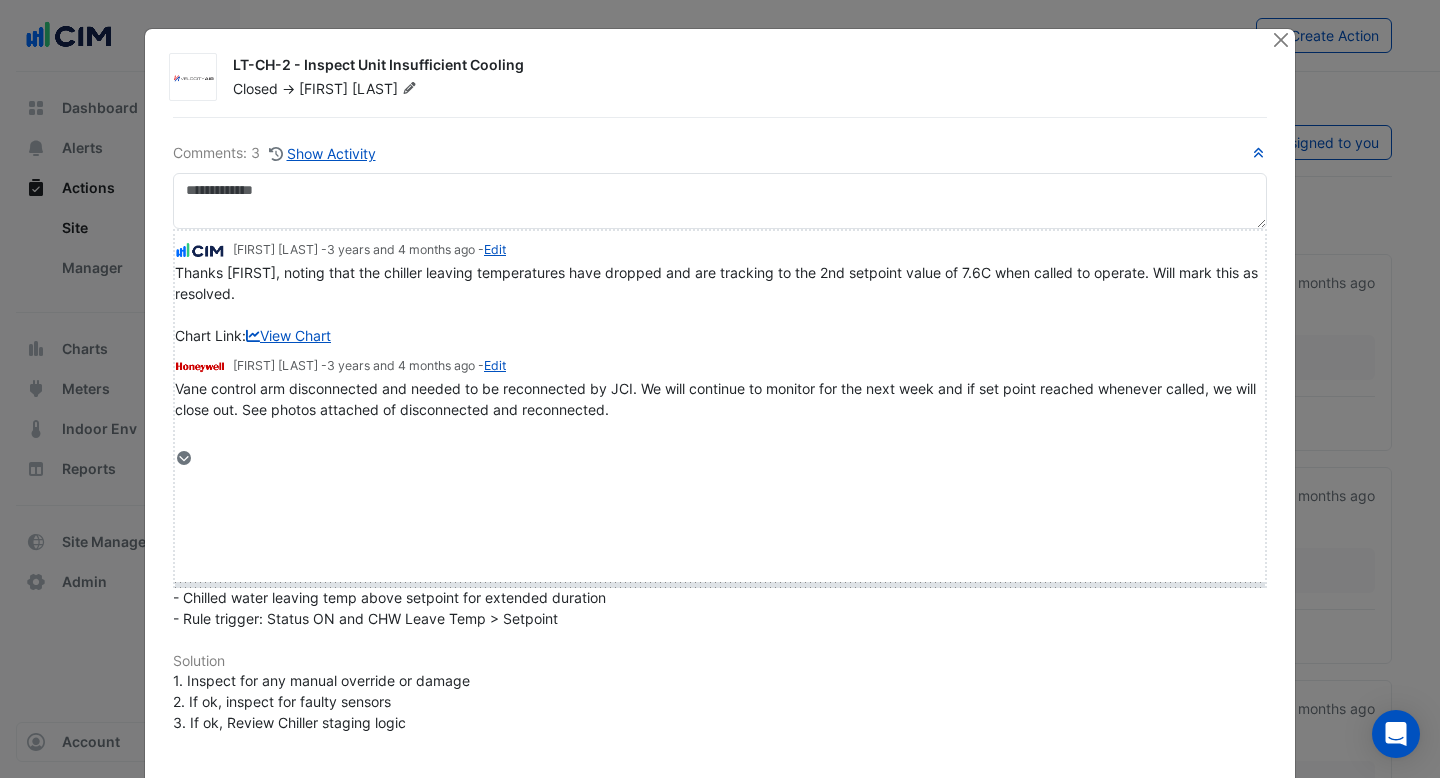 drag, startPoint x: 215, startPoint y: 455, endPoint x: 210, endPoint y: 626, distance: 171.07309 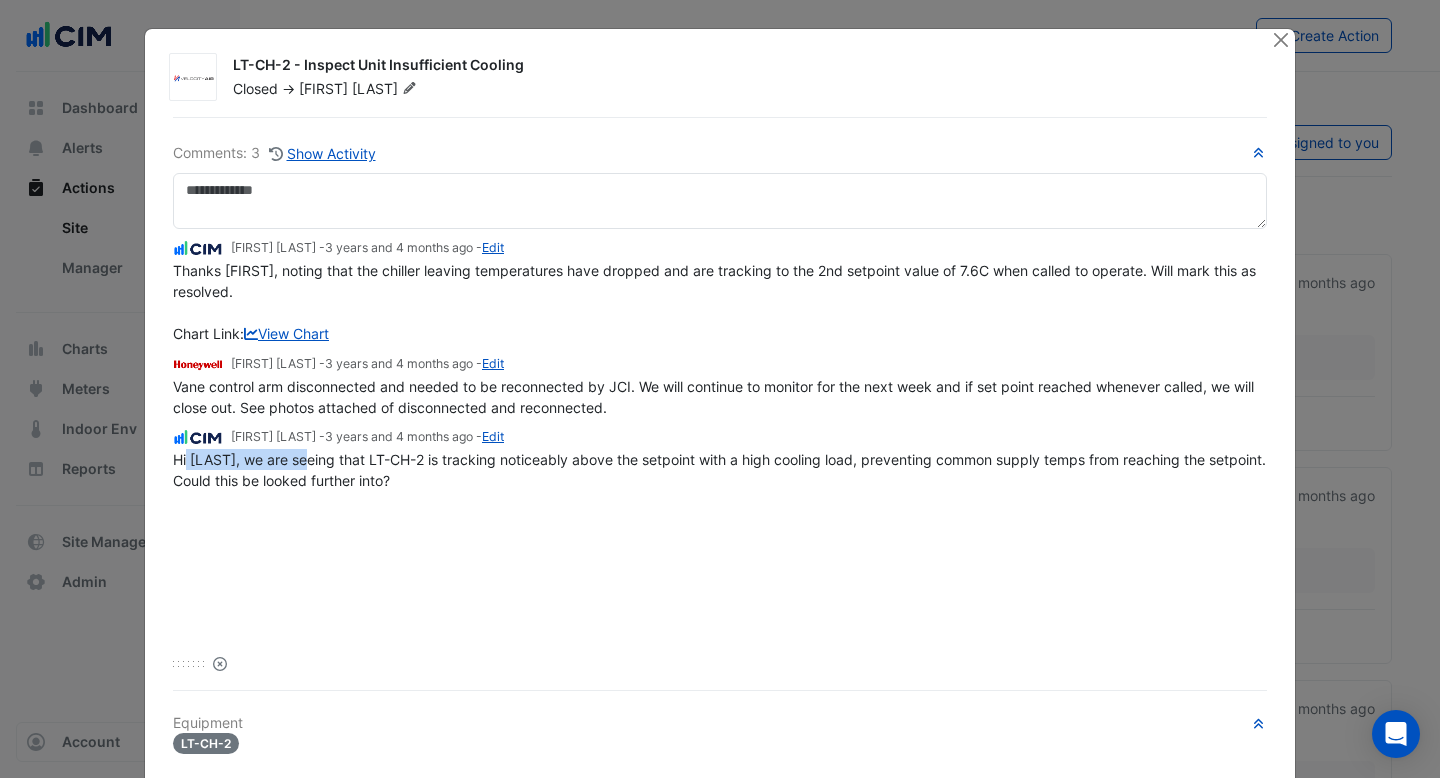 drag, startPoint x: 187, startPoint y: 462, endPoint x: 308, endPoint y: 462, distance: 121 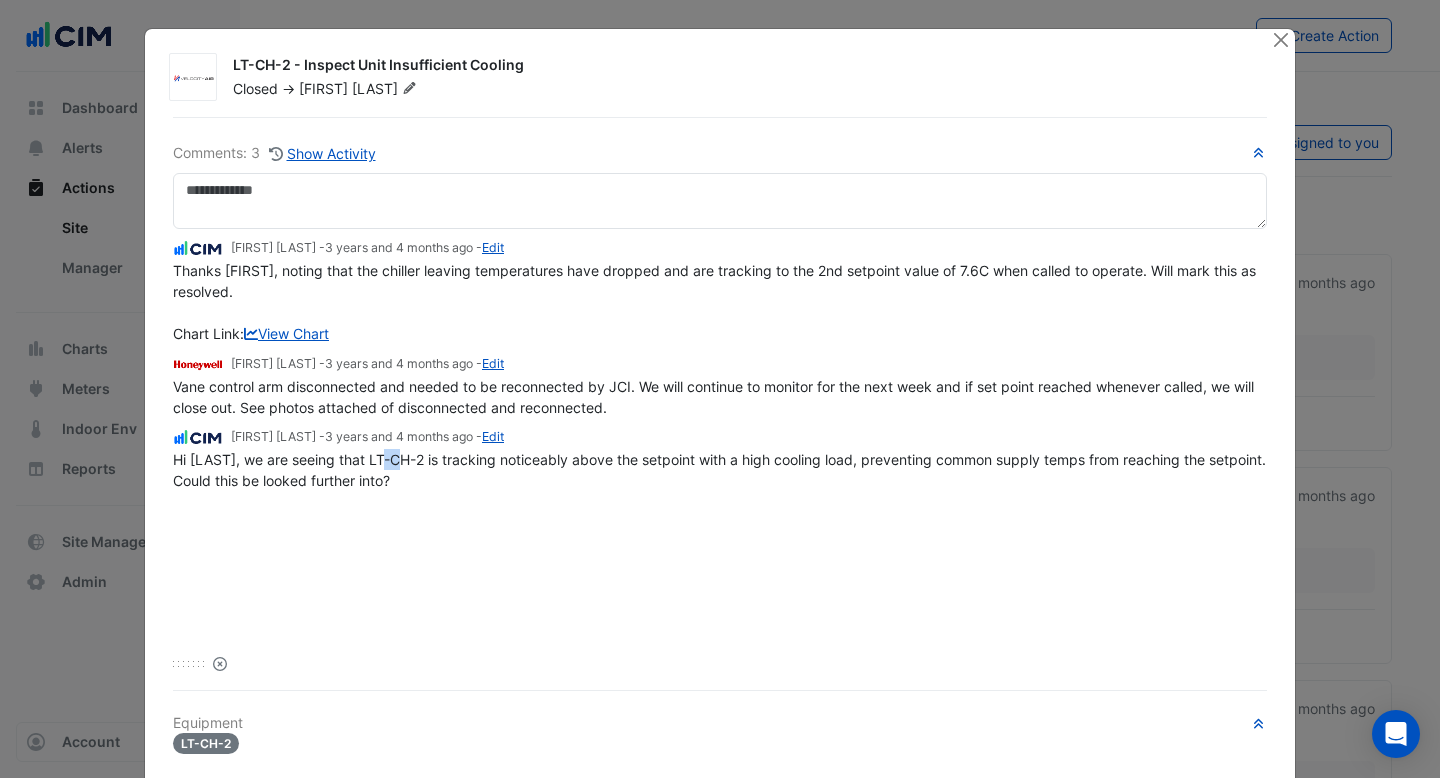 drag, startPoint x: 408, startPoint y: 453, endPoint x: 381, endPoint y: 454, distance: 27.018513 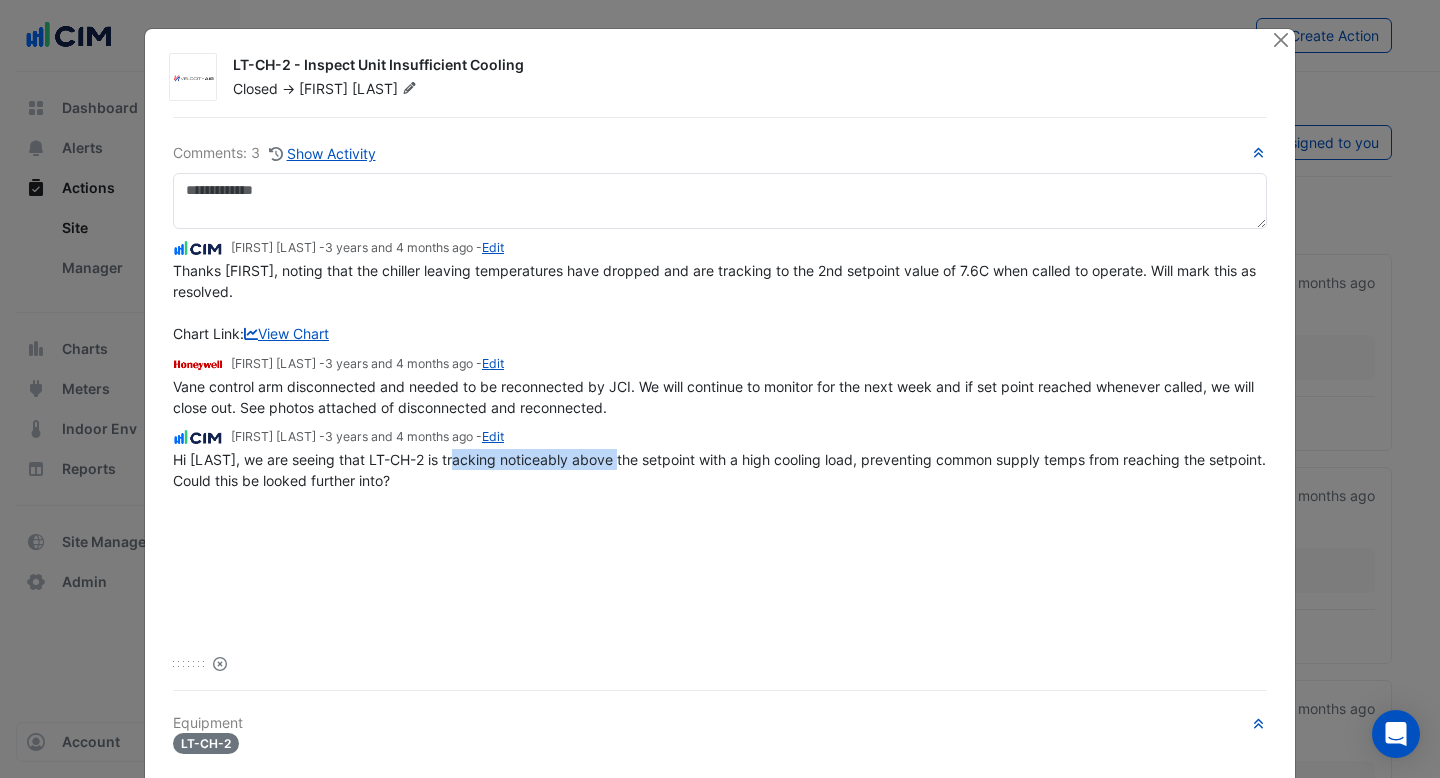 drag, startPoint x: 459, startPoint y: 465, endPoint x: 687, endPoint y: 470, distance: 228.05482 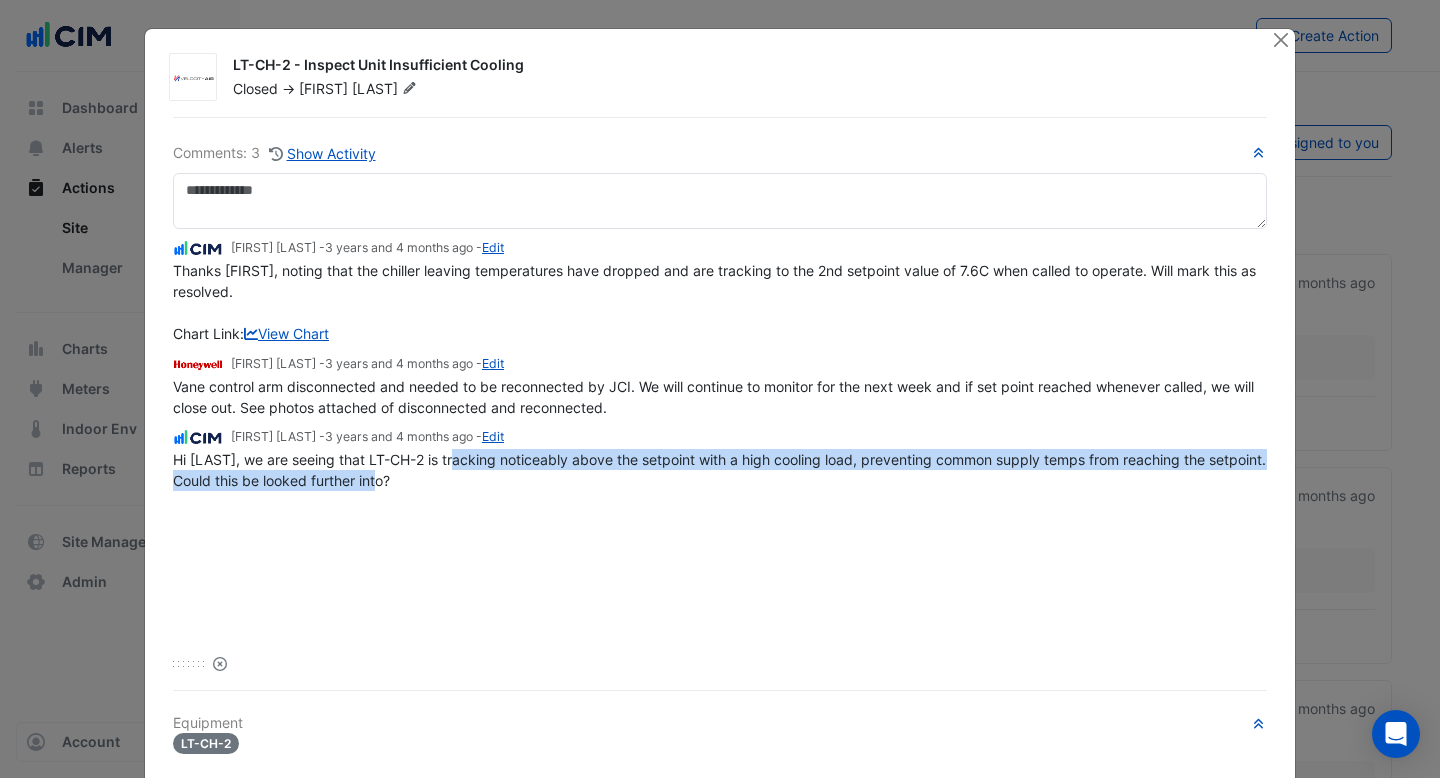 click on "Hi John, we are seeing that LT-CH-2 is tracking noticeably above the setpoint with a high cooling load, preventing common supply temps from reaching the setpoint. Could this be looked further into?" 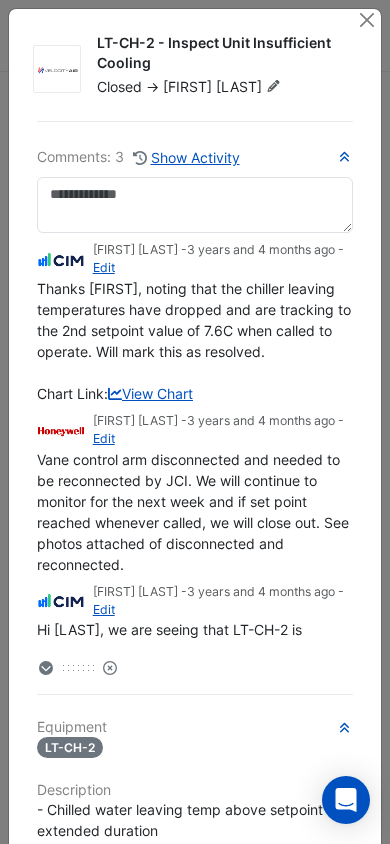 scroll, scrollTop: 83, scrollLeft: 0, axis: vertical 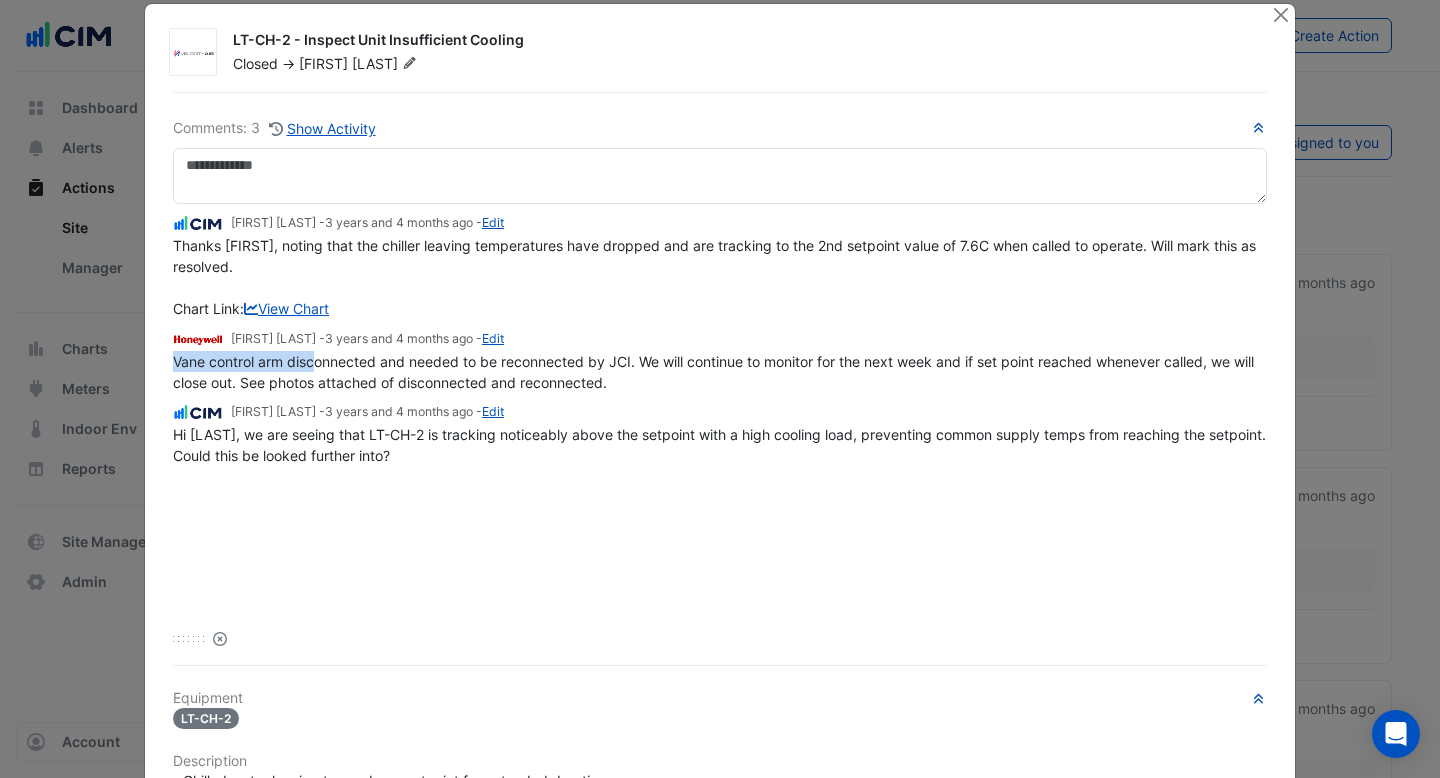 drag, startPoint x: 317, startPoint y: 360, endPoint x: 621, endPoint y: 348, distance: 304.23676 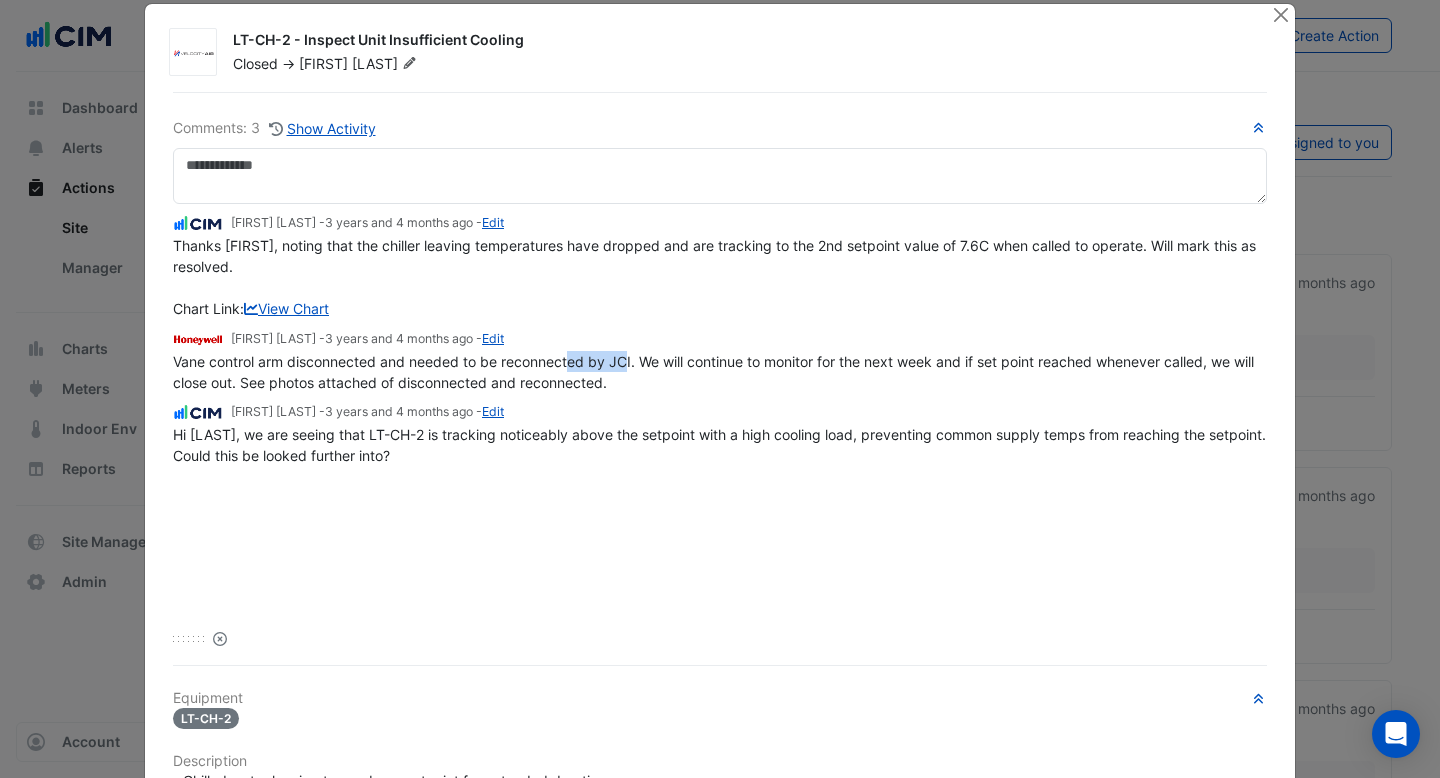 drag, startPoint x: 628, startPoint y: 356, endPoint x: 565, endPoint y: 357, distance: 63.007935 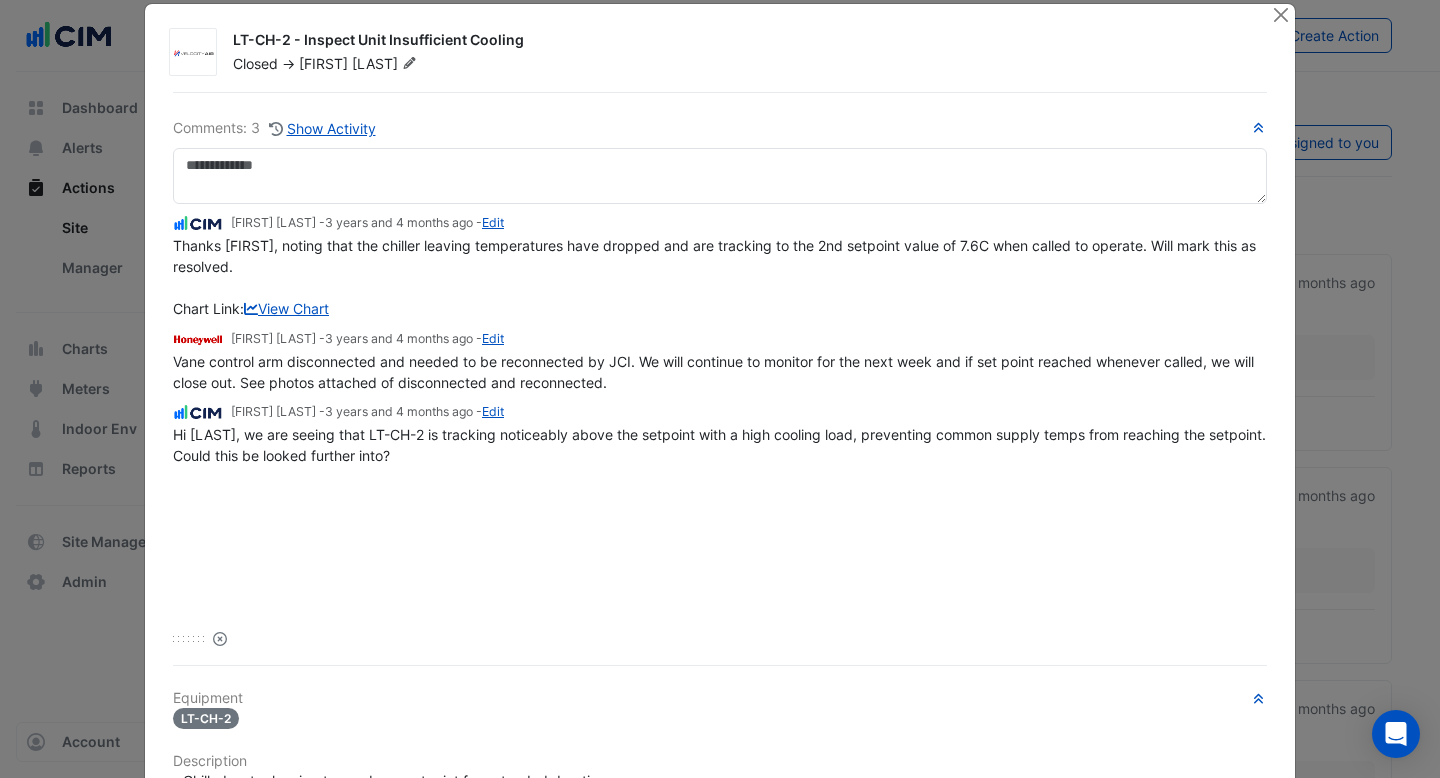 drag, startPoint x: 684, startPoint y: 362, endPoint x: 760, endPoint y: 362, distance: 76 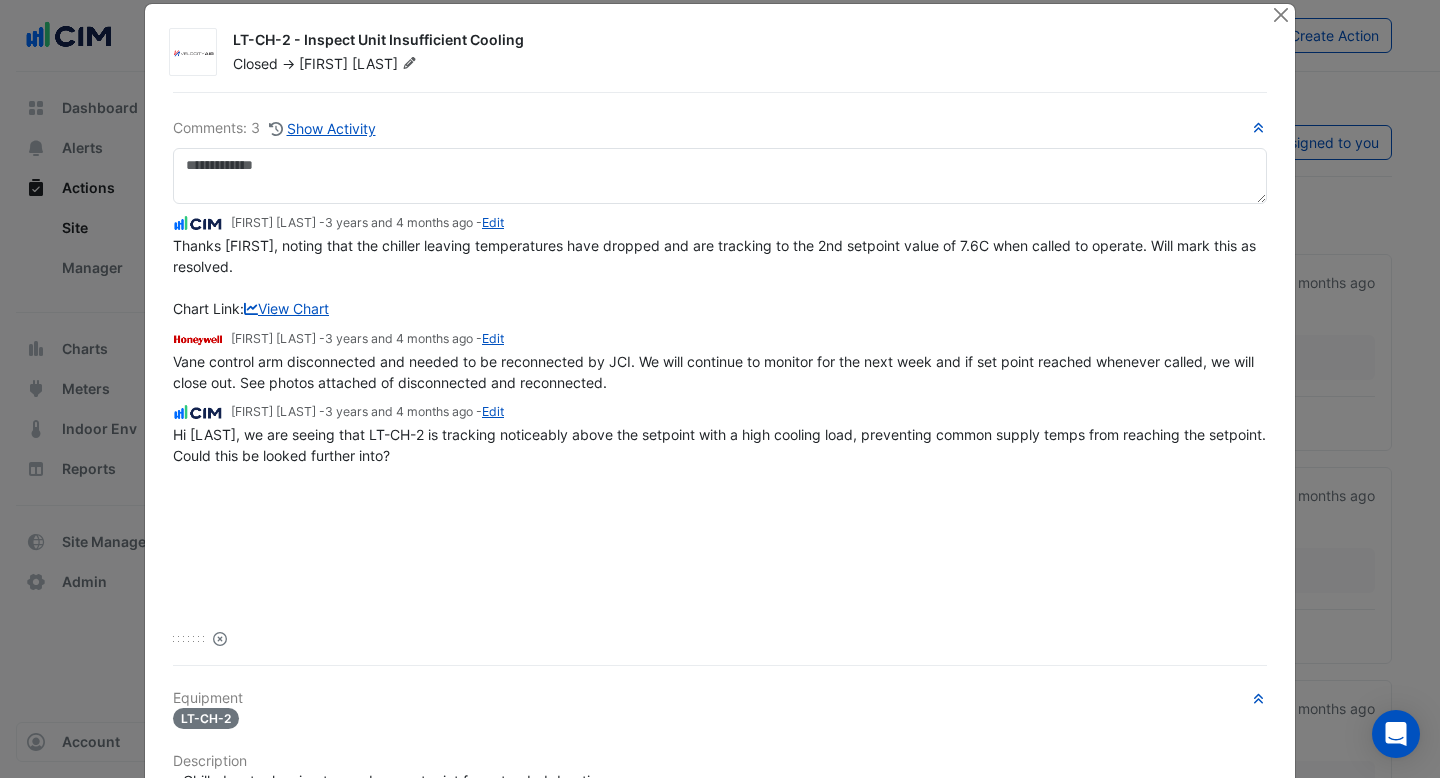 click on "Vane control arm disconnected and needed to be reconnected by JCI. We will continue to monitor for the next week and if set point reached whenever called, we will close out. See photos attached of disconnected and reconnected." 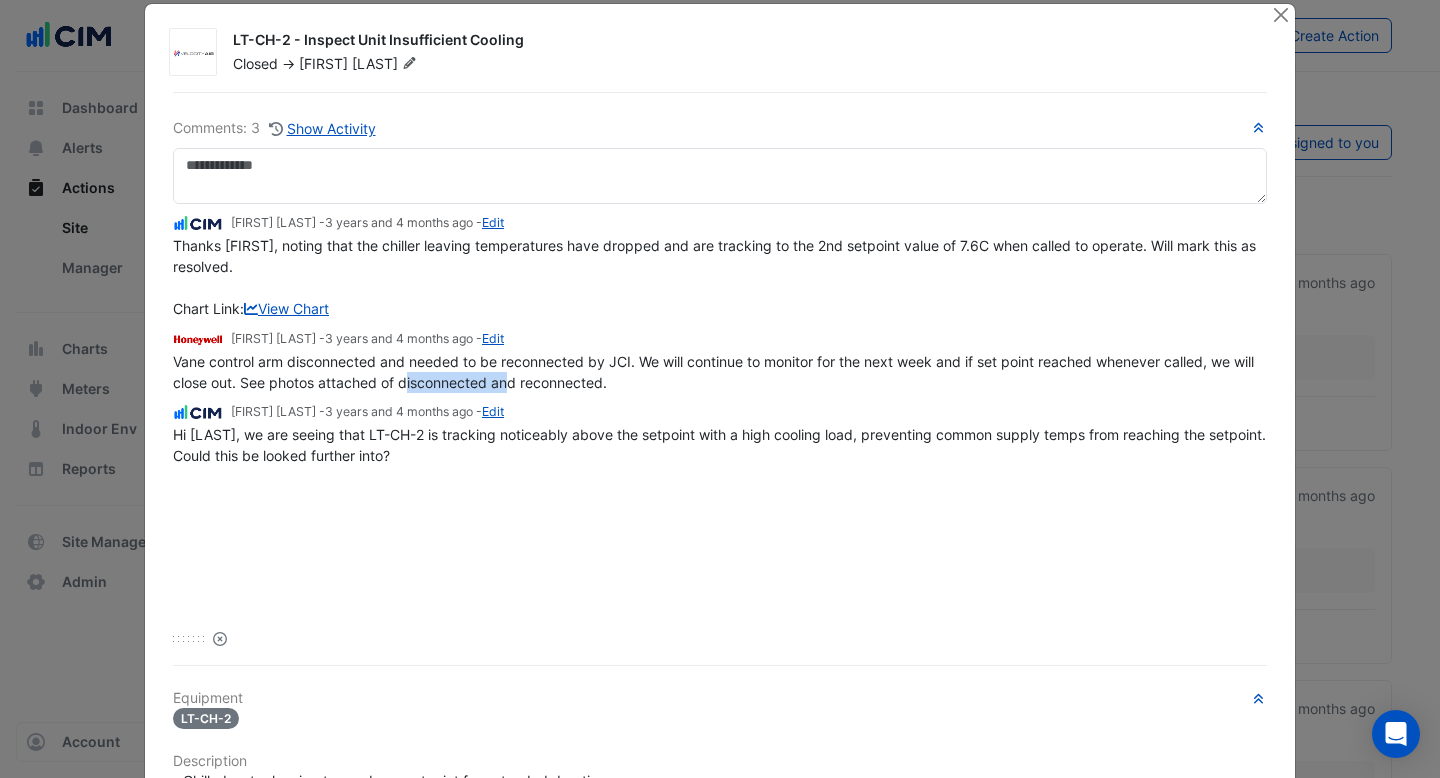 drag, startPoint x: 511, startPoint y: 381, endPoint x: 386, endPoint y: 383, distance: 125.016 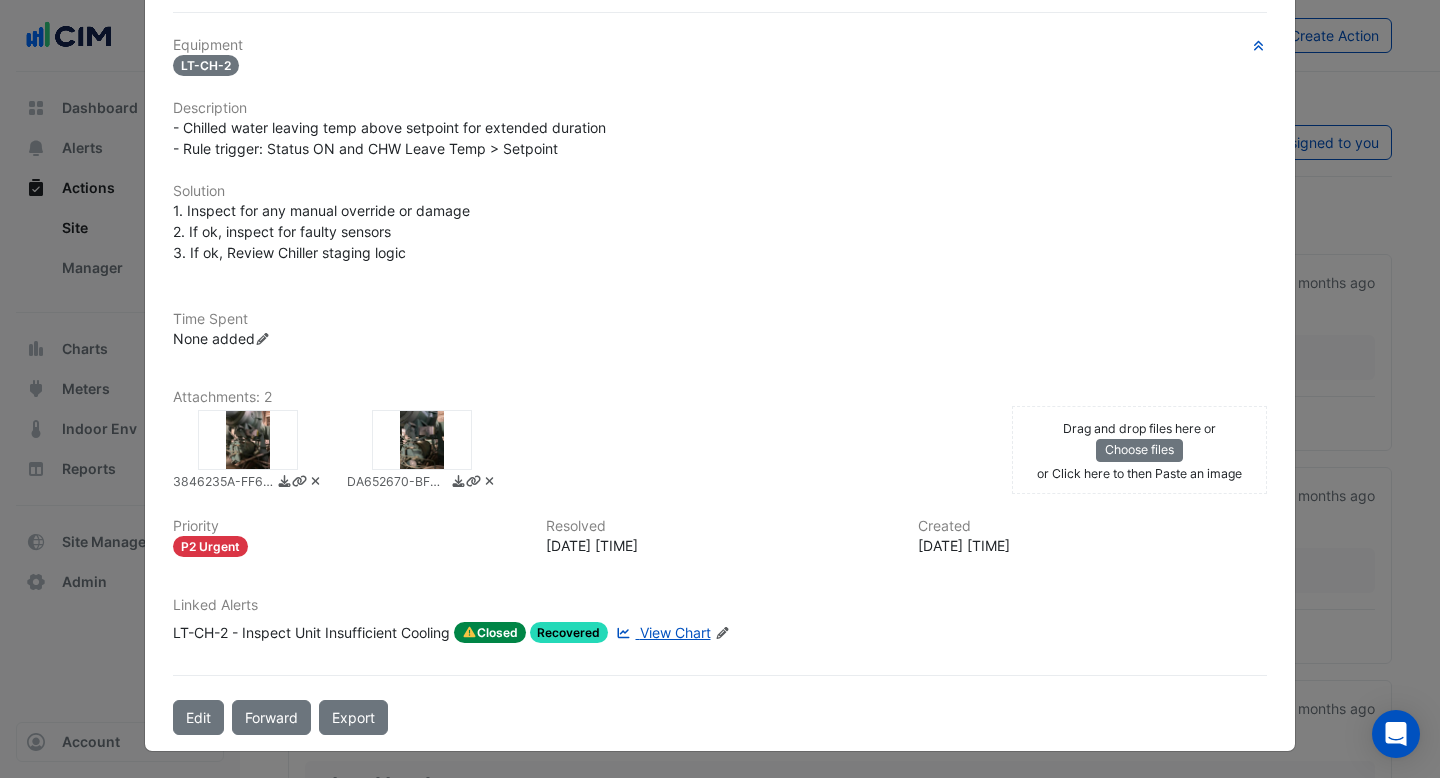scroll, scrollTop: 412, scrollLeft: 0, axis: vertical 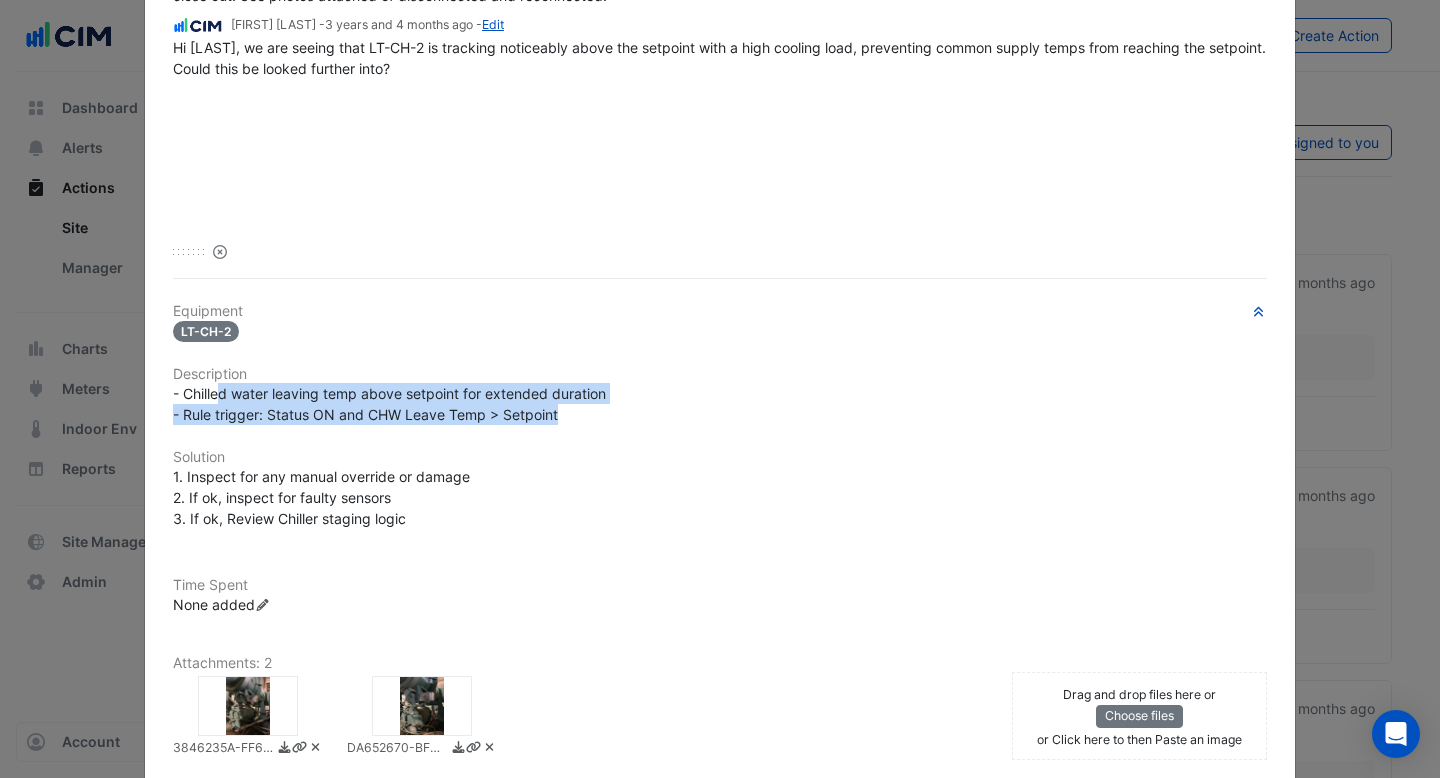 drag, startPoint x: 216, startPoint y: 393, endPoint x: 562, endPoint y: 408, distance: 346.32498 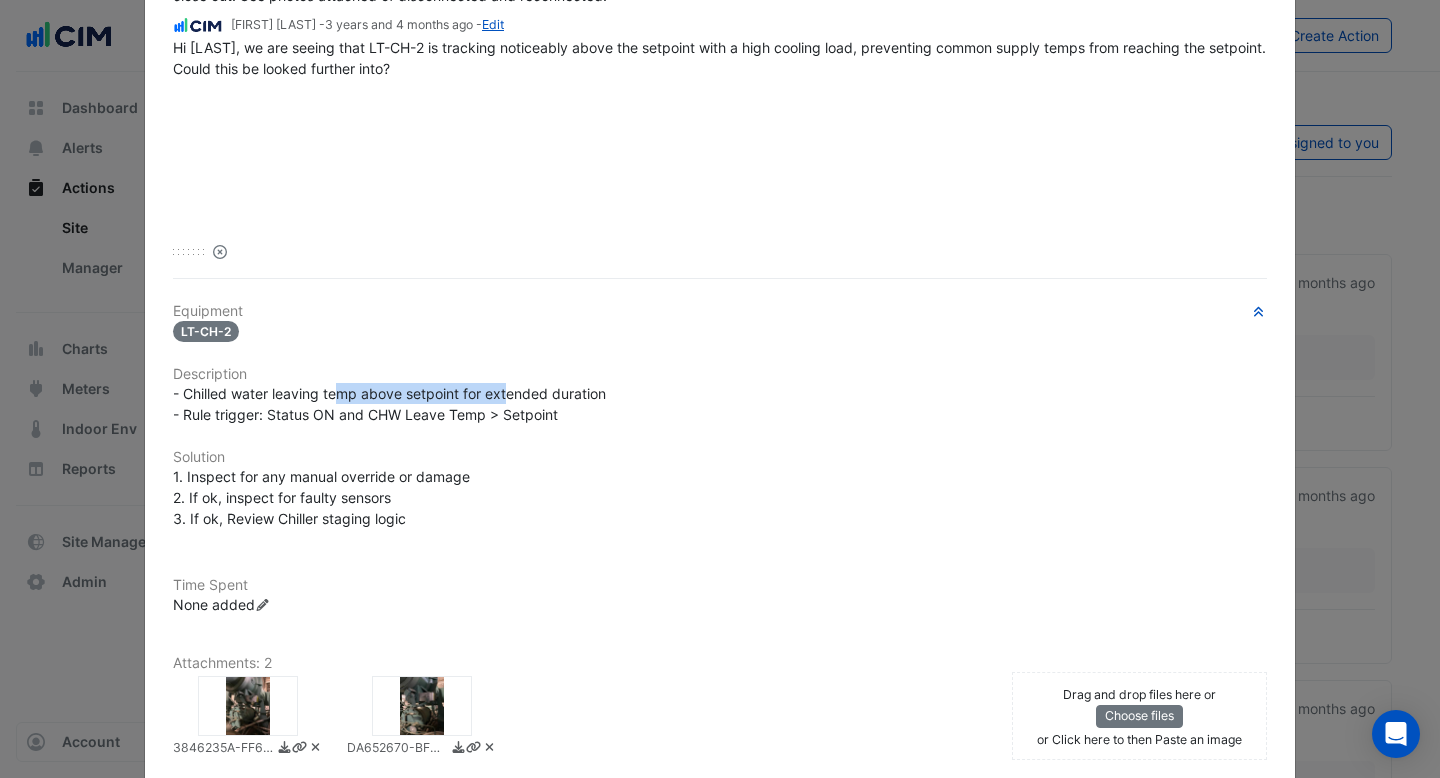 drag, startPoint x: 508, startPoint y: 397, endPoint x: 336, endPoint y: 397, distance: 172 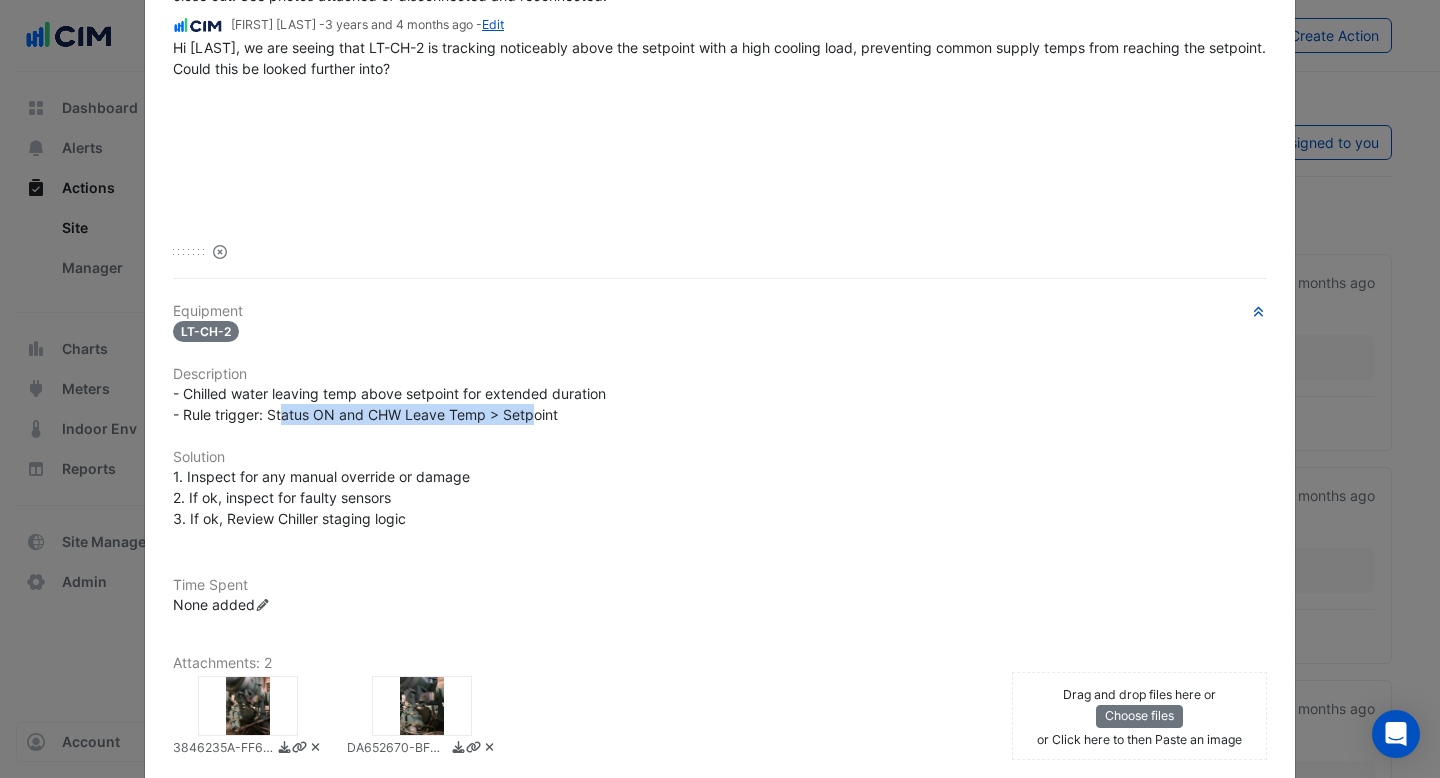 drag, startPoint x: 534, startPoint y: 414, endPoint x: 282, endPoint y: 416, distance: 252.00793 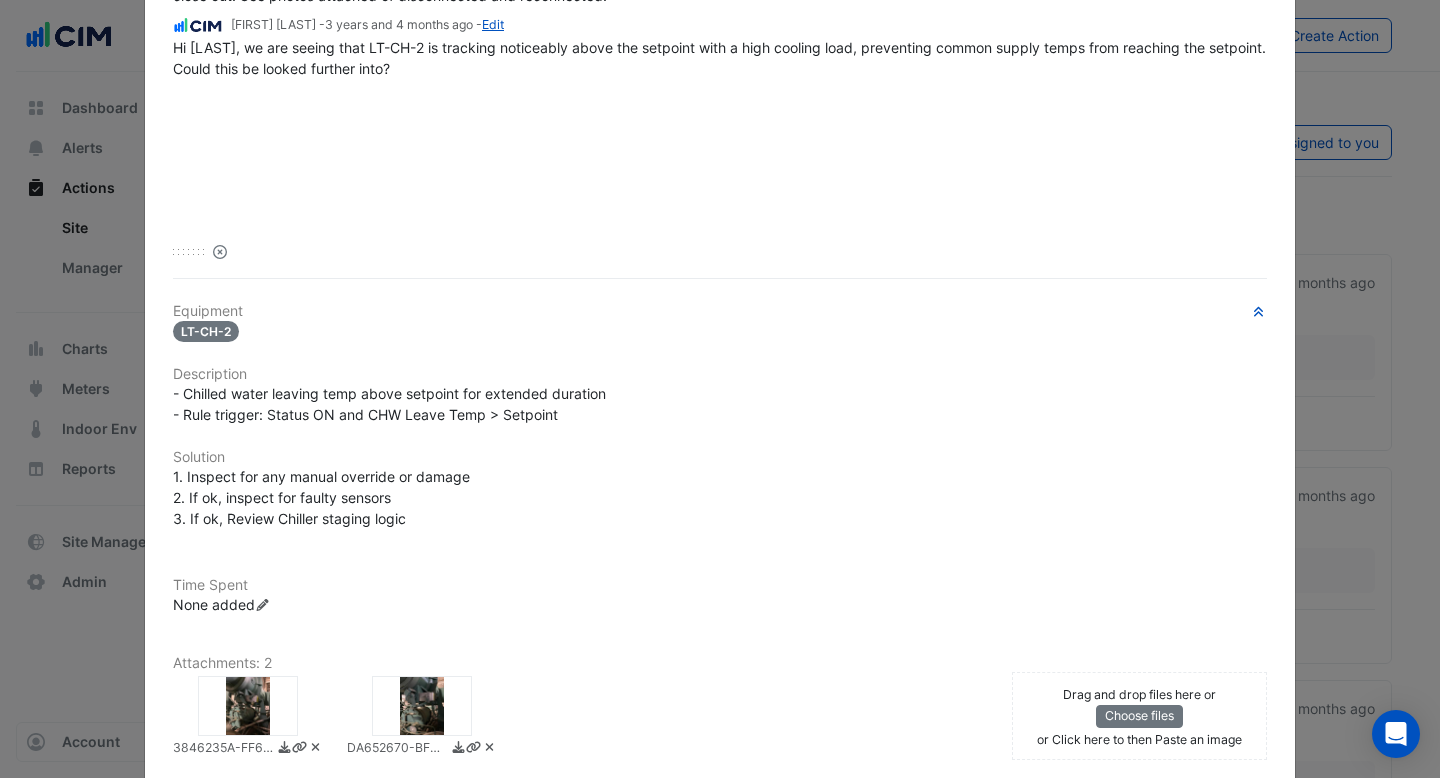 drag, startPoint x: 404, startPoint y: 414, endPoint x: 482, endPoint y: 414, distance: 78 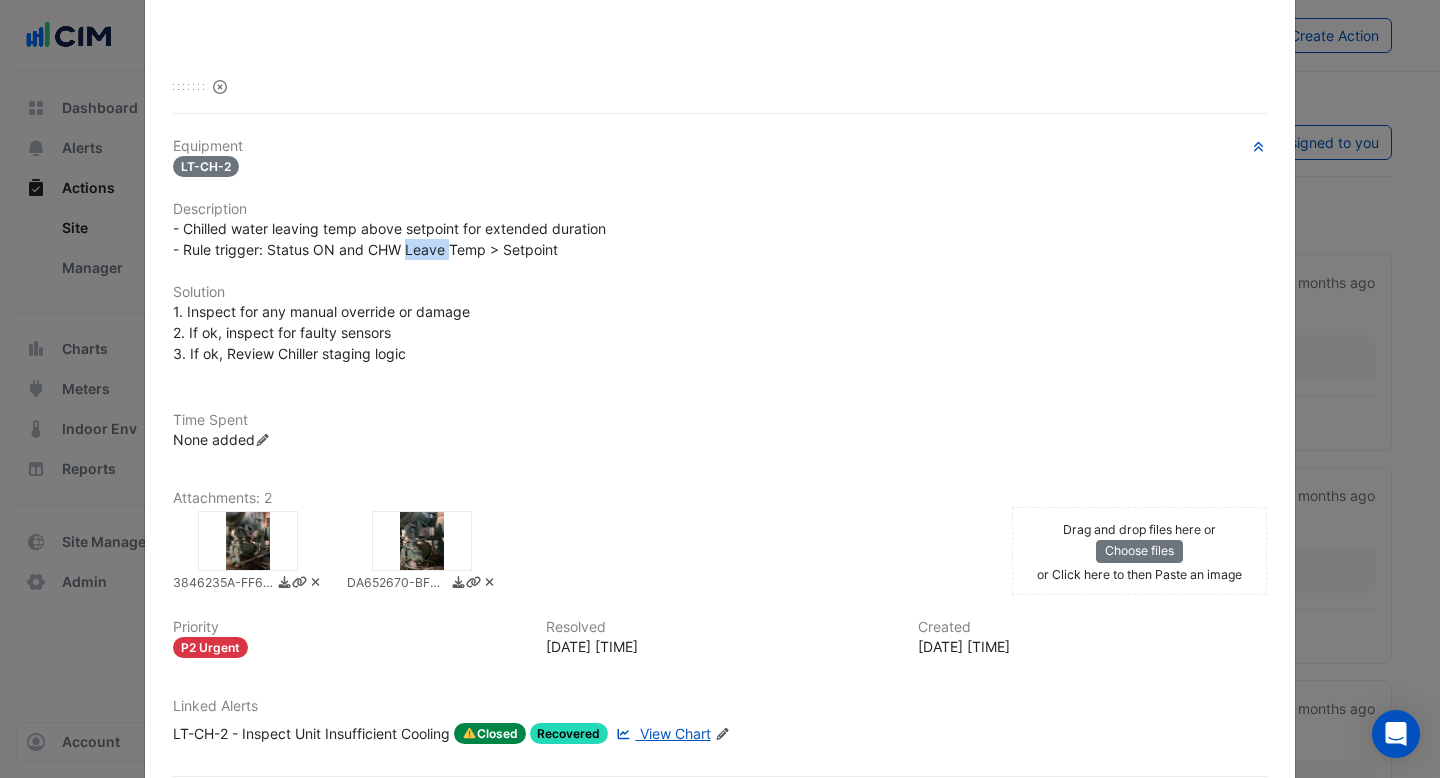 scroll, scrollTop: 593, scrollLeft: 0, axis: vertical 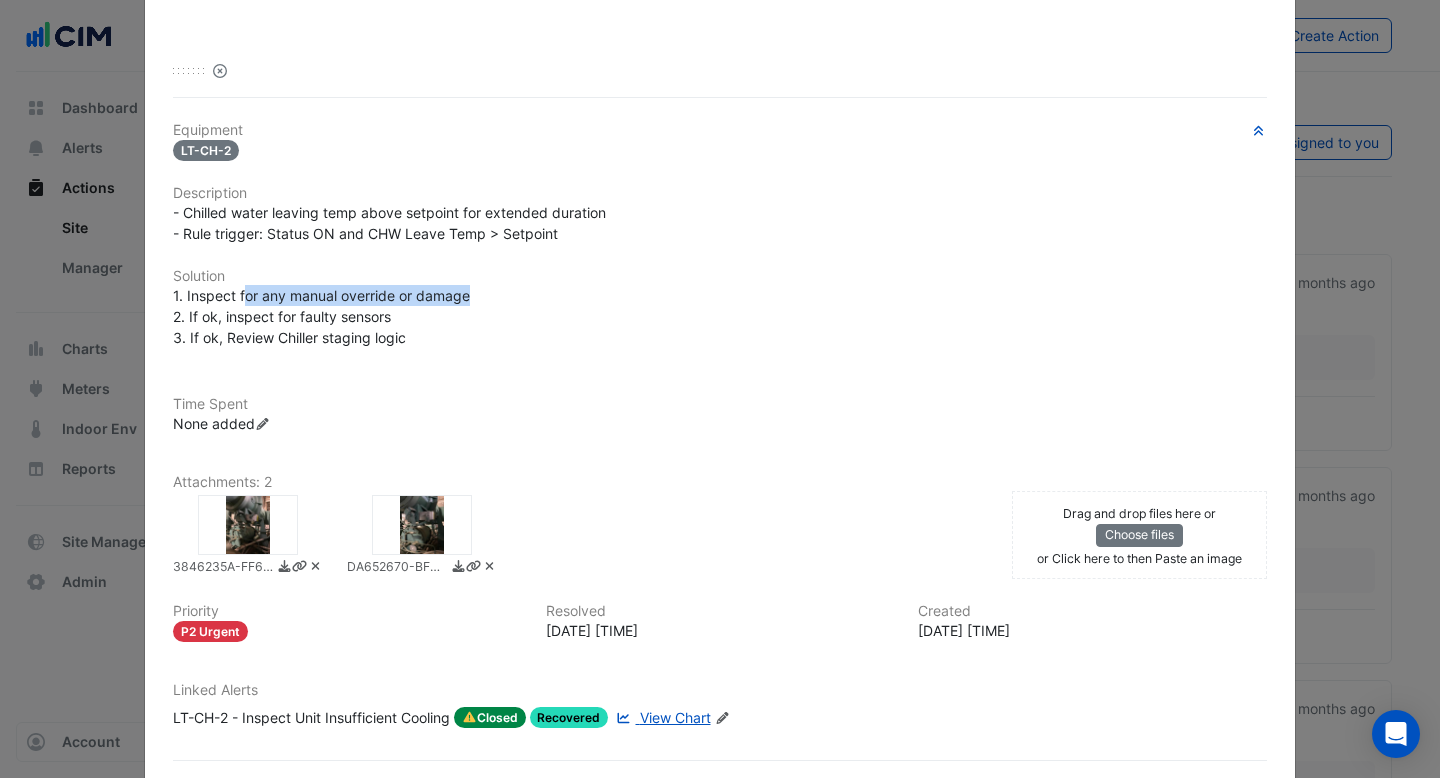 drag, startPoint x: 242, startPoint y: 300, endPoint x: 468, endPoint y: 297, distance: 226.01991 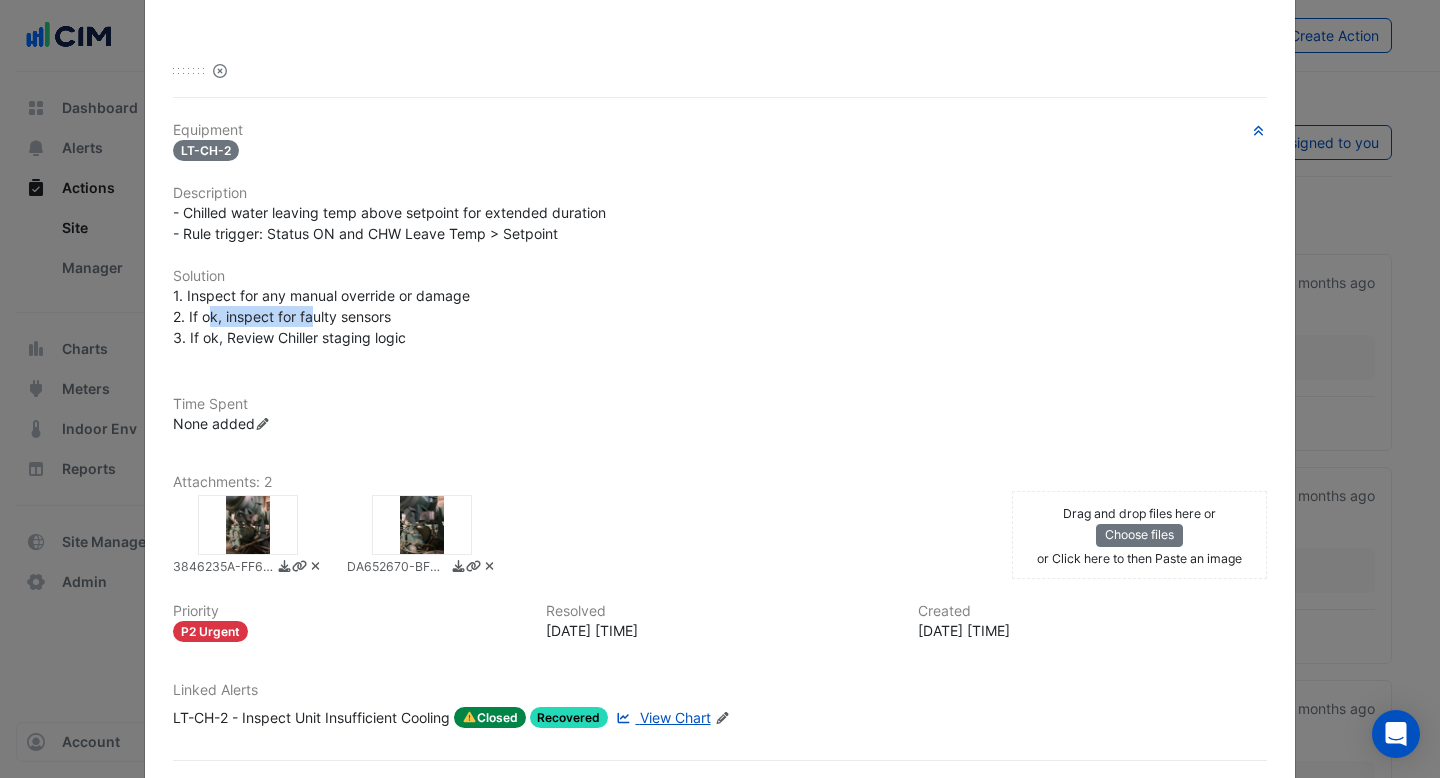 drag, startPoint x: 209, startPoint y: 319, endPoint x: 314, endPoint y: 319, distance: 105 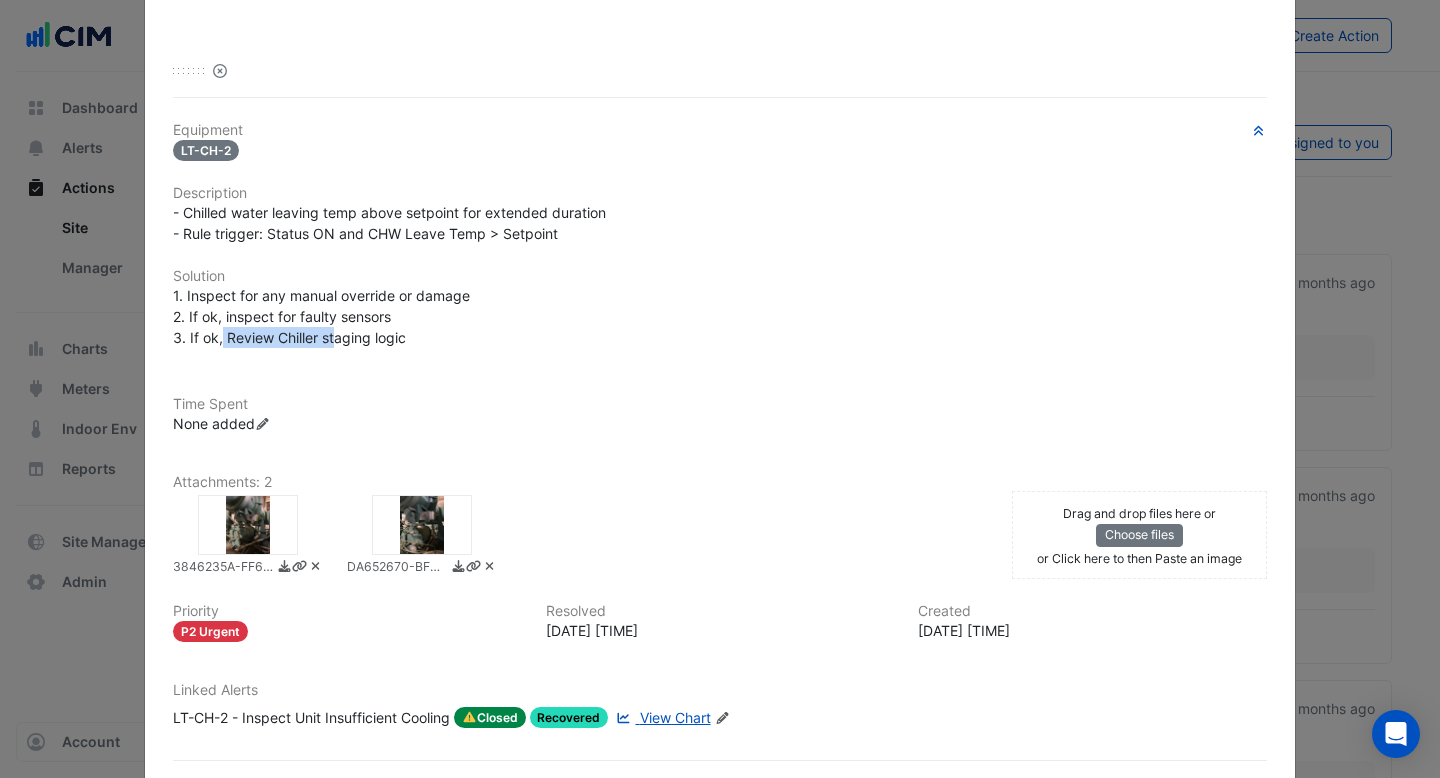 drag, startPoint x: 220, startPoint y: 337, endPoint x: 389, endPoint y: 334, distance: 169.02663 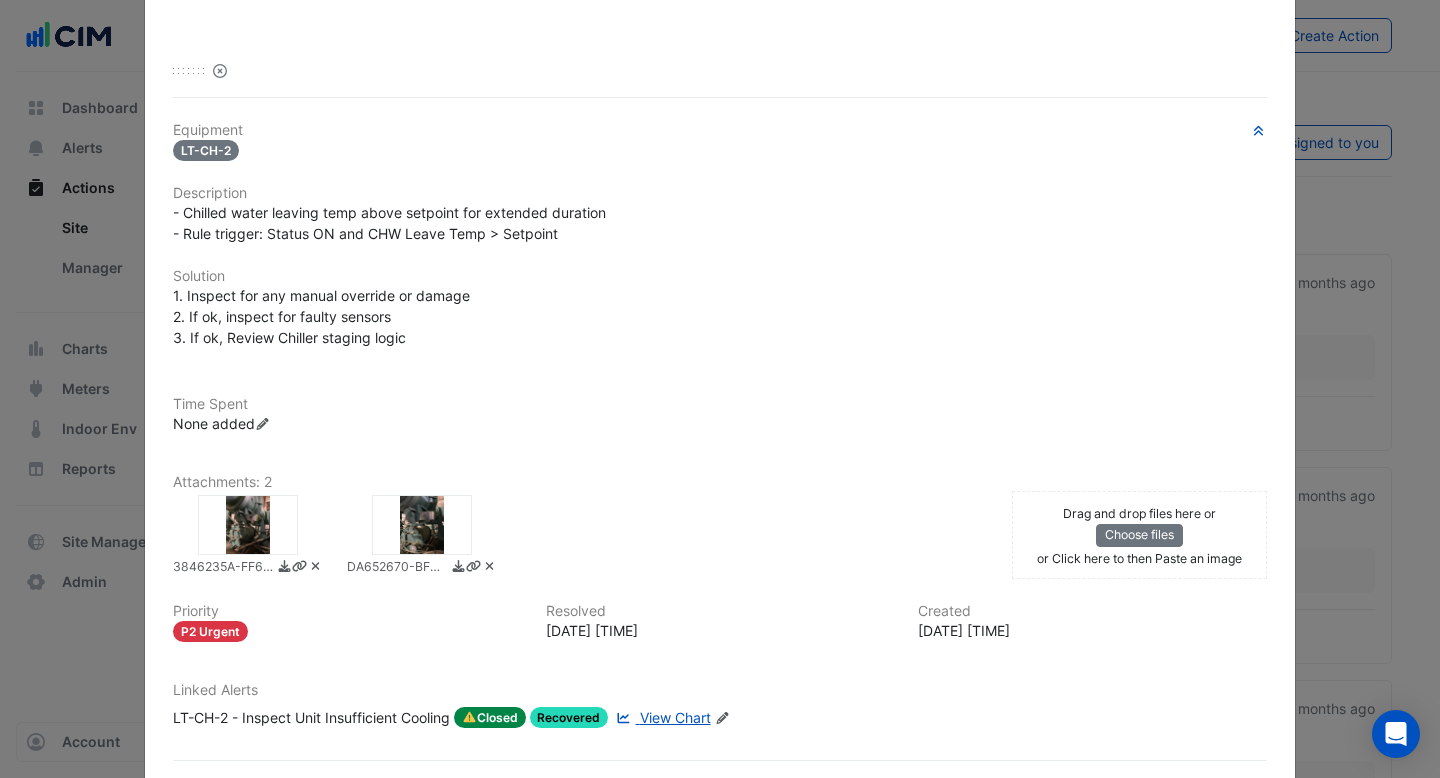 click 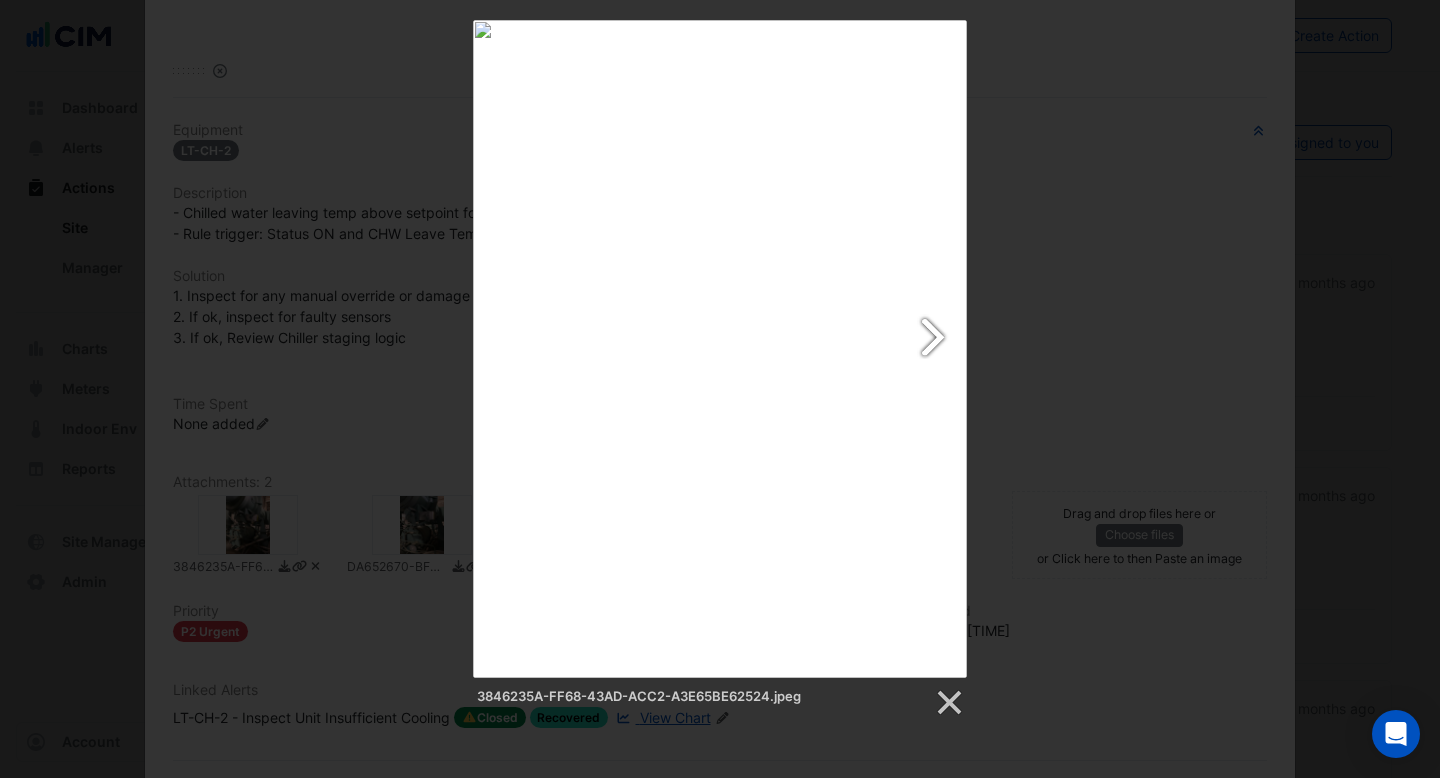 click at bounding box center (809, 349) 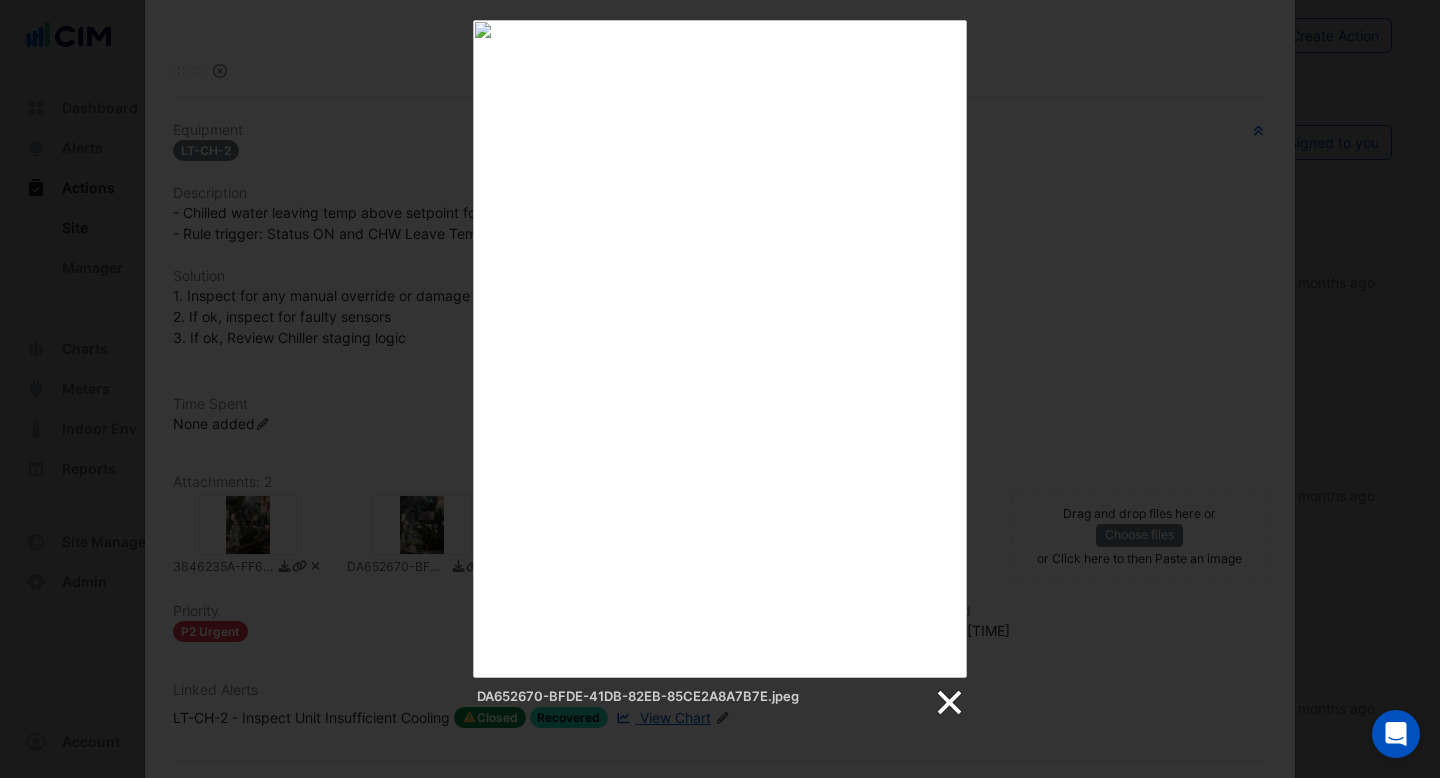 click at bounding box center (948, 703) 